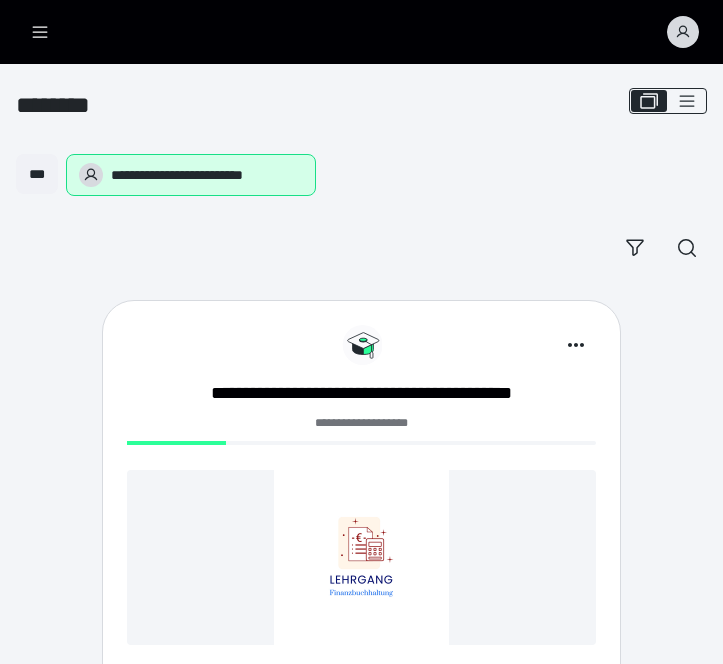 scroll, scrollTop: 0, scrollLeft: 0, axis: both 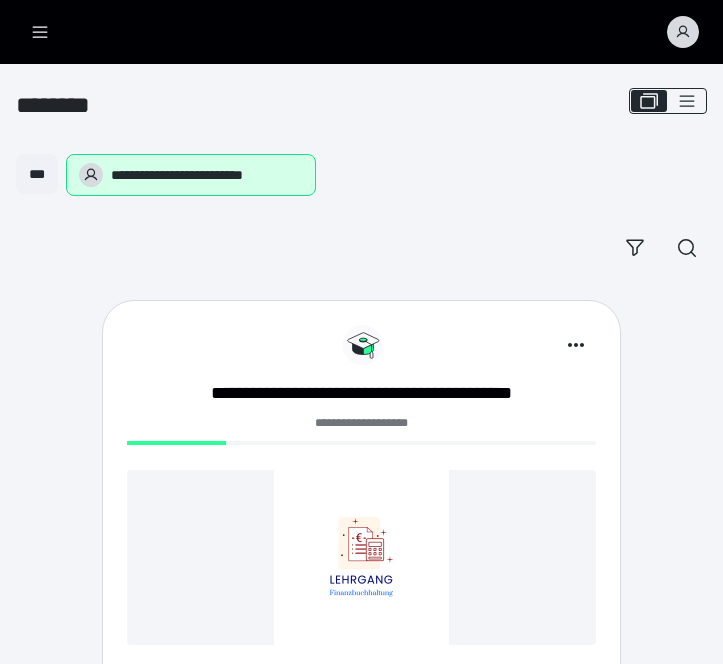 click at bounding box center [361, 557] 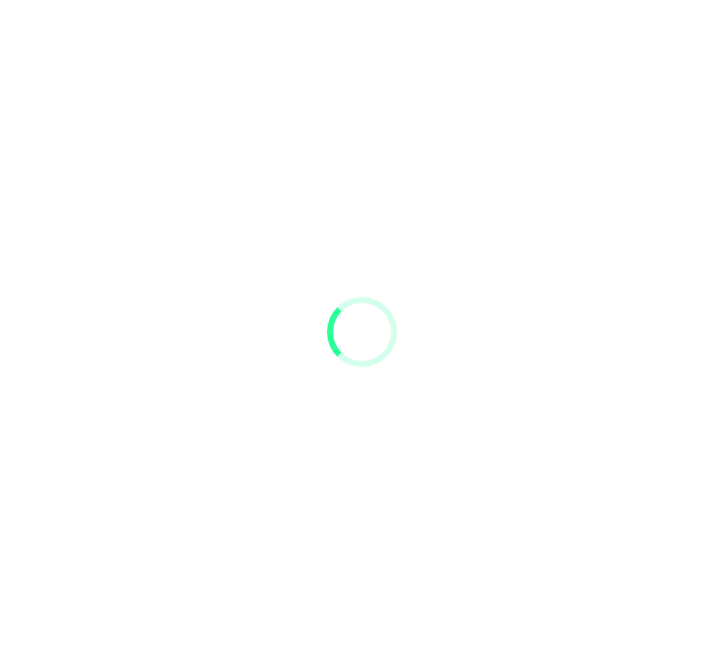 scroll, scrollTop: 0, scrollLeft: 0, axis: both 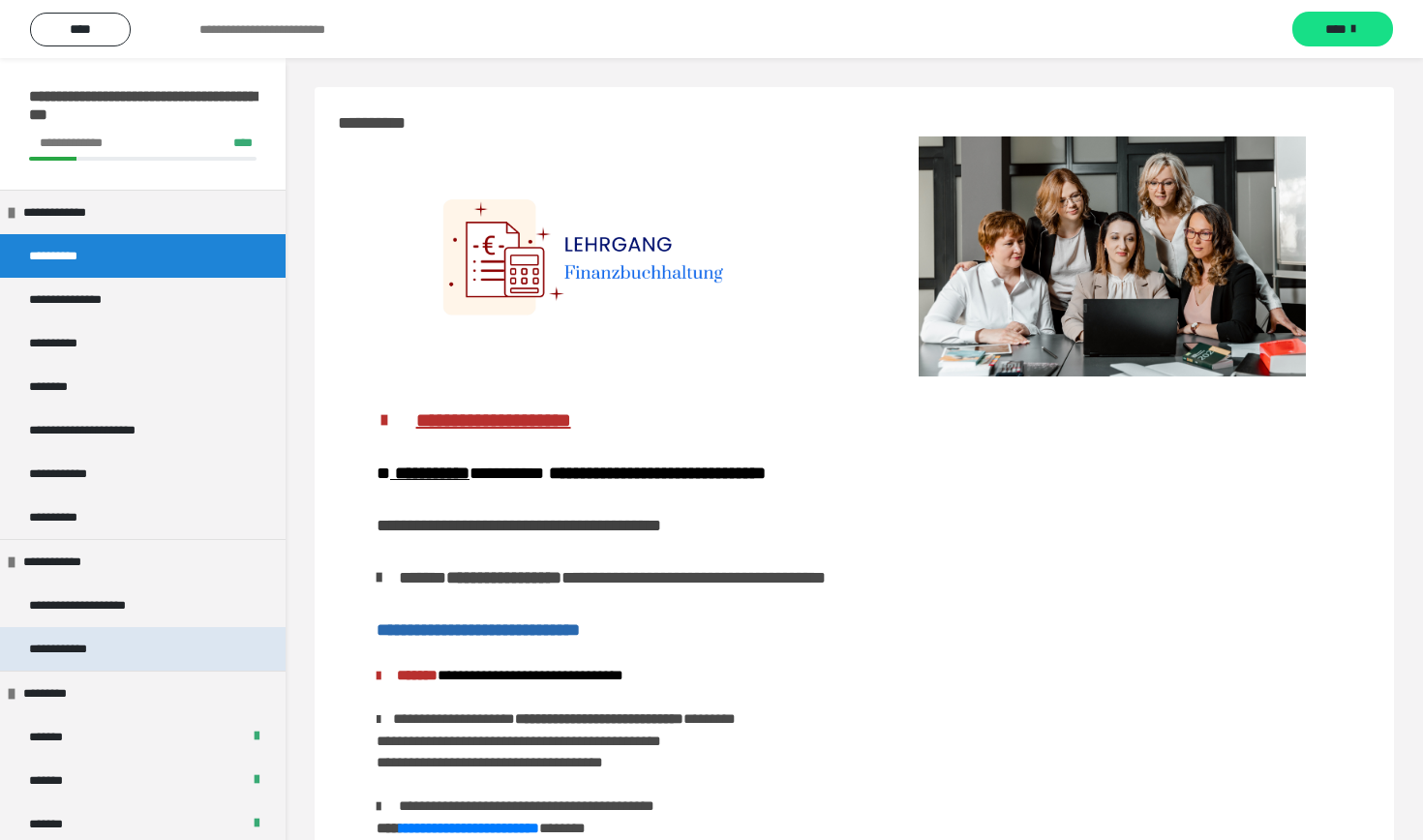 click on "**********" at bounding box center (142, 648) 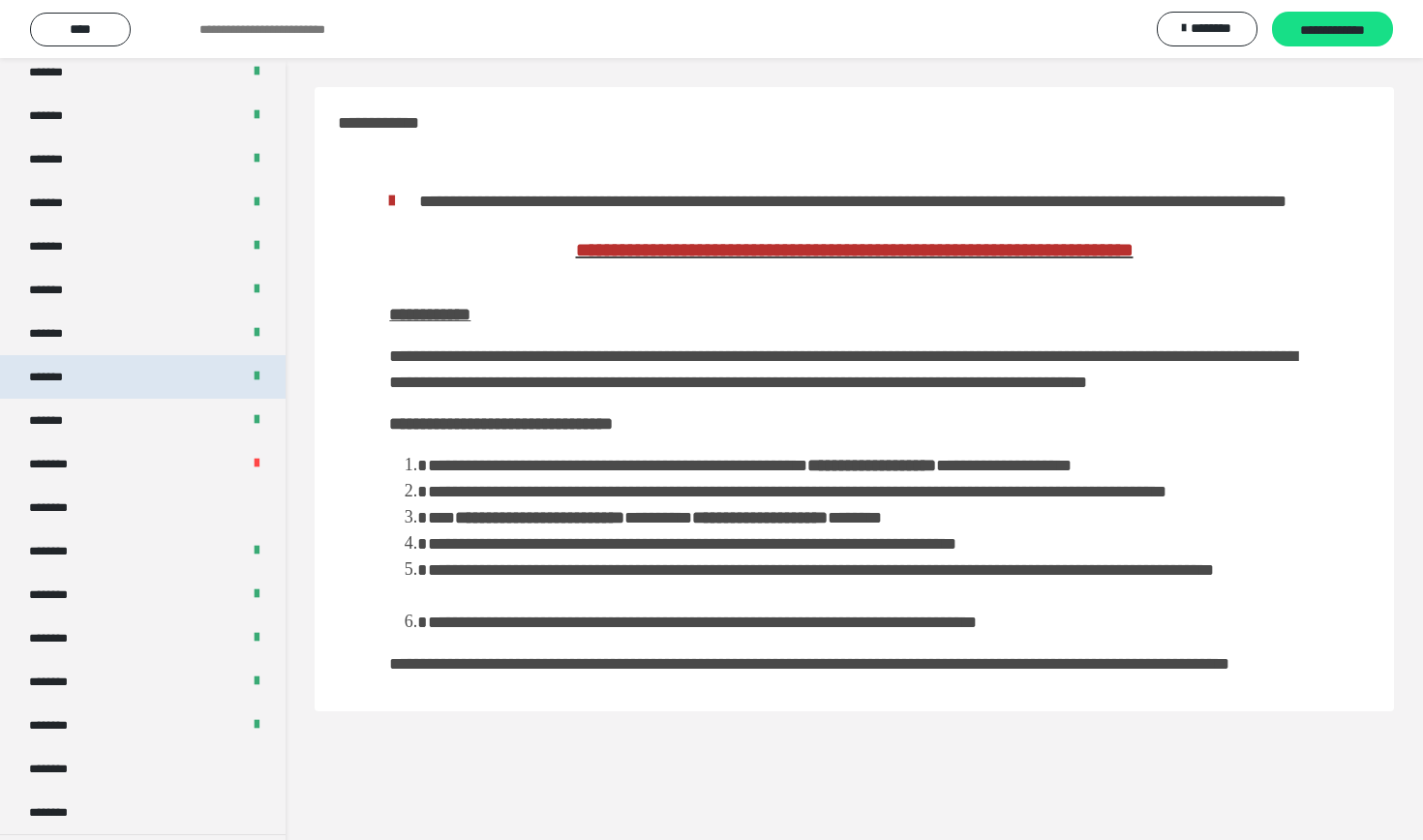 scroll, scrollTop: 738, scrollLeft: 0, axis: vertical 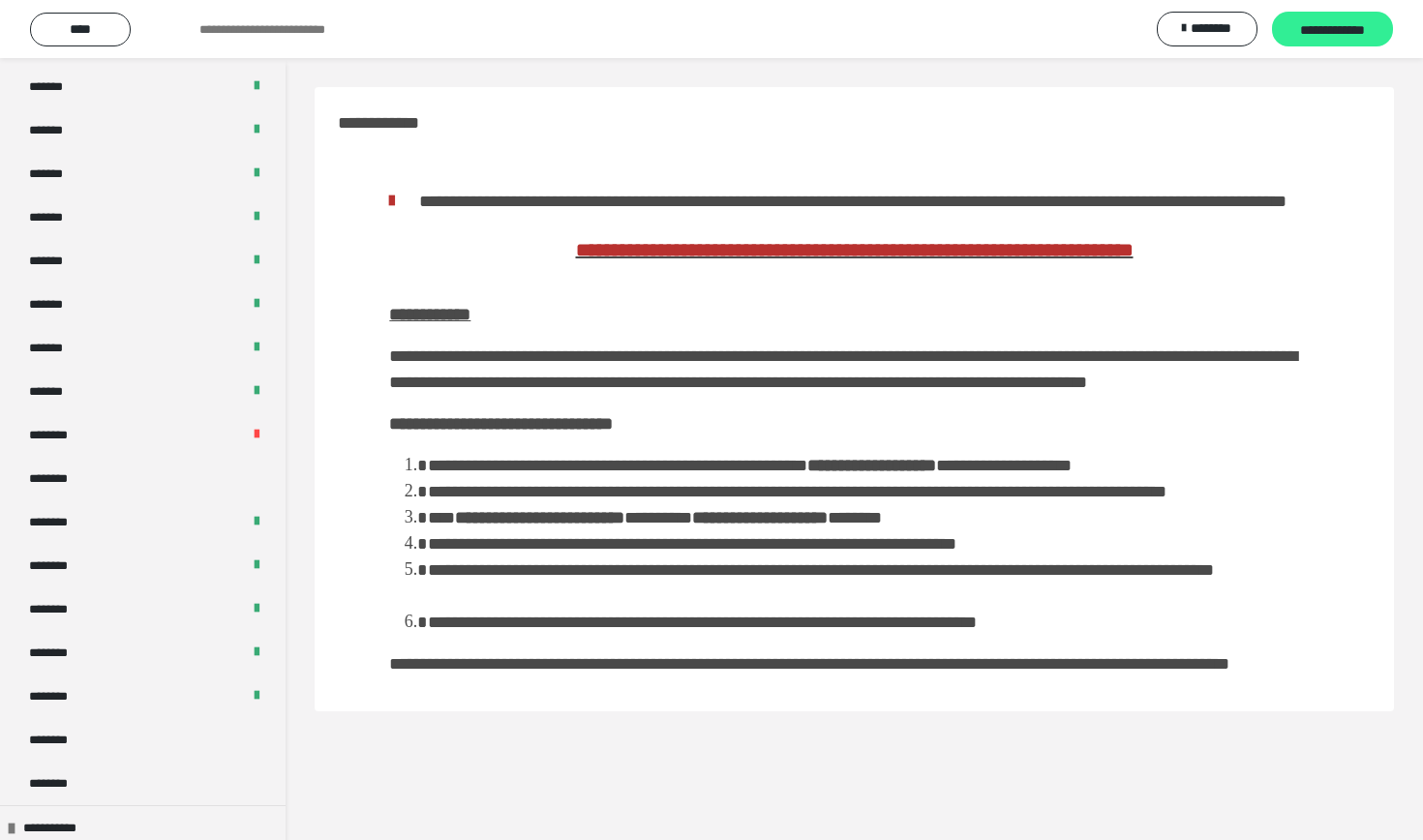click on "**********" at bounding box center [1332, 30] 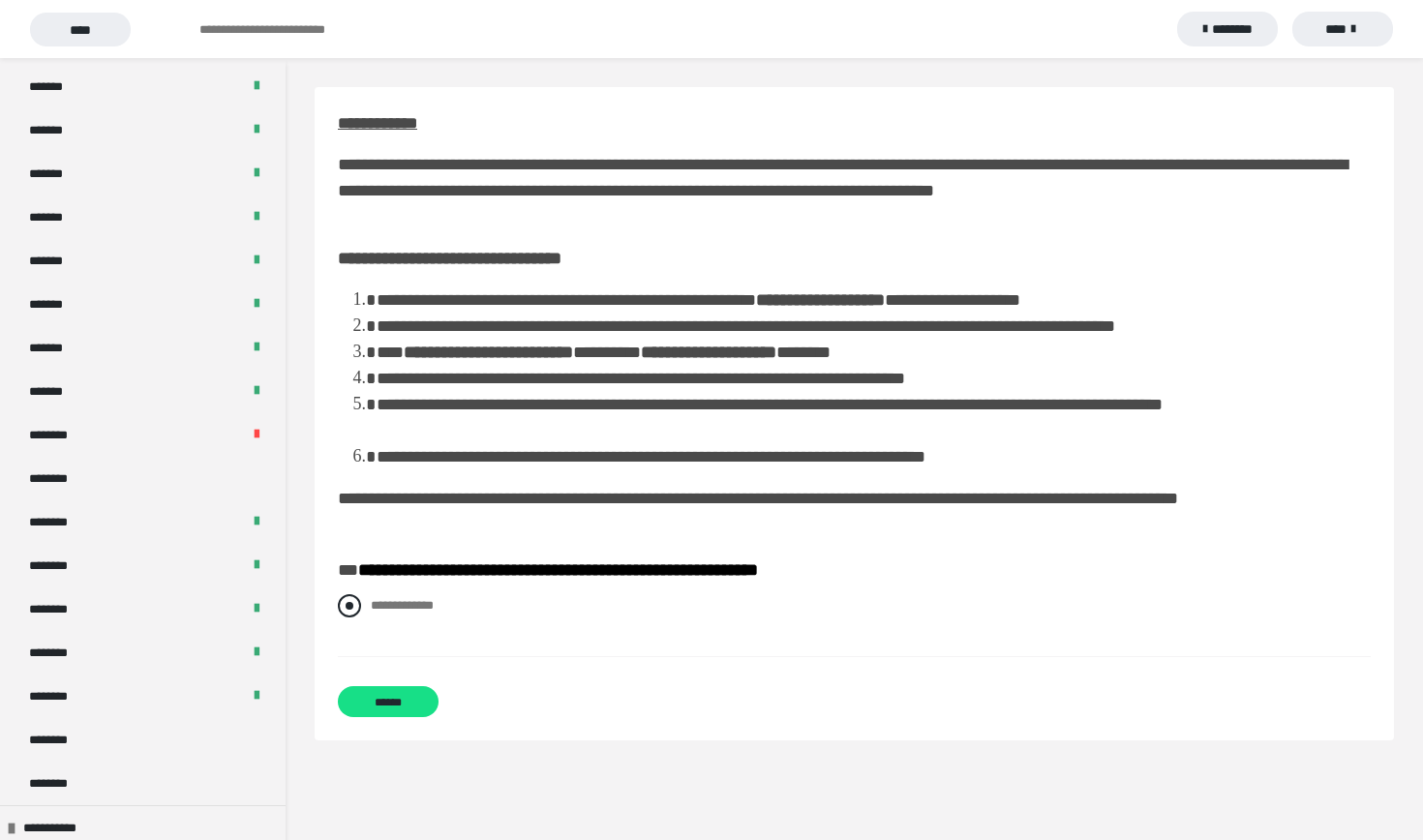 click at bounding box center [349, 606] 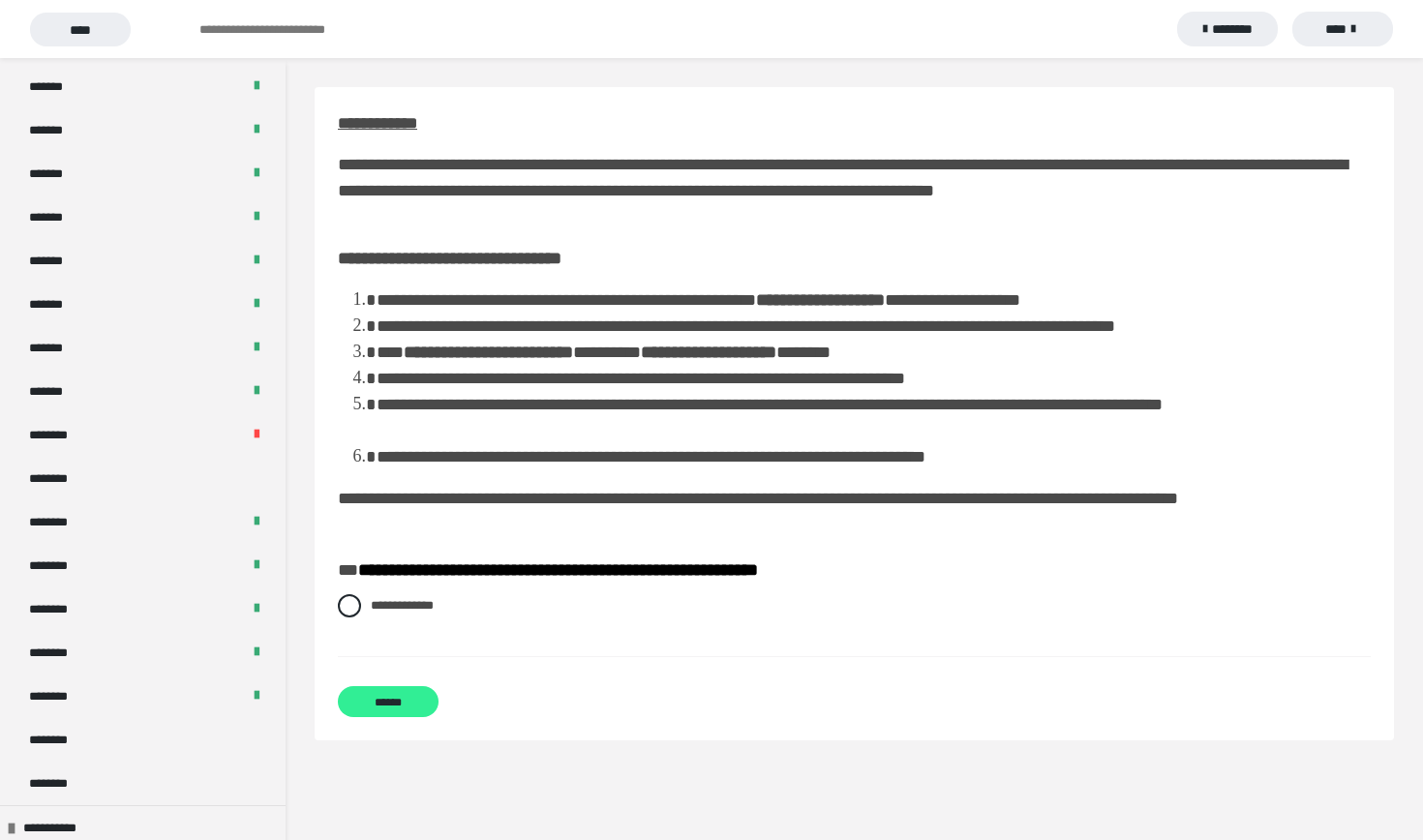 click on "******" at bounding box center [388, 702] 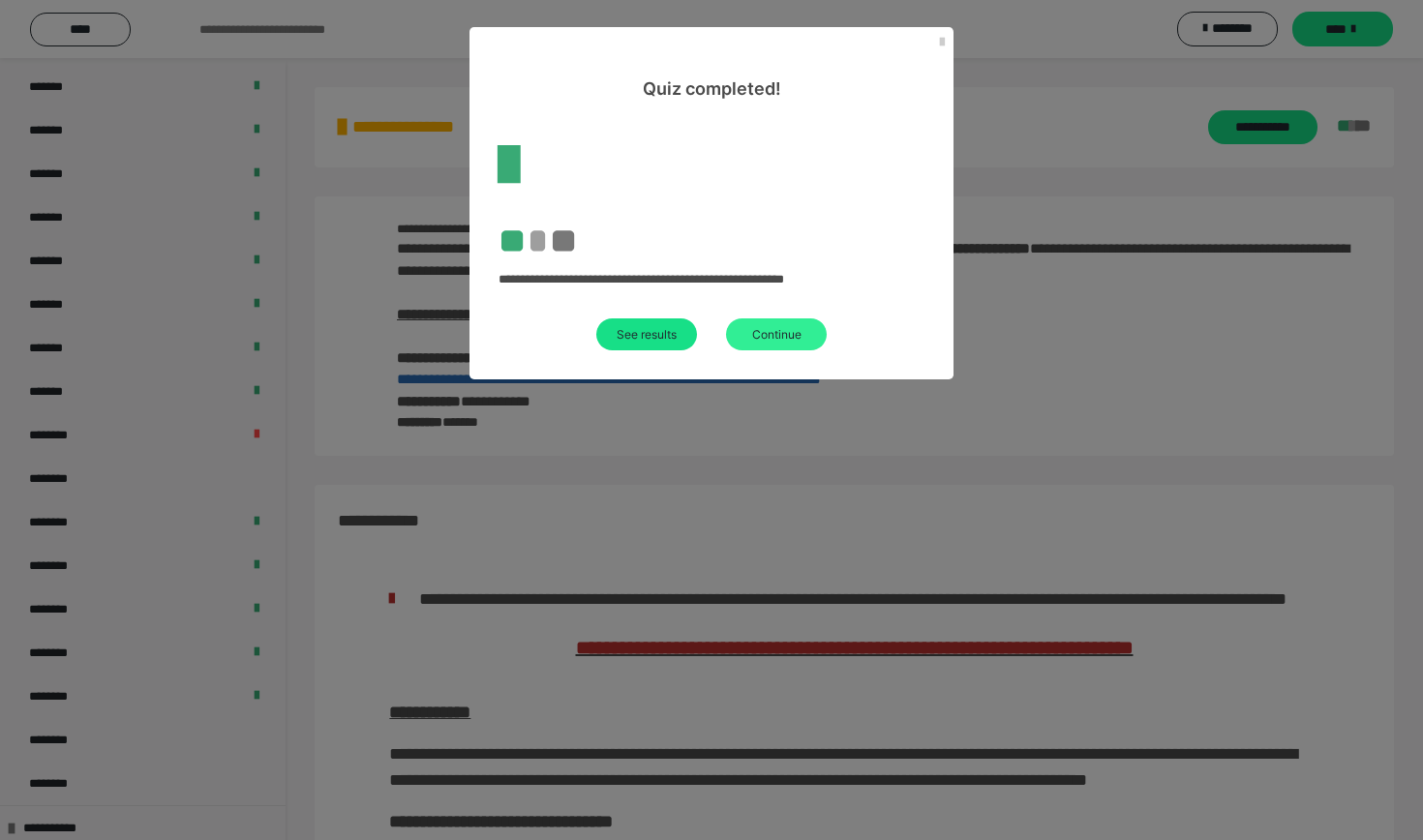 click on "Continue" at bounding box center (776, 334) 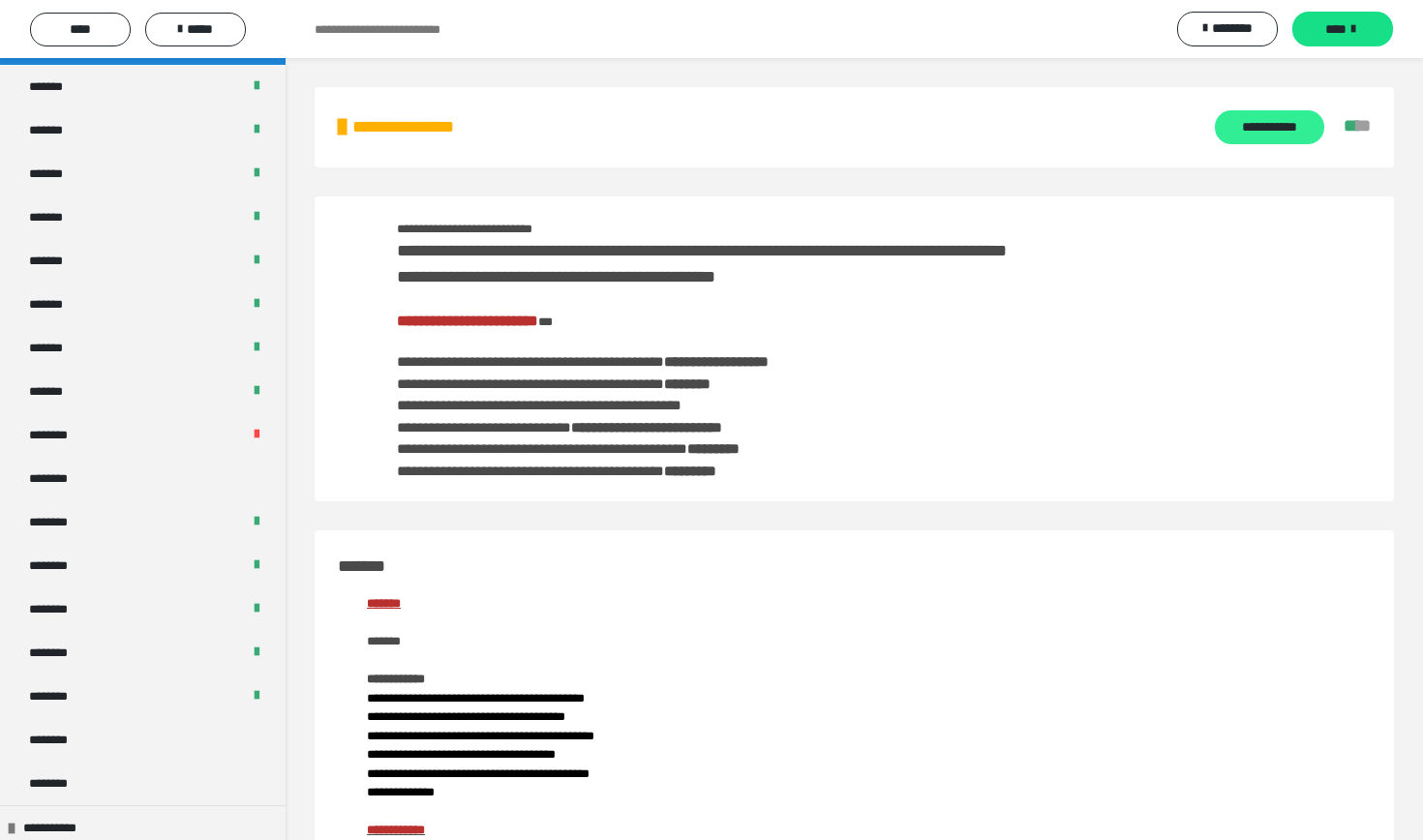 click on "**********" at bounding box center [1269, 127] 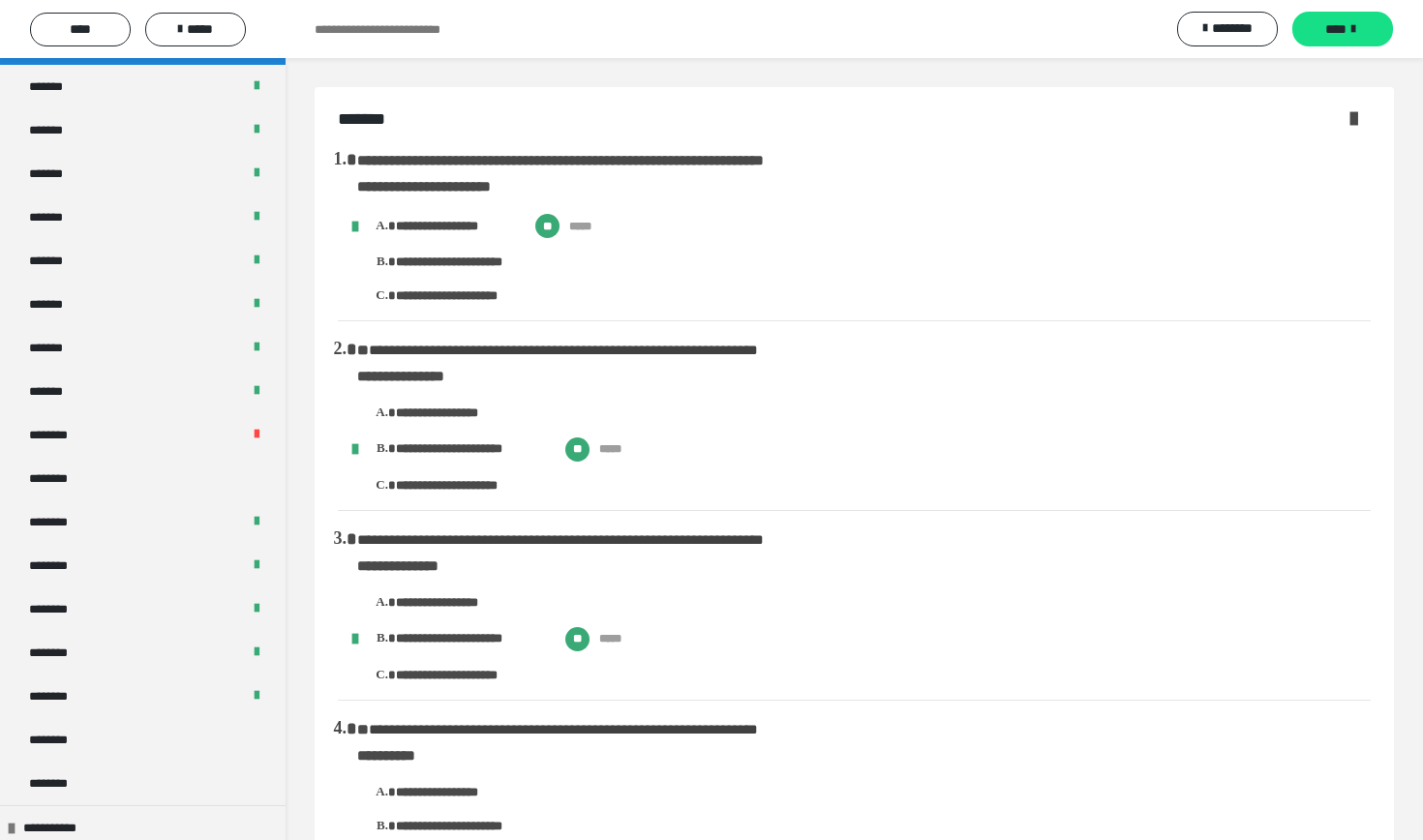 click at bounding box center [1353, 118] 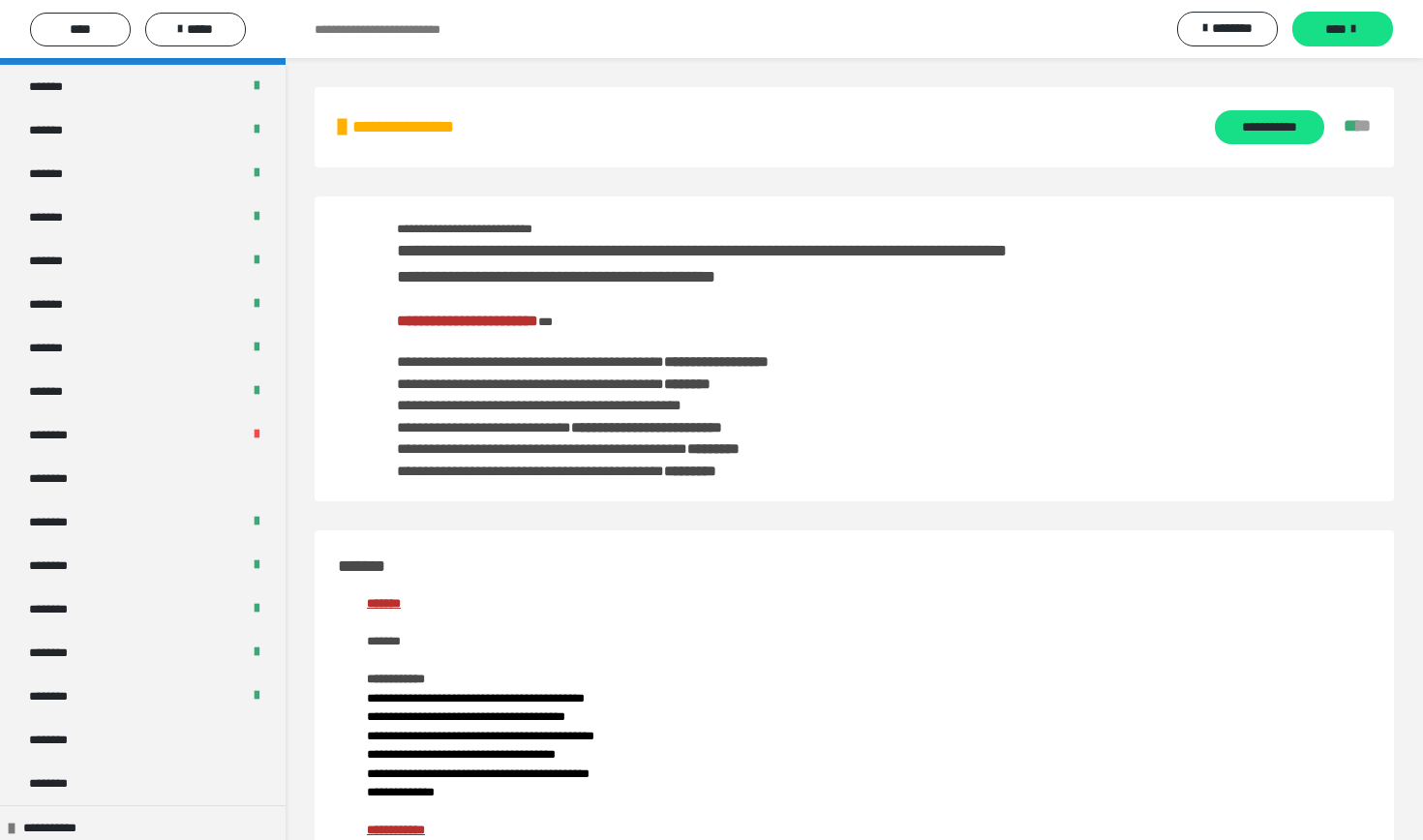 scroll, scrollTop: 0, scrollLeft: 0, axis: both 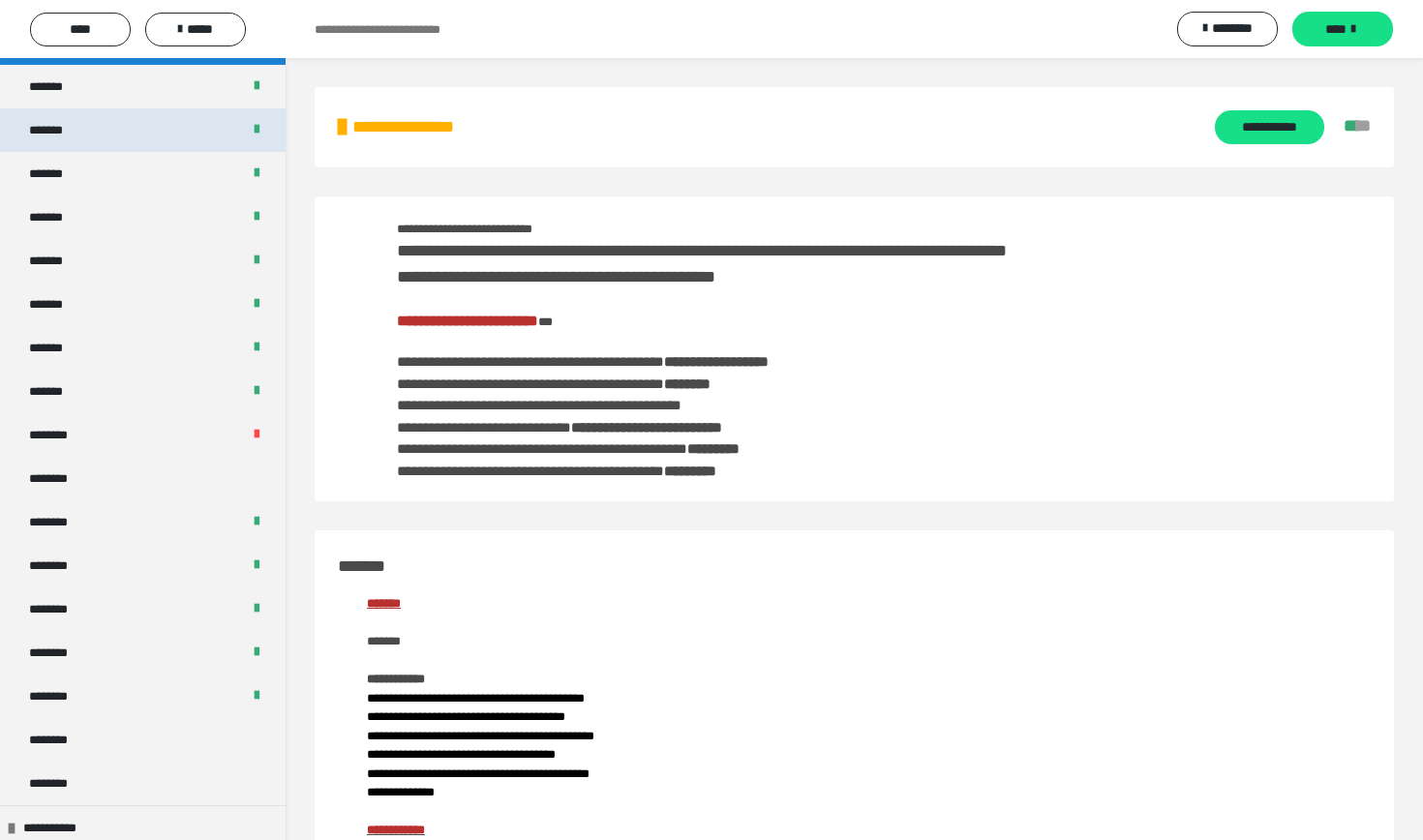 click on "*******" at bounding box center (142, 130) 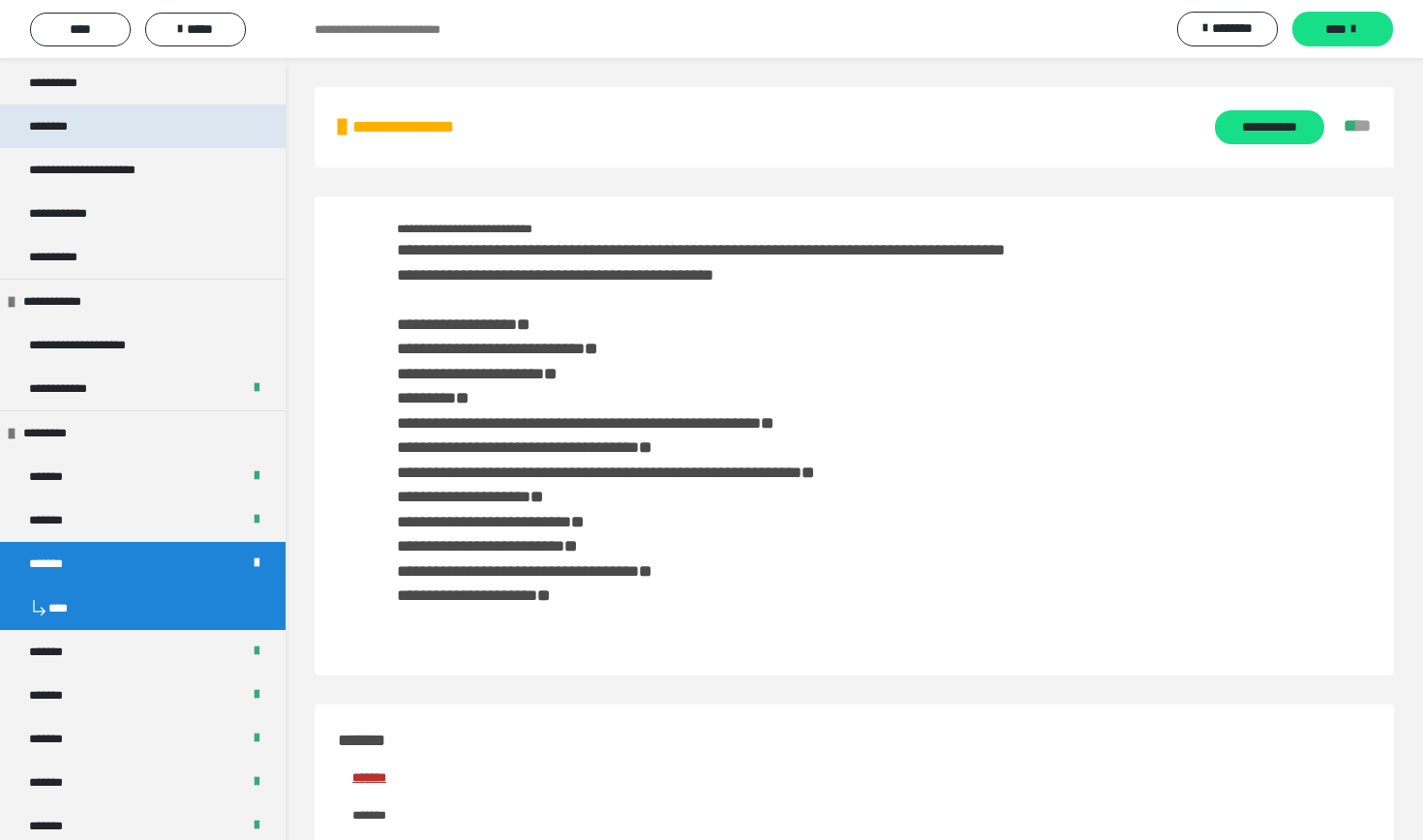 scroll, scrollTop: 255, scrollLeft: 0, axis: vertical 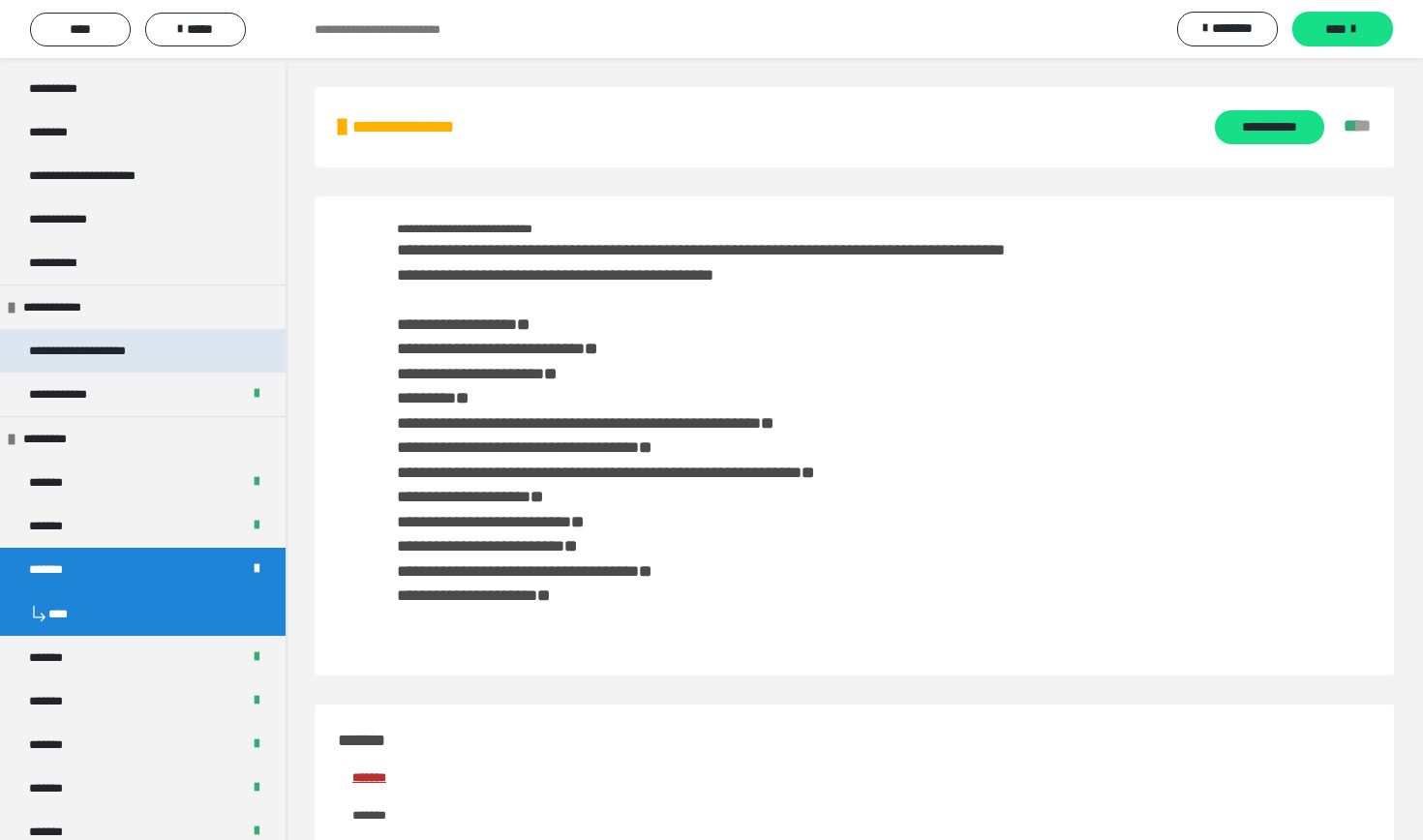 click on "**********" at bounding box center [97, 350] 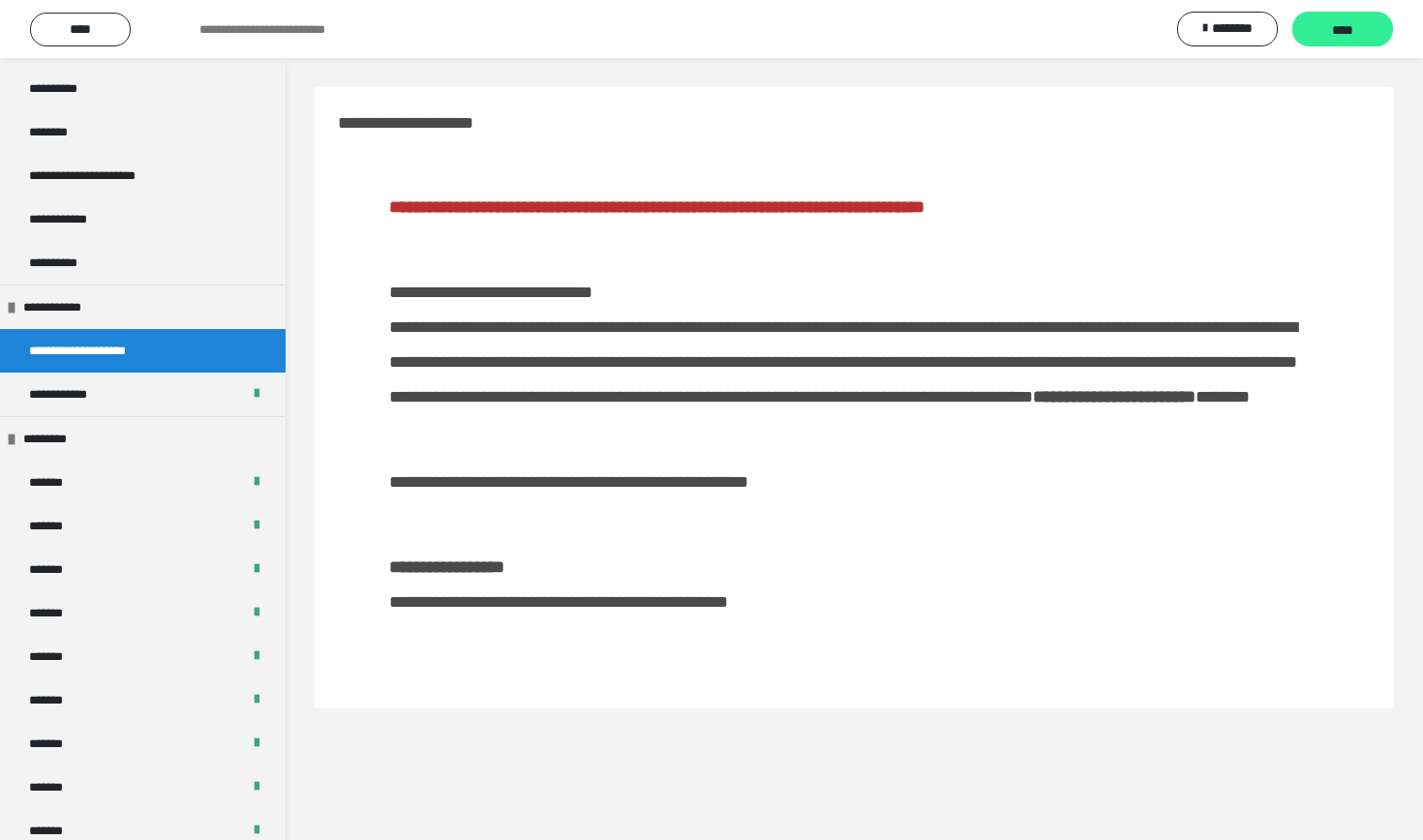 click on "****" at bounding box center (1343, 30) 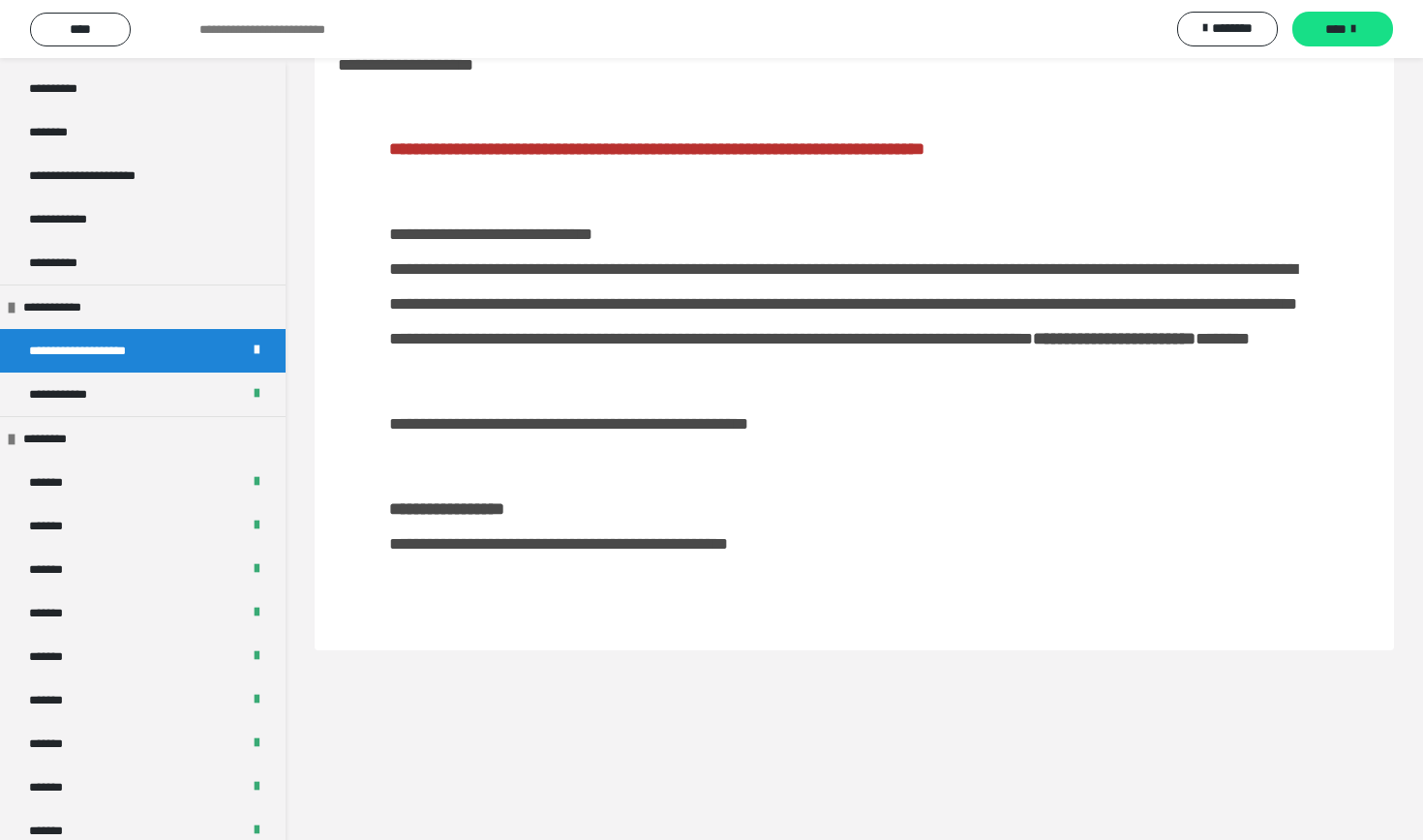 scroll, scrollTop: 58, scrollLeft: 0, axis: vertical 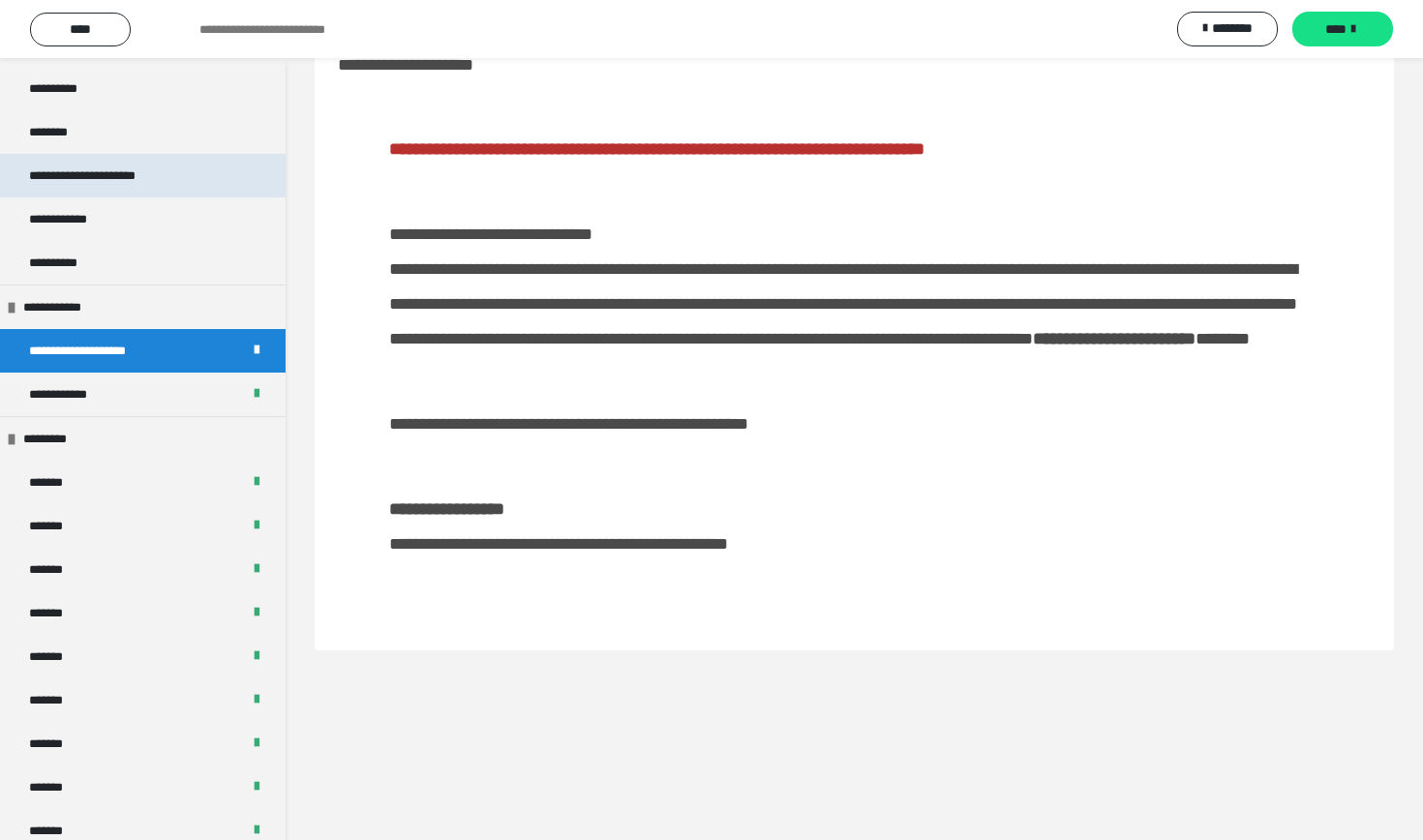 click on "**********" at bounding box center [105, 175] 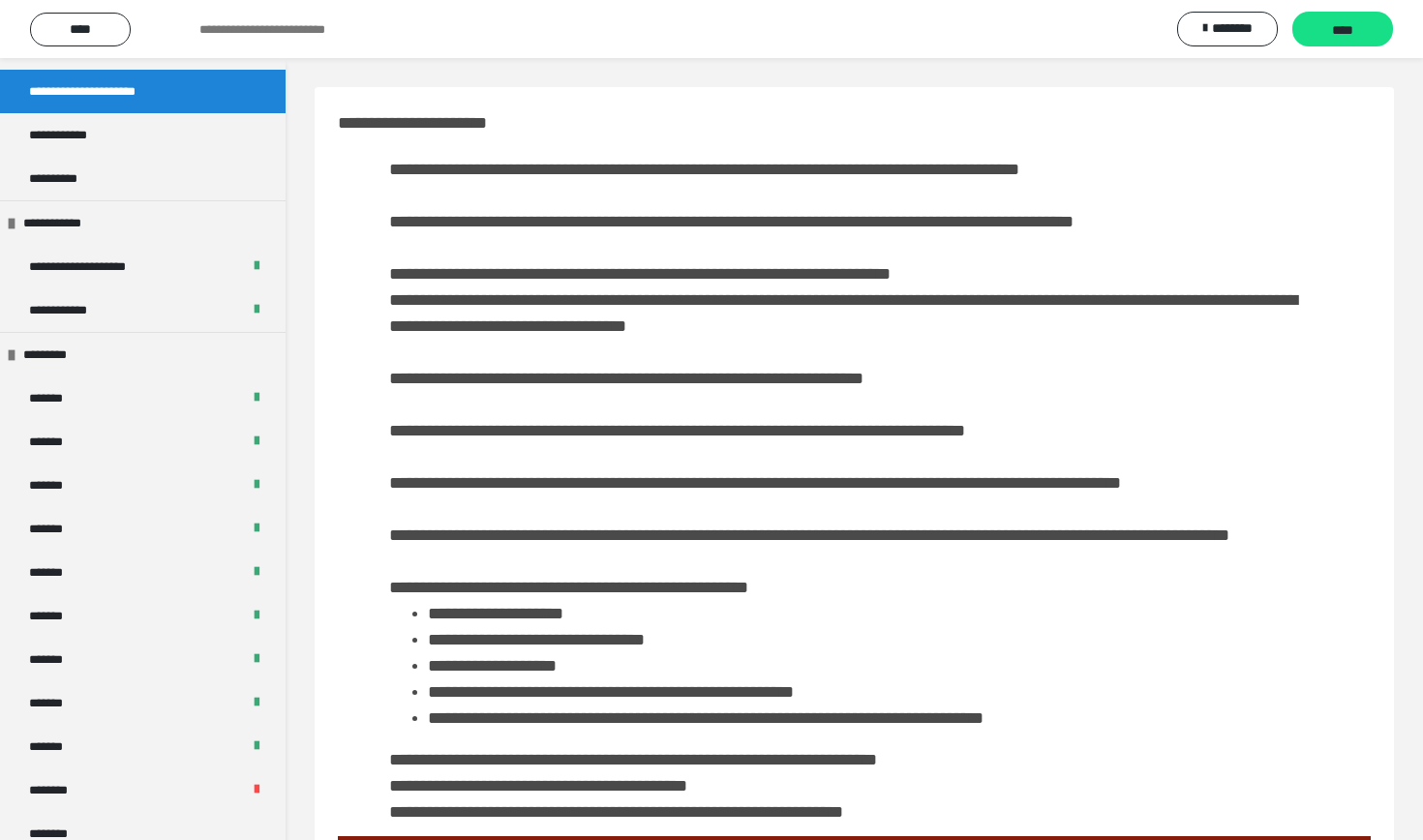 scroll, scrollTop: 354, scrollLeft: 0, axis: vertical 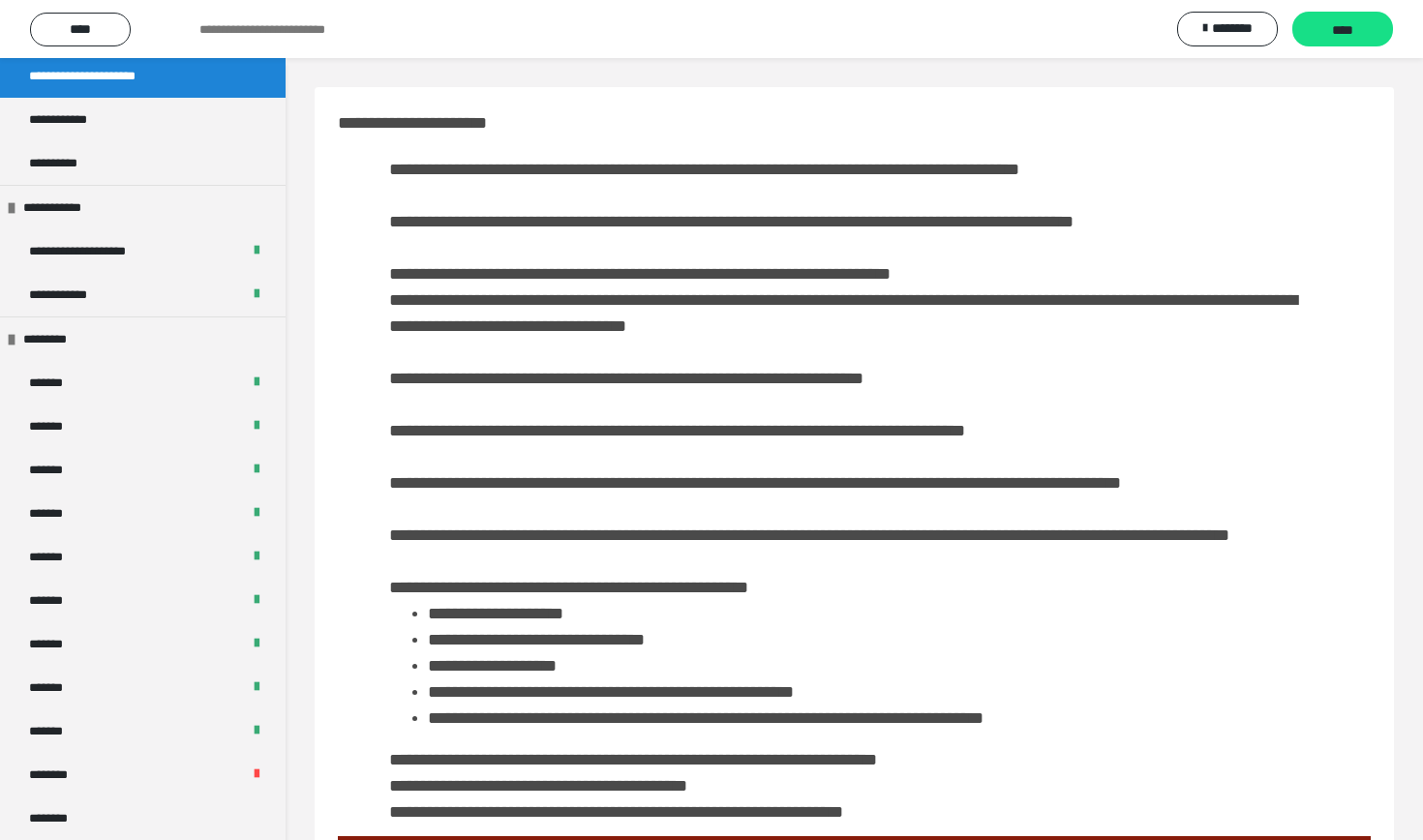 click on "**********" at bounding box center (854, 491) 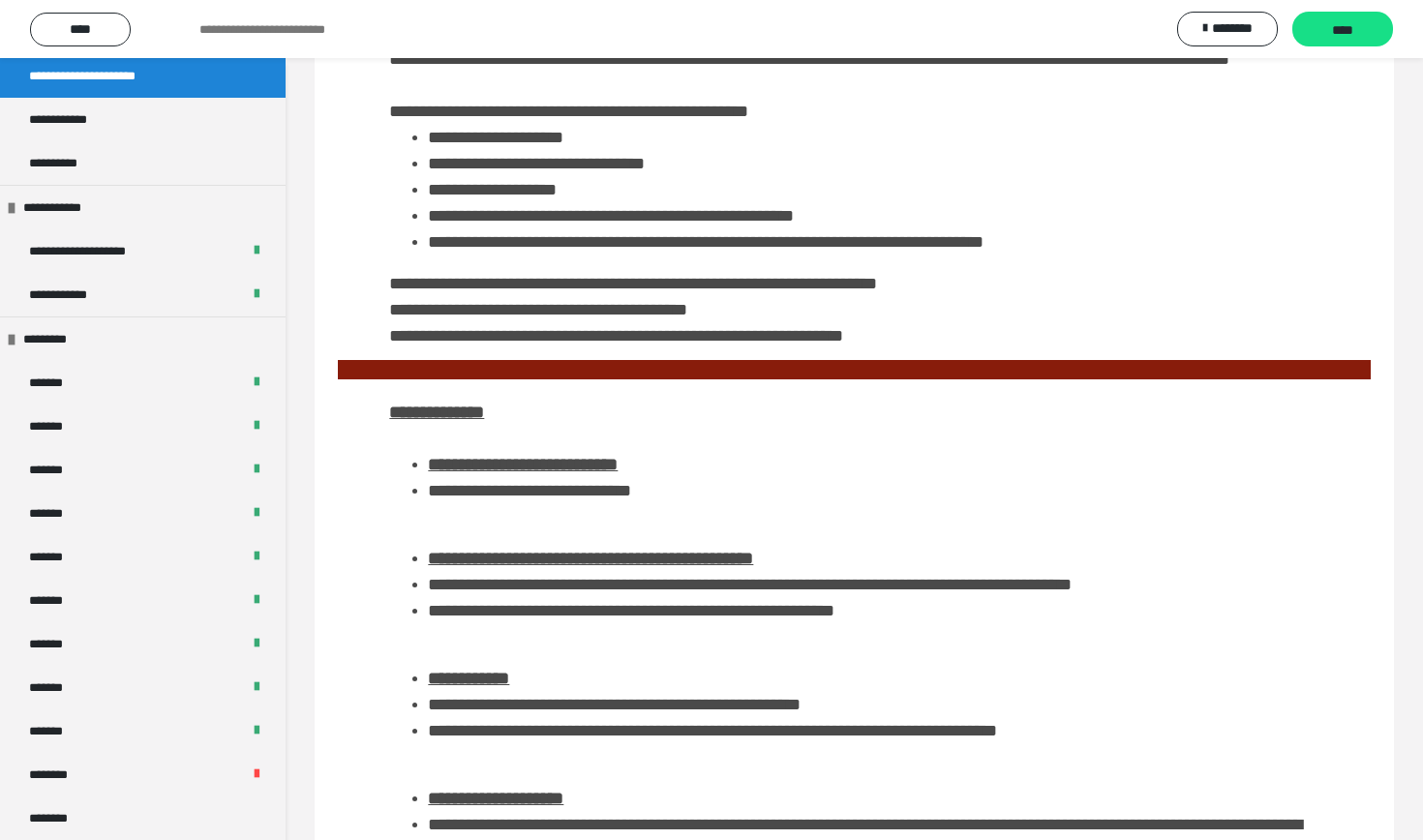 scroll, scrollTop: 428, scrollLeft: 0, axis: vertical 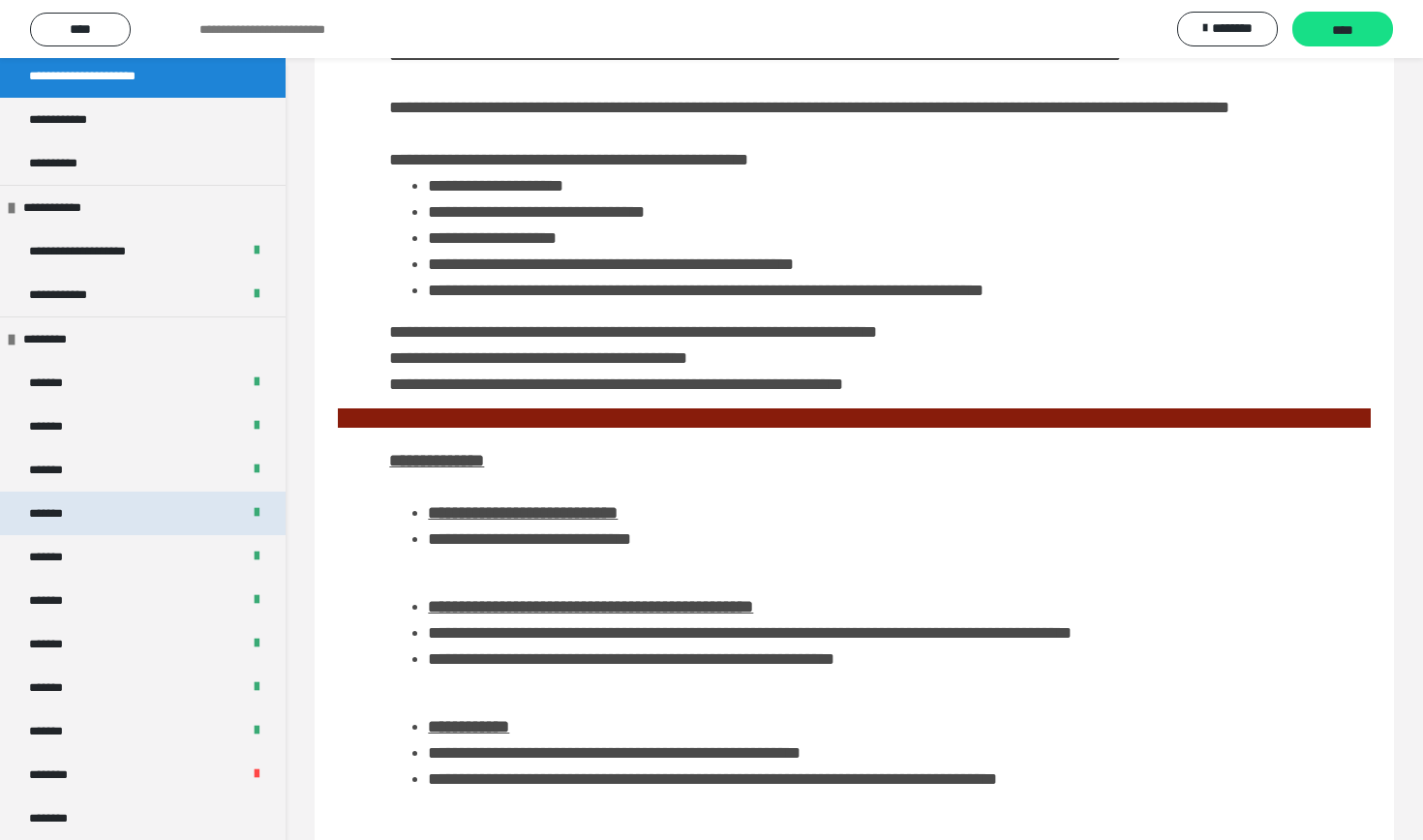 click on "*******" at bounding box center (57, 513) 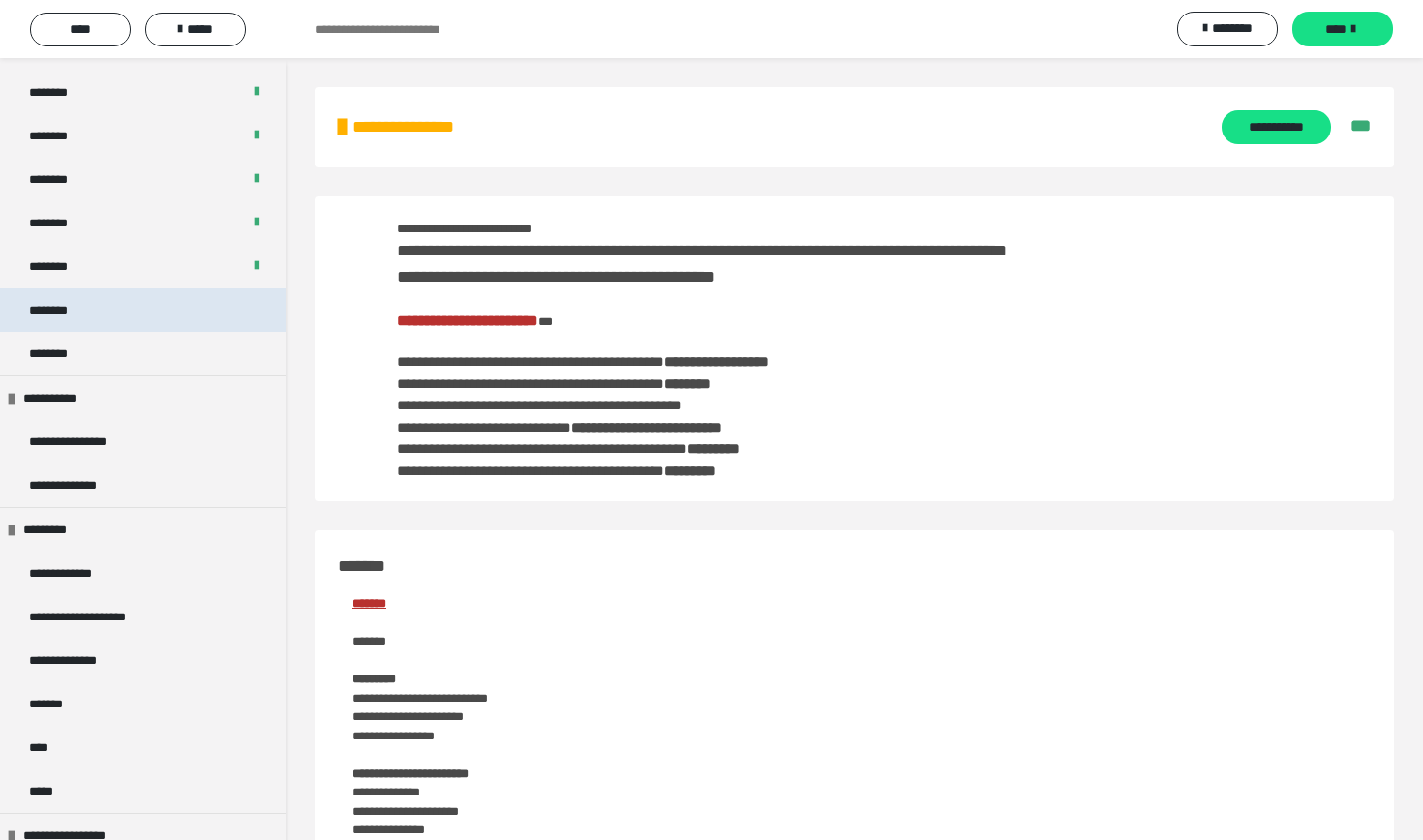 scroll, scrollTop: 1196, scrollLeft: 0, axis: vertical 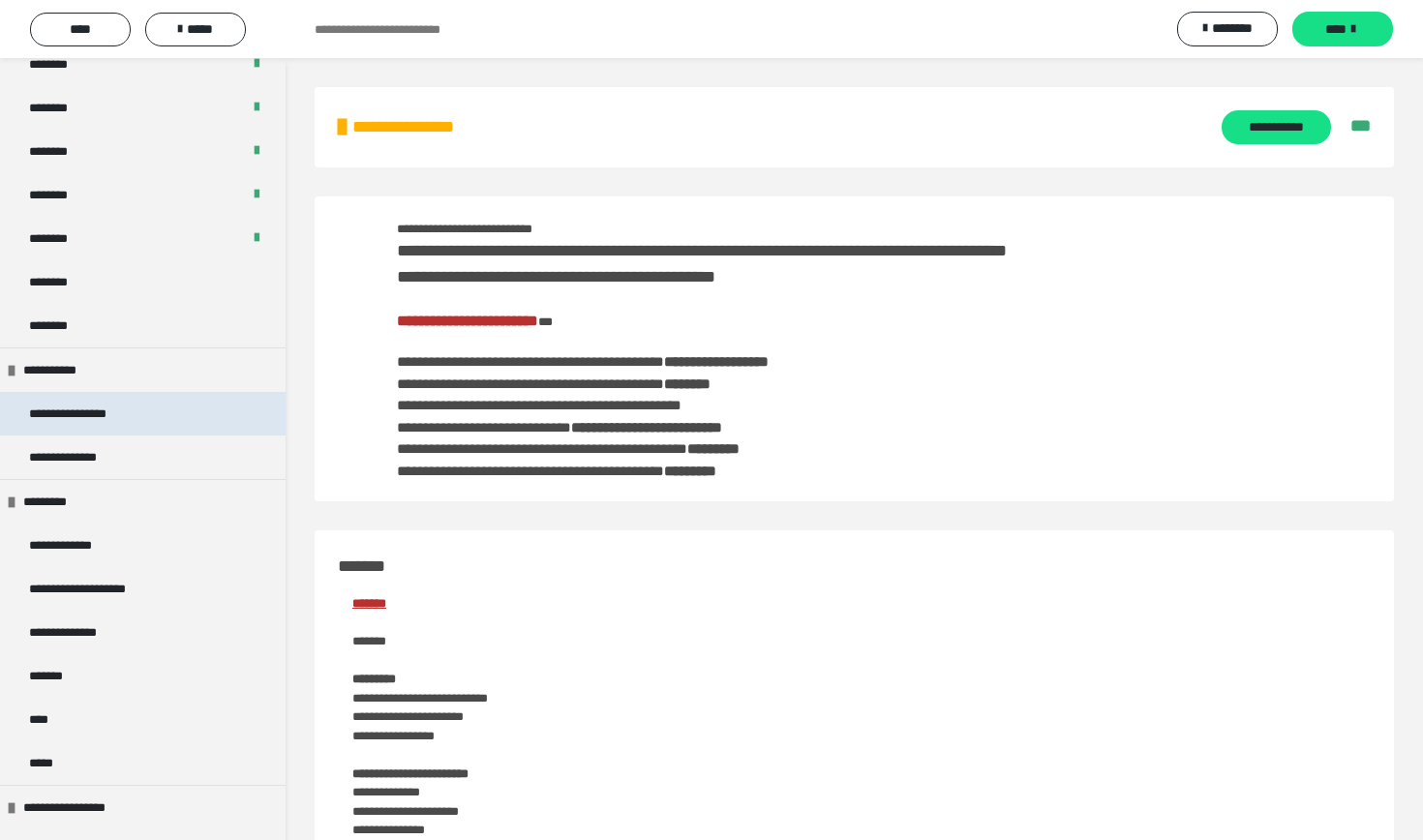 click on "**********" at bounding box center (92, 413) 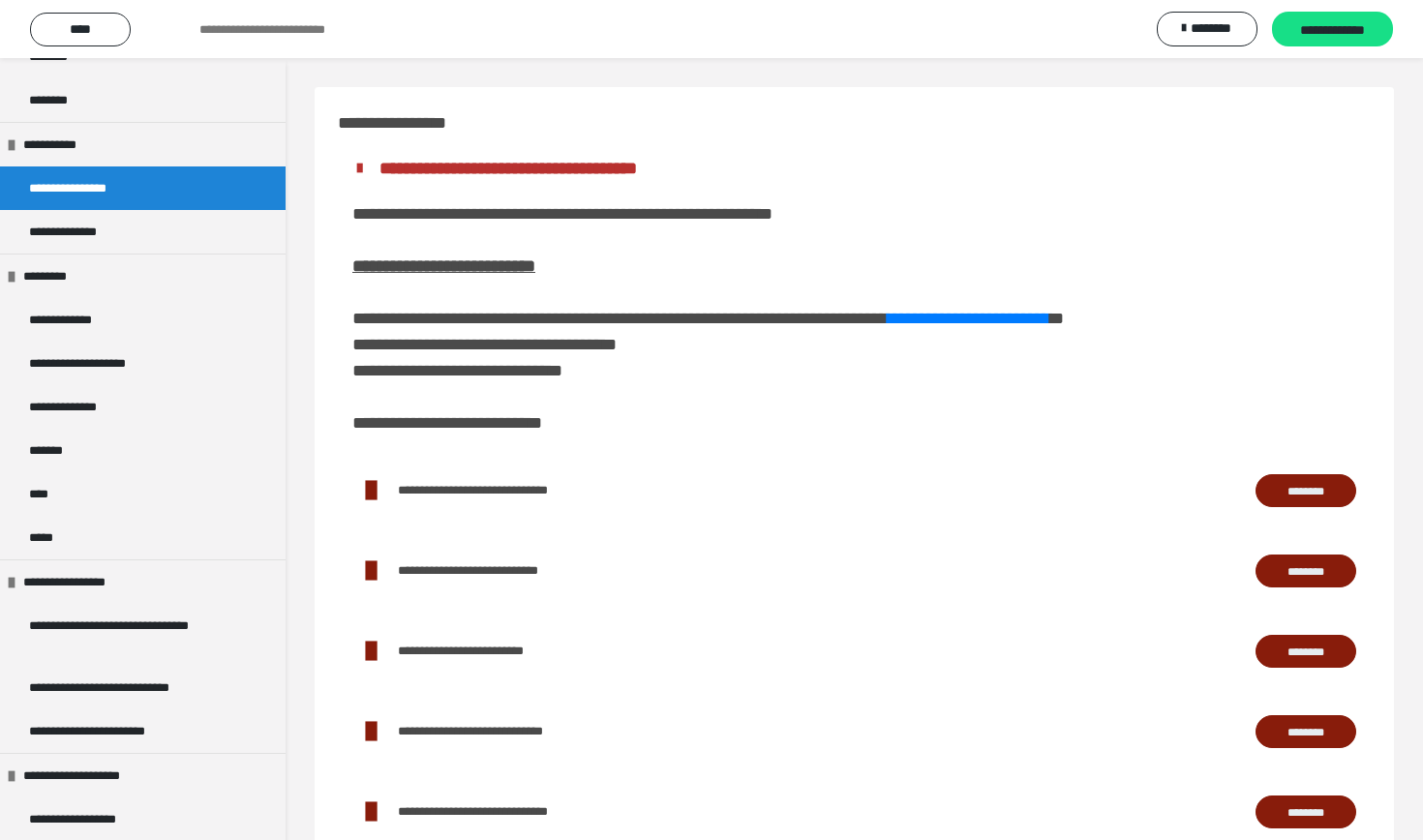scroll, scrollTop: 1406, scrollLeft: 0, axis: vertical 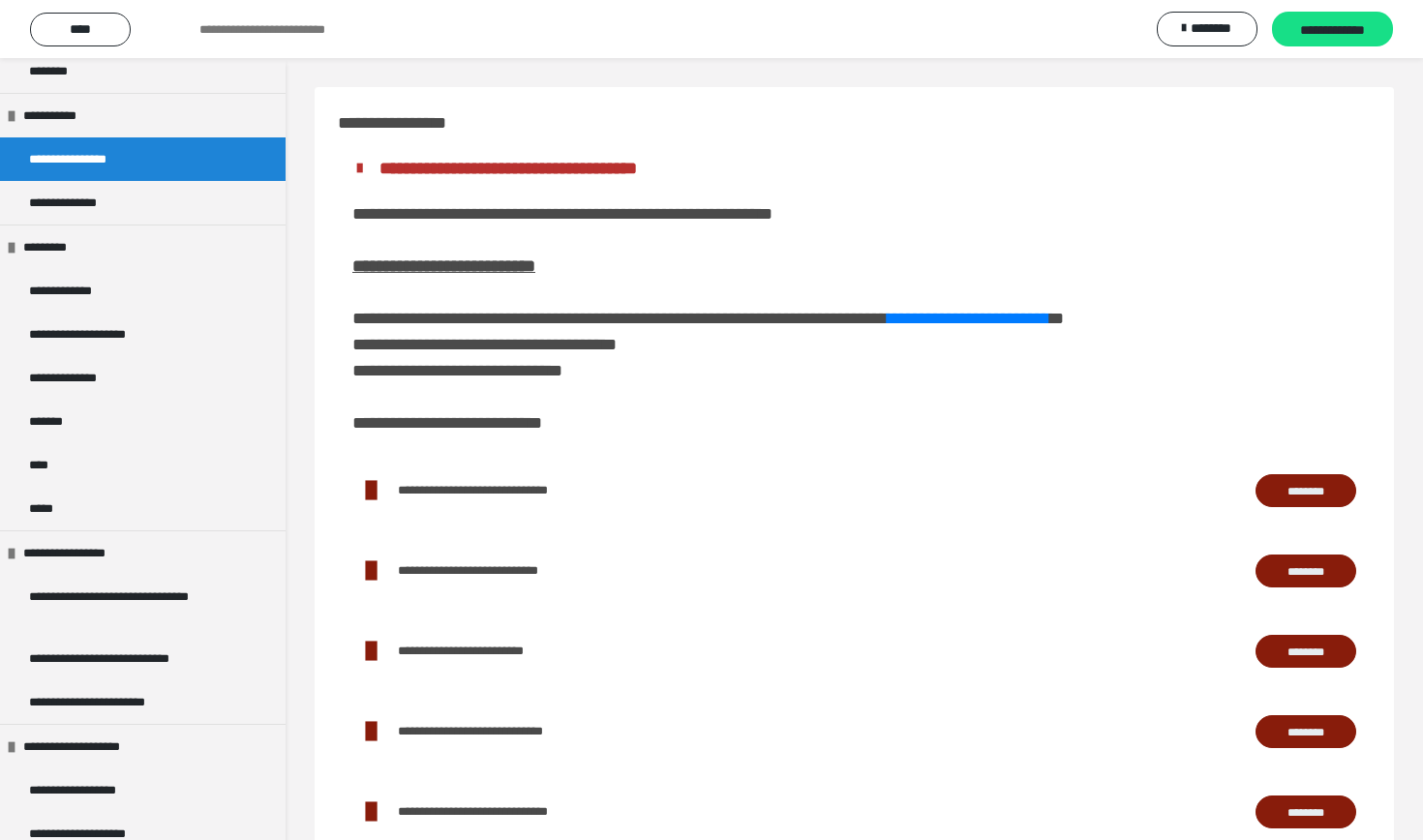 click on "**********" at bounding box center [854, 491] 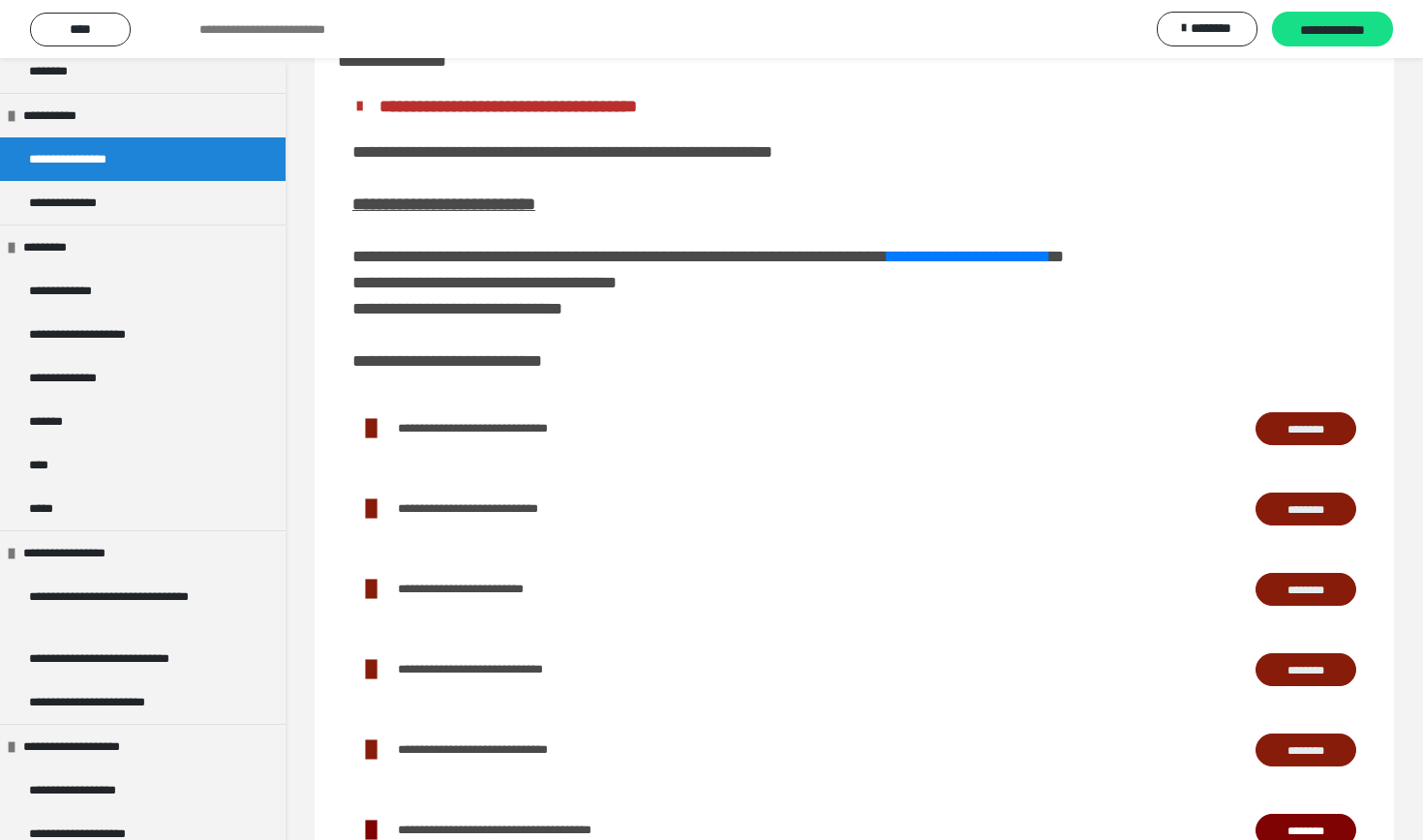 scroll, scrollTop: 46, scrollLeft: 0, axis: vertical 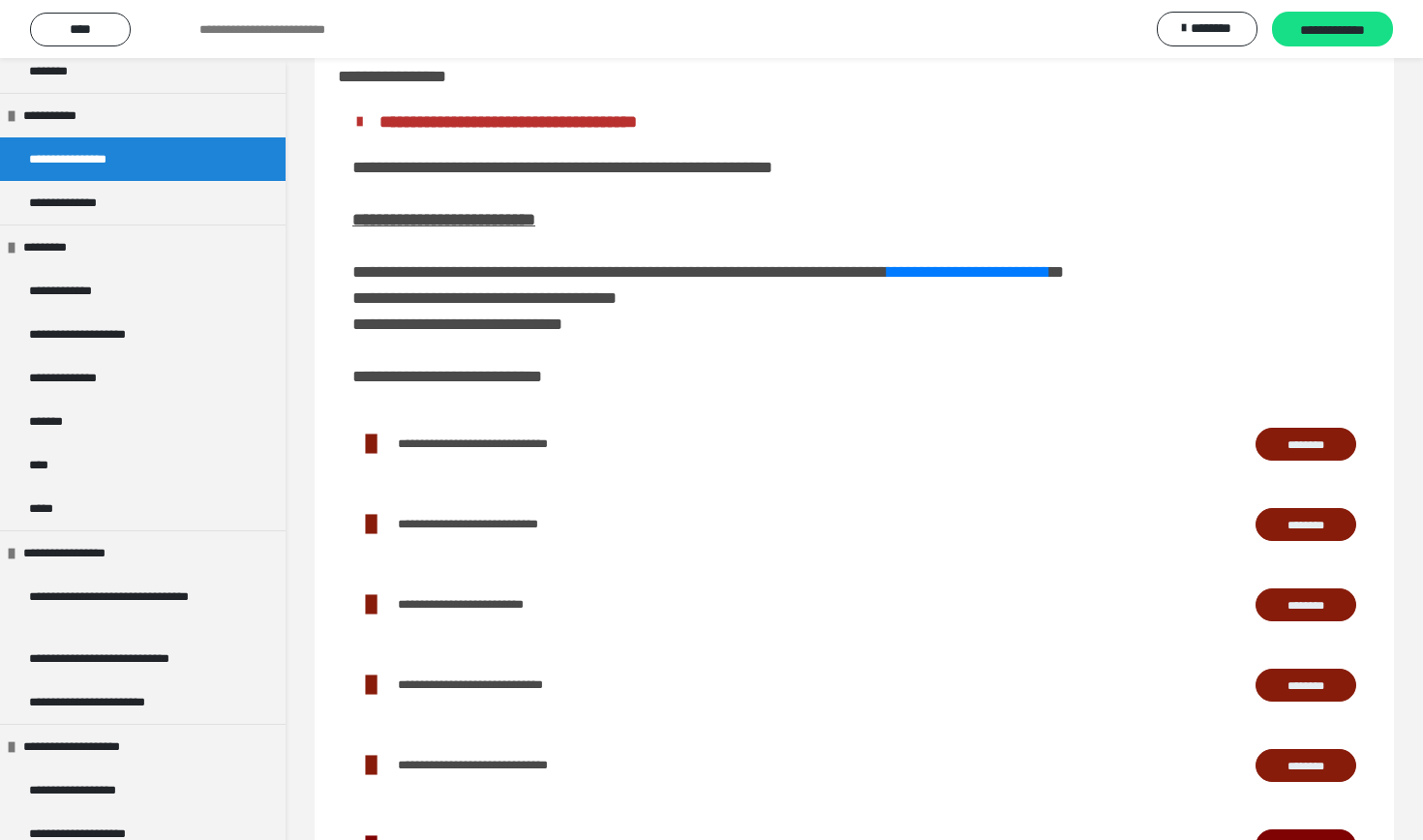 click on "**********" at bounding box center [712, 29] 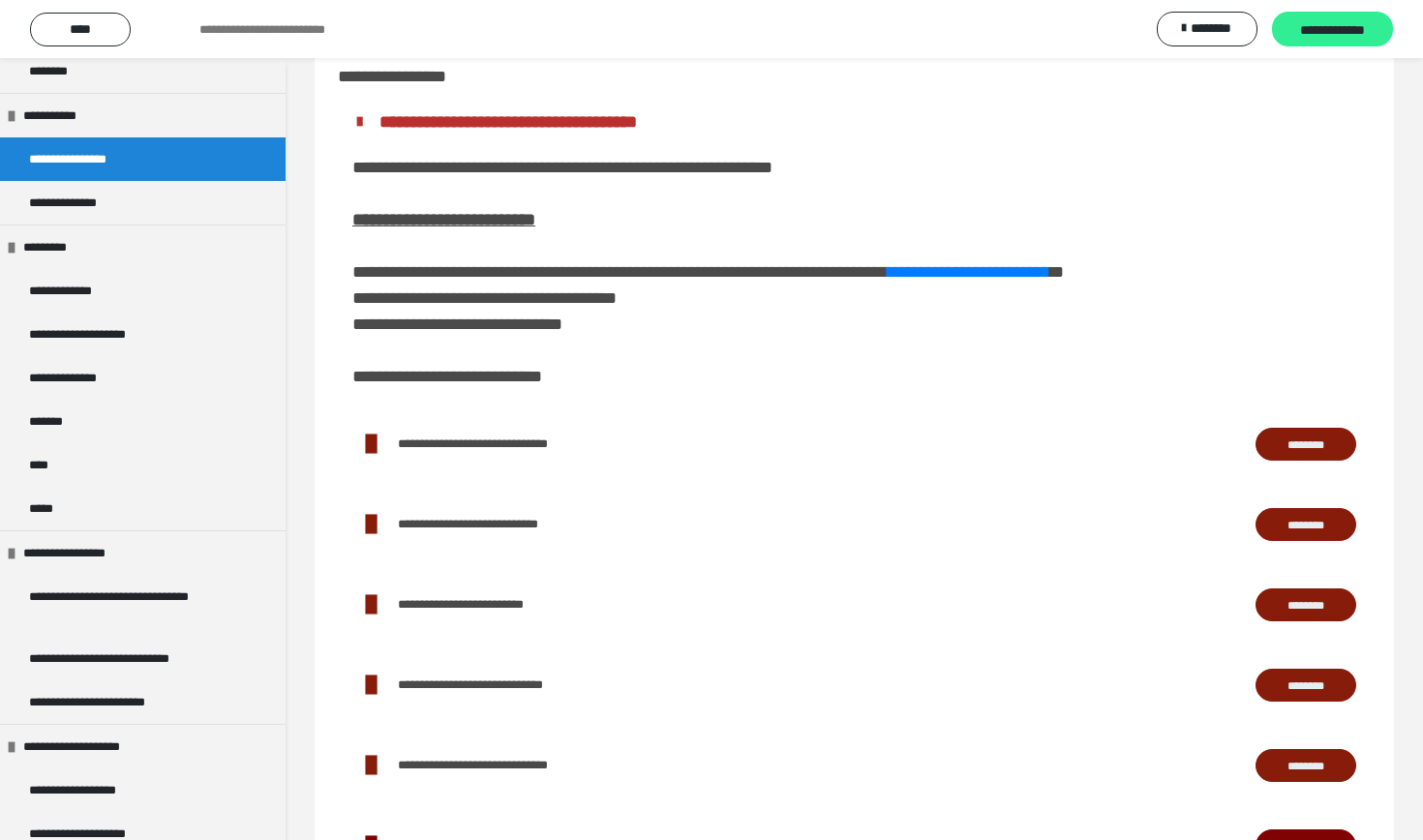 click on "**********" at bounding box center (1332, 30) 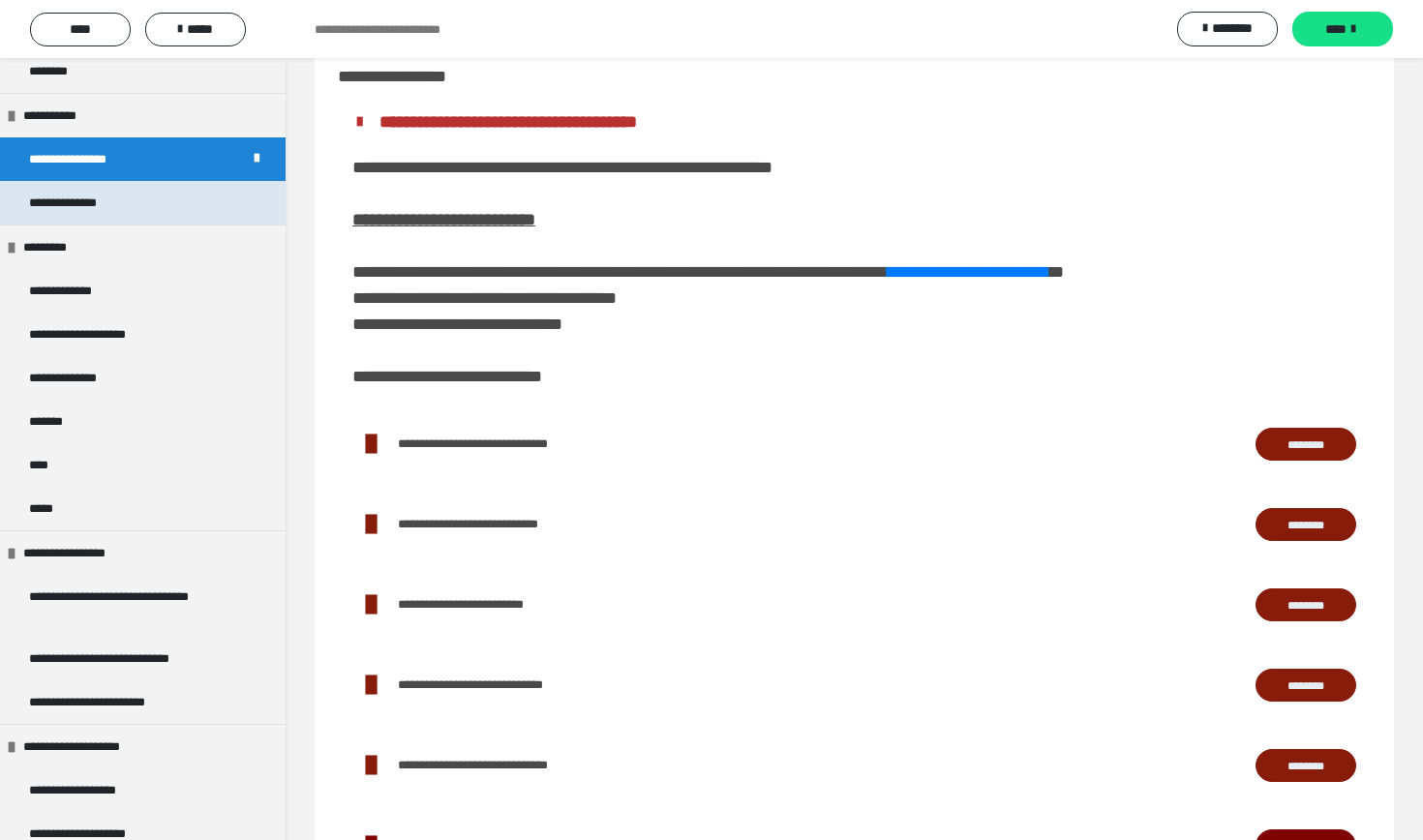 click on "**********" at bounding box center [142, 202] 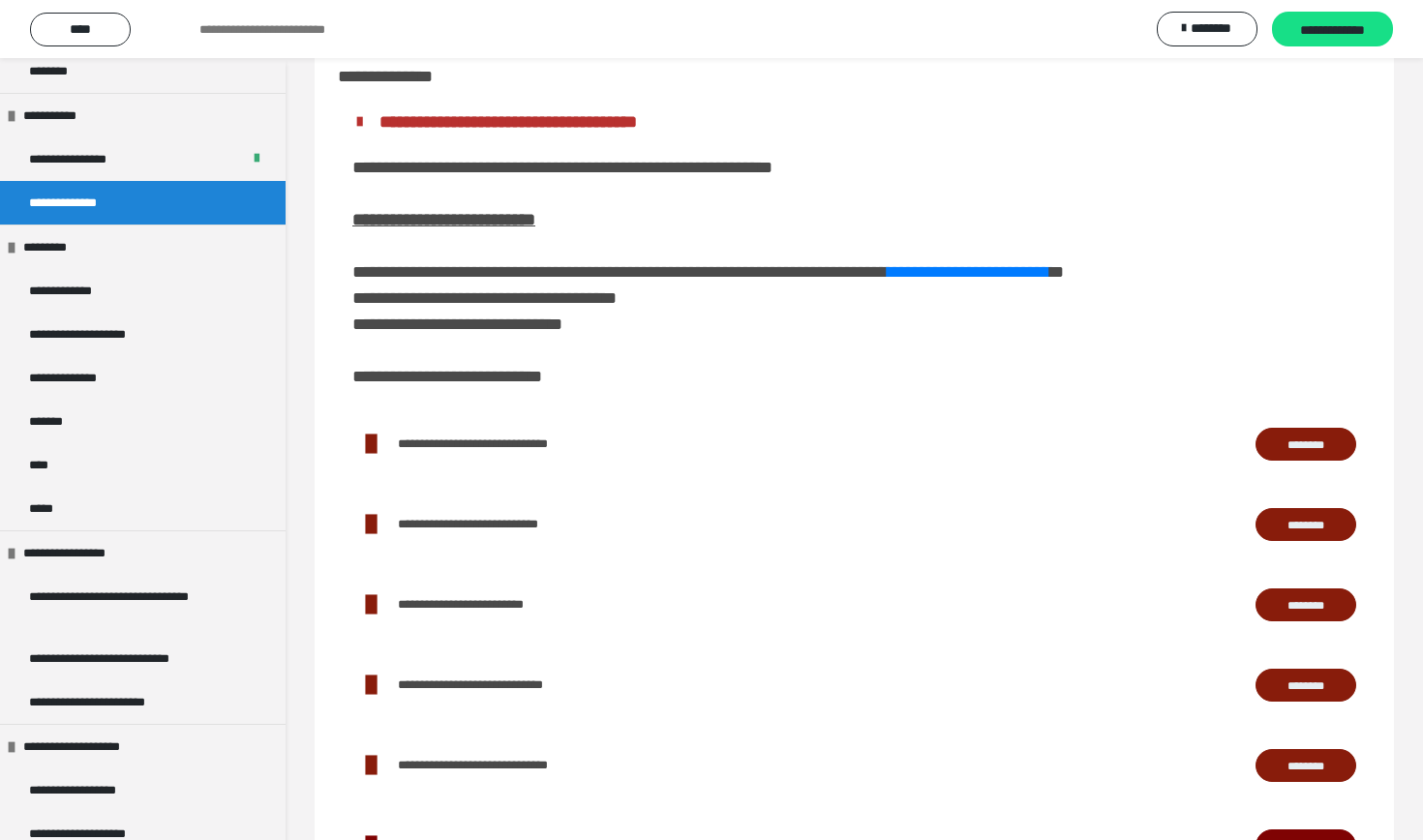 scroll, scrollTop: 0, scrollLeft: 0, axis: both 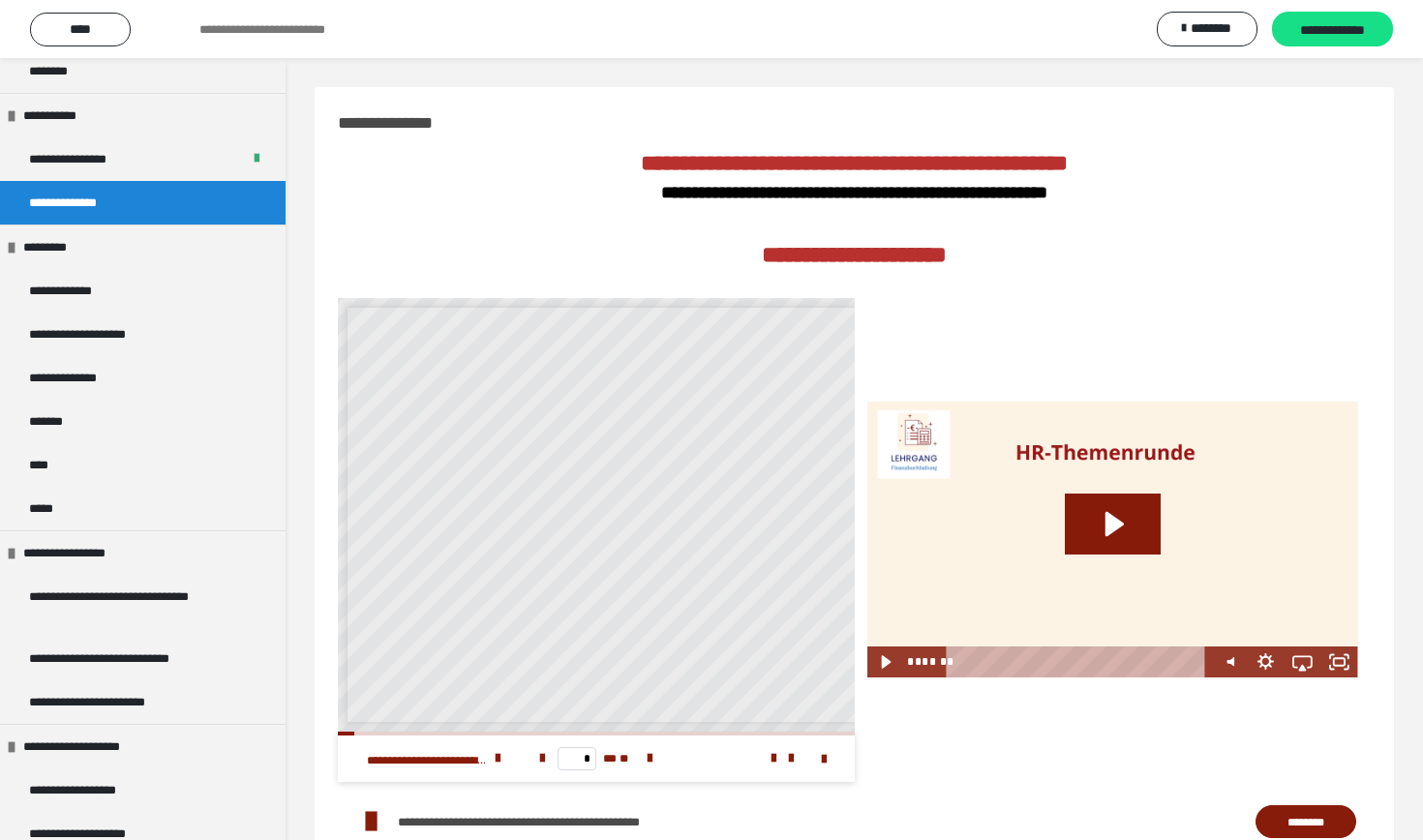 click on "**********" at bounding box center [854, 176] 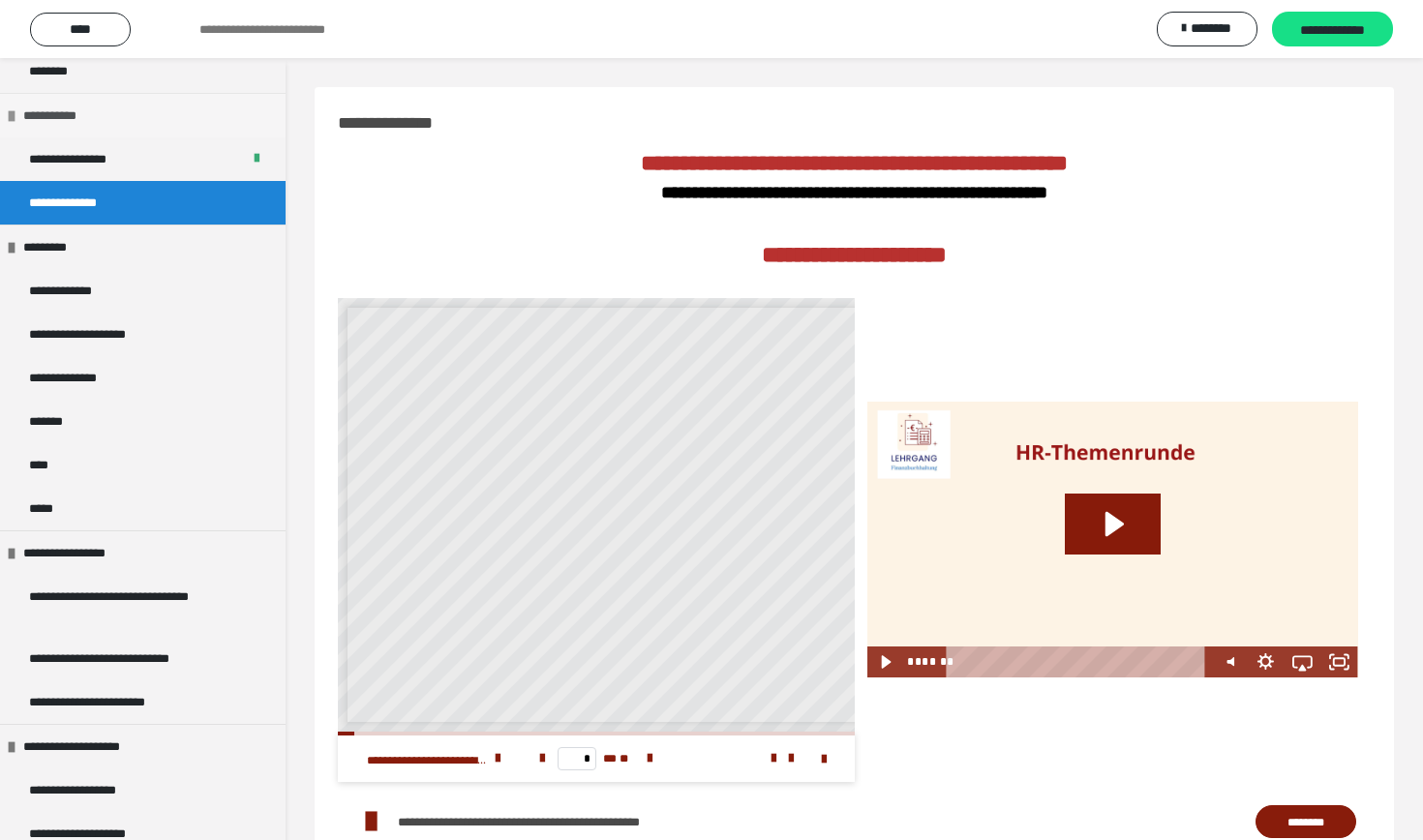 click on "**********" at bounding box center (142, 115) 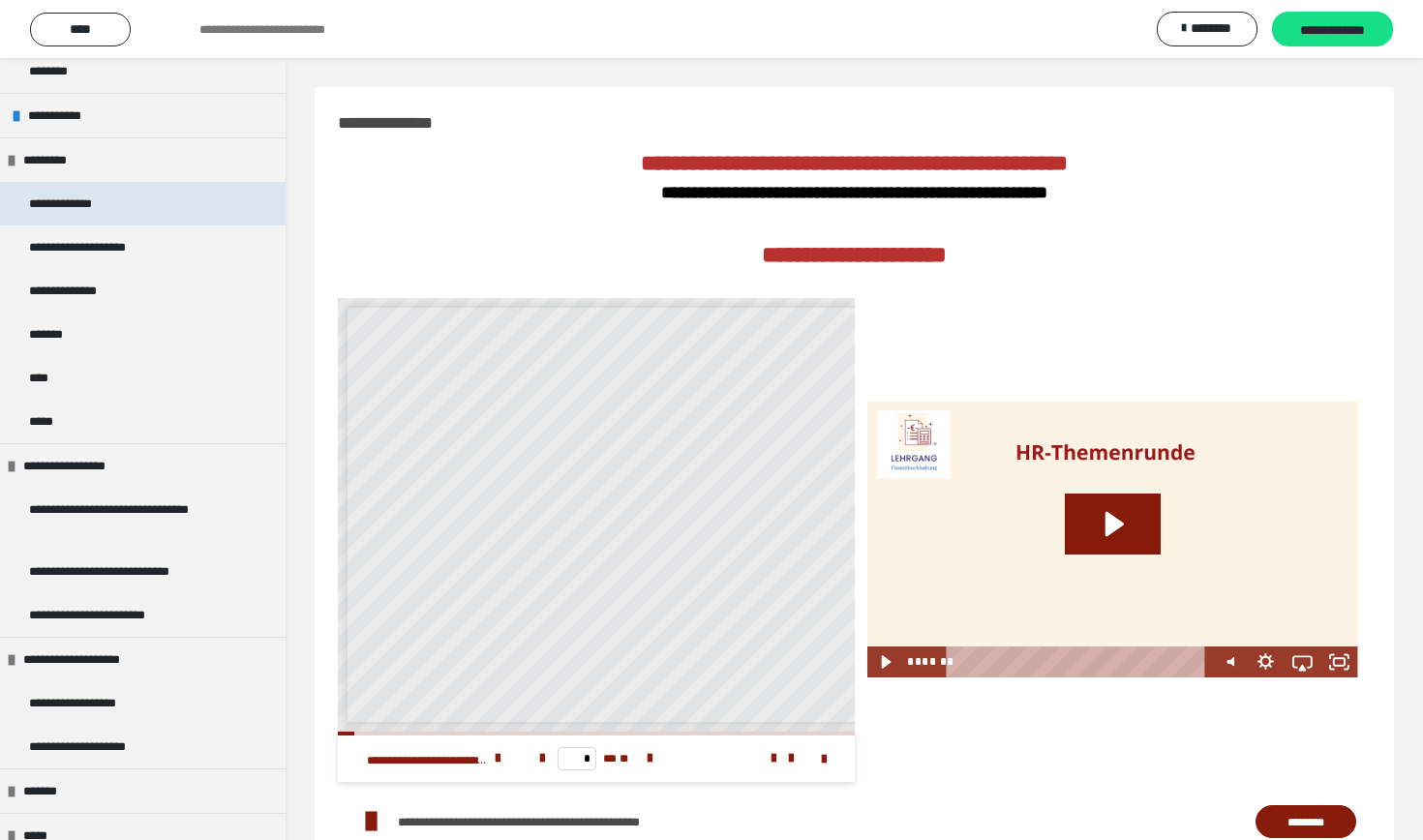 click on "**********" at bounding box center (142, 203) 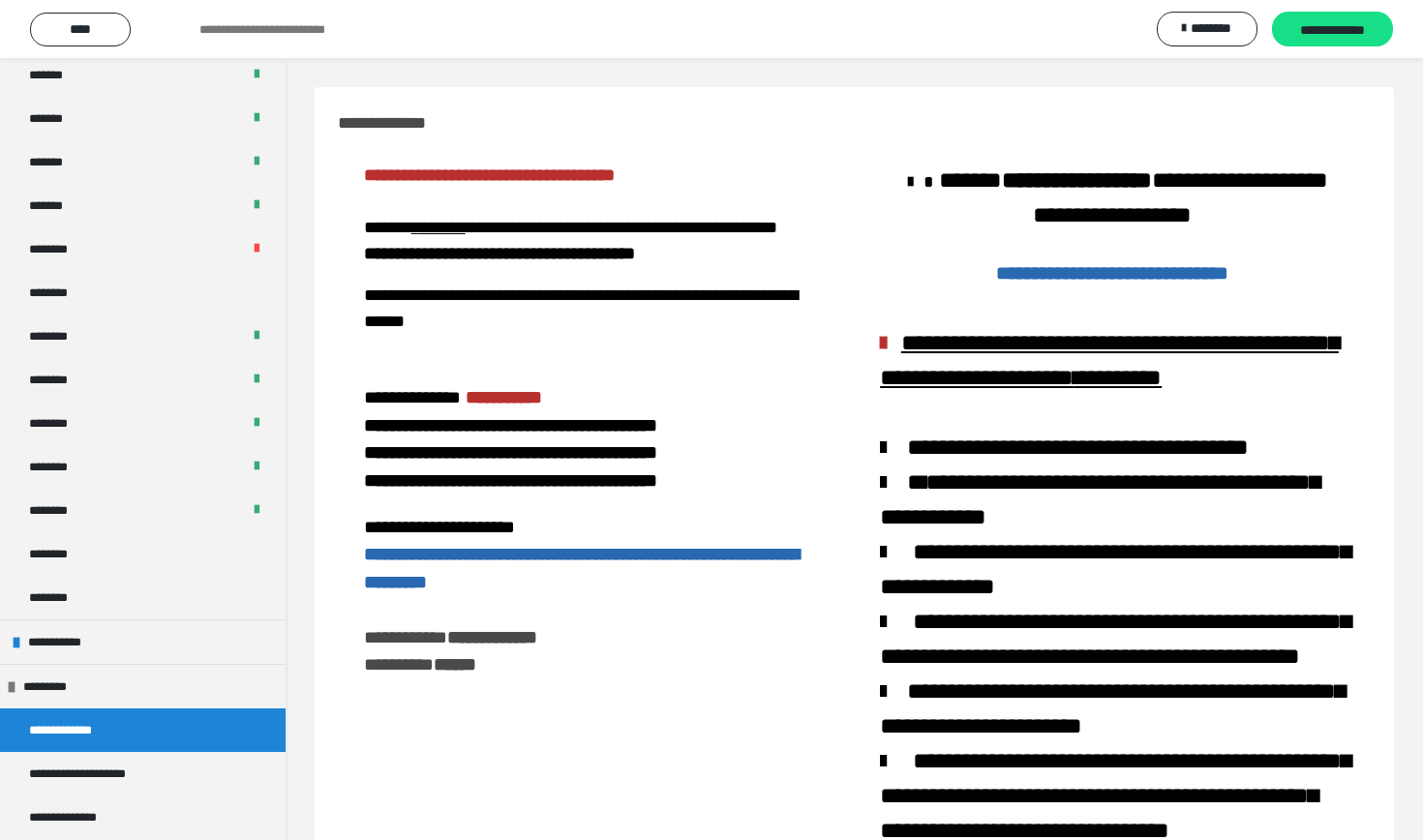 scroll, scrollTop: 892, scrollLeft: 0, axis: vertical 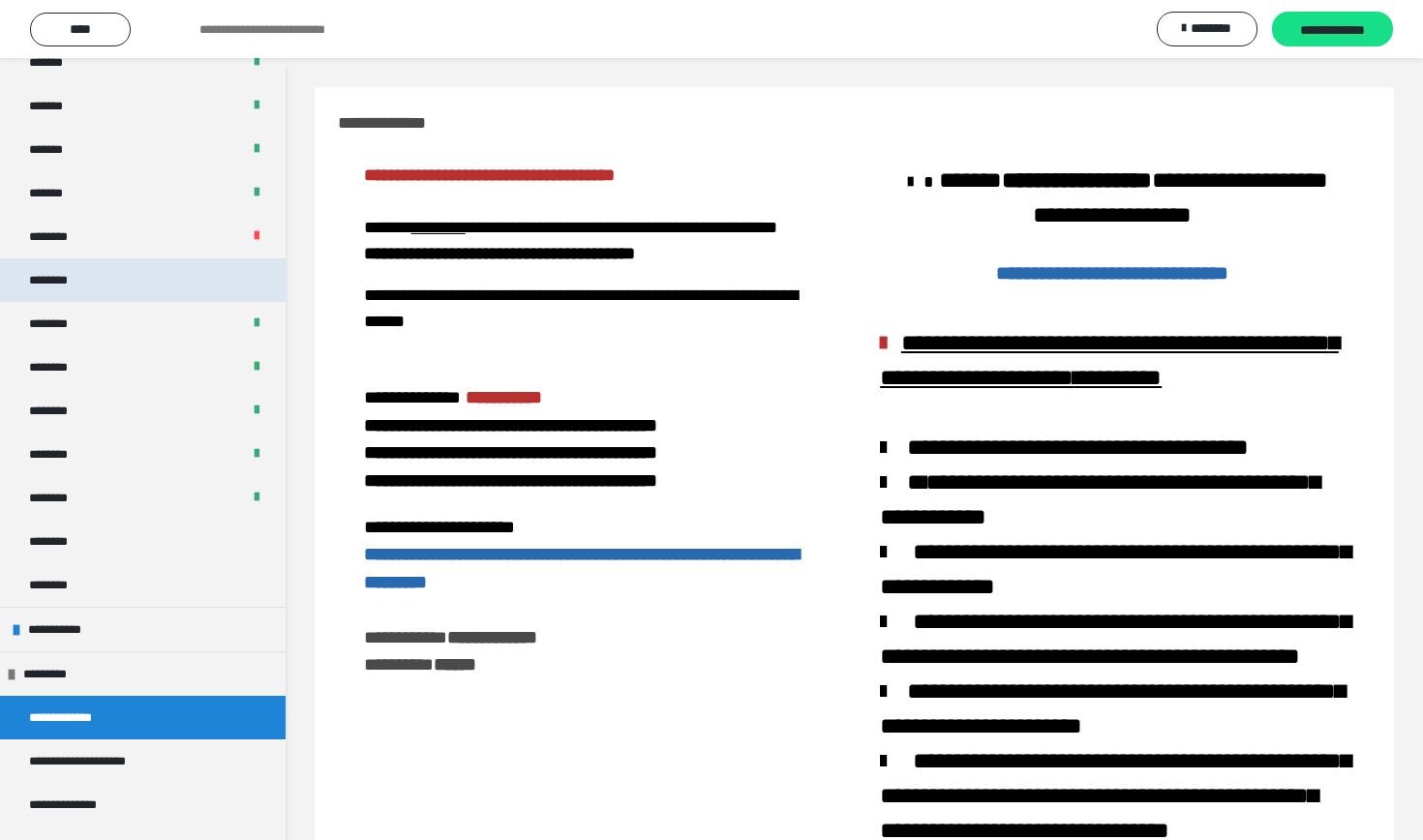 click on "********" at bounding box center (142, 280) 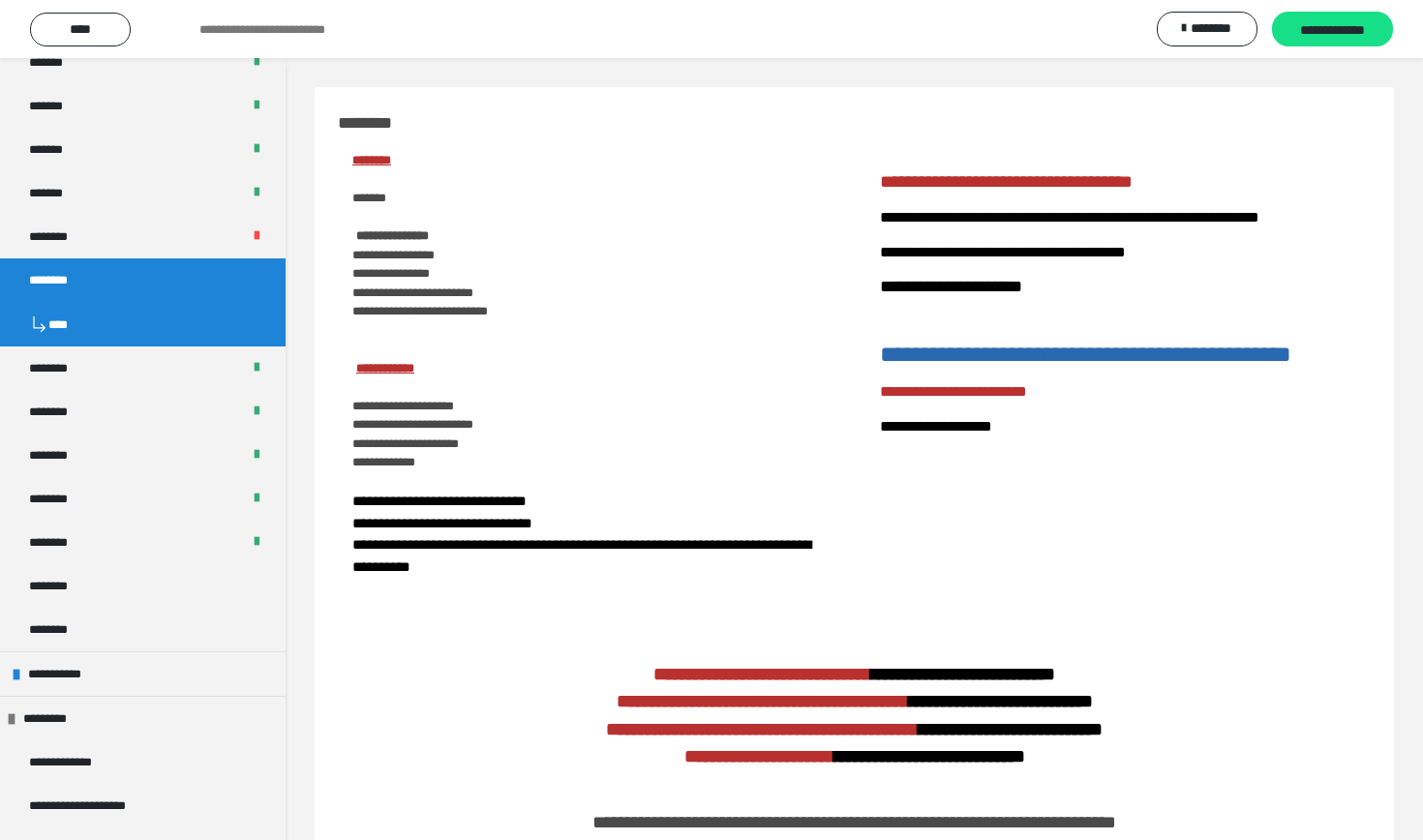 click on "**********" at bounding box center [854, 739] 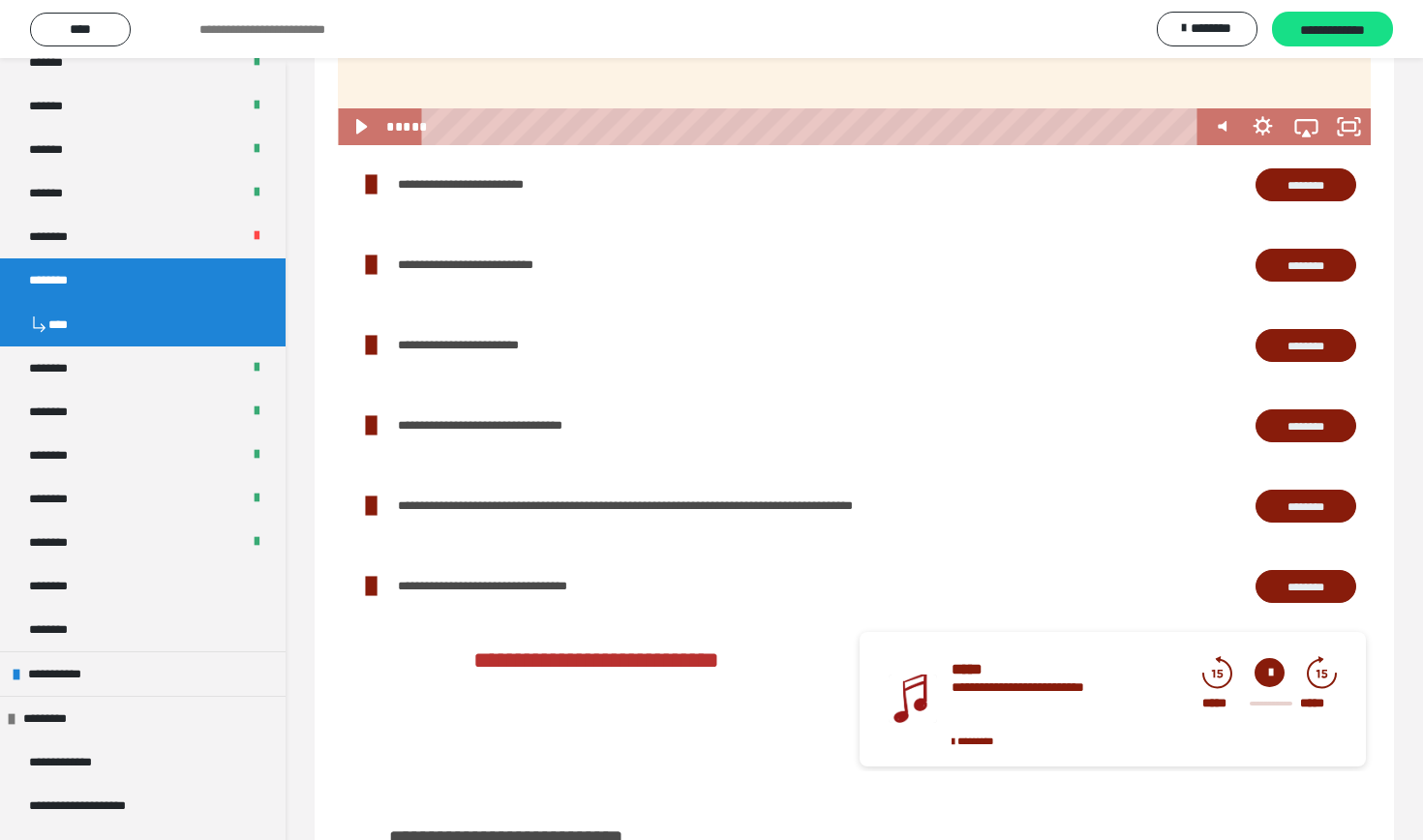 scroll, scrollTop: 2091, scrollLeft: 0, axis: vertical 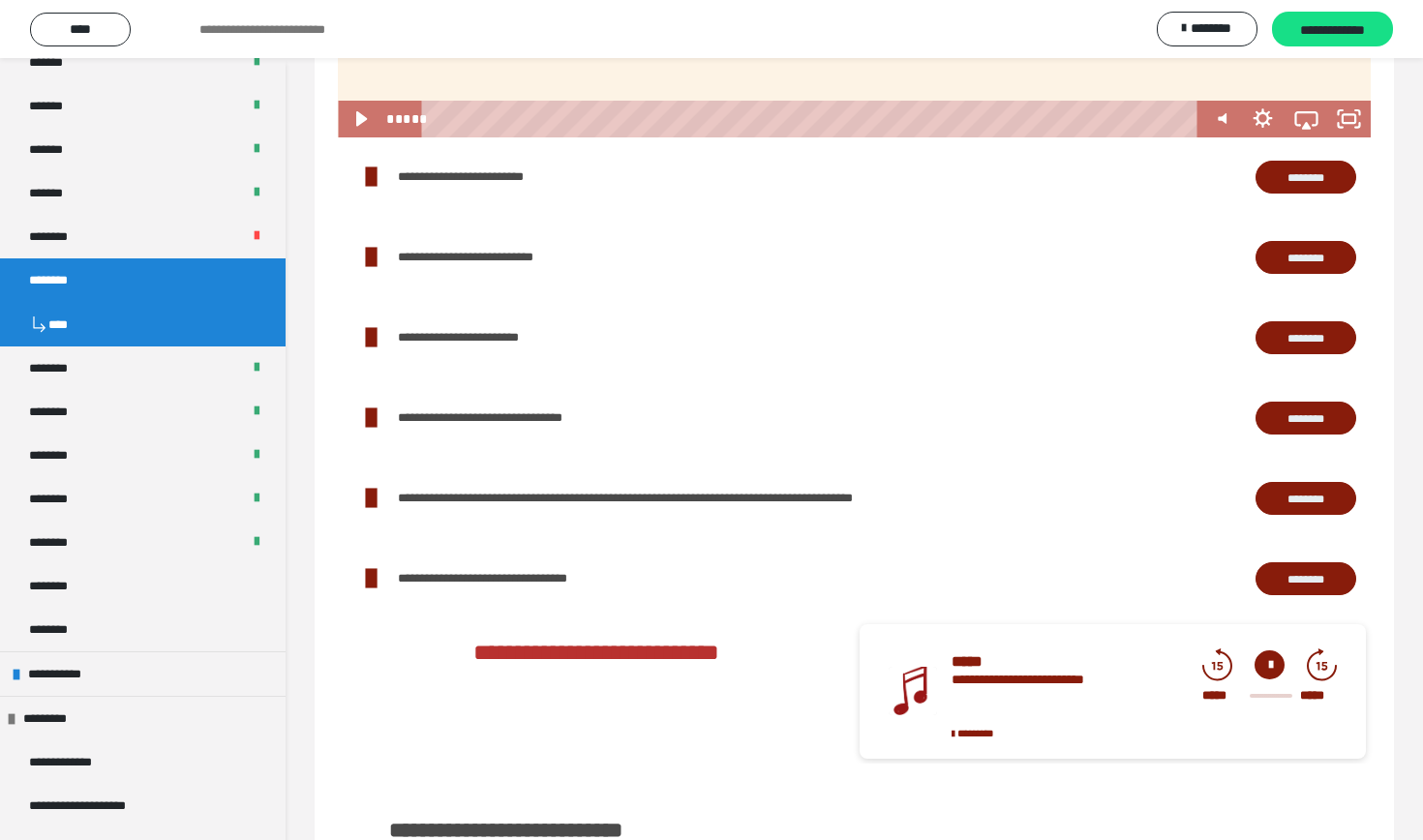 click on "********" at bounding box center (1306, 338) 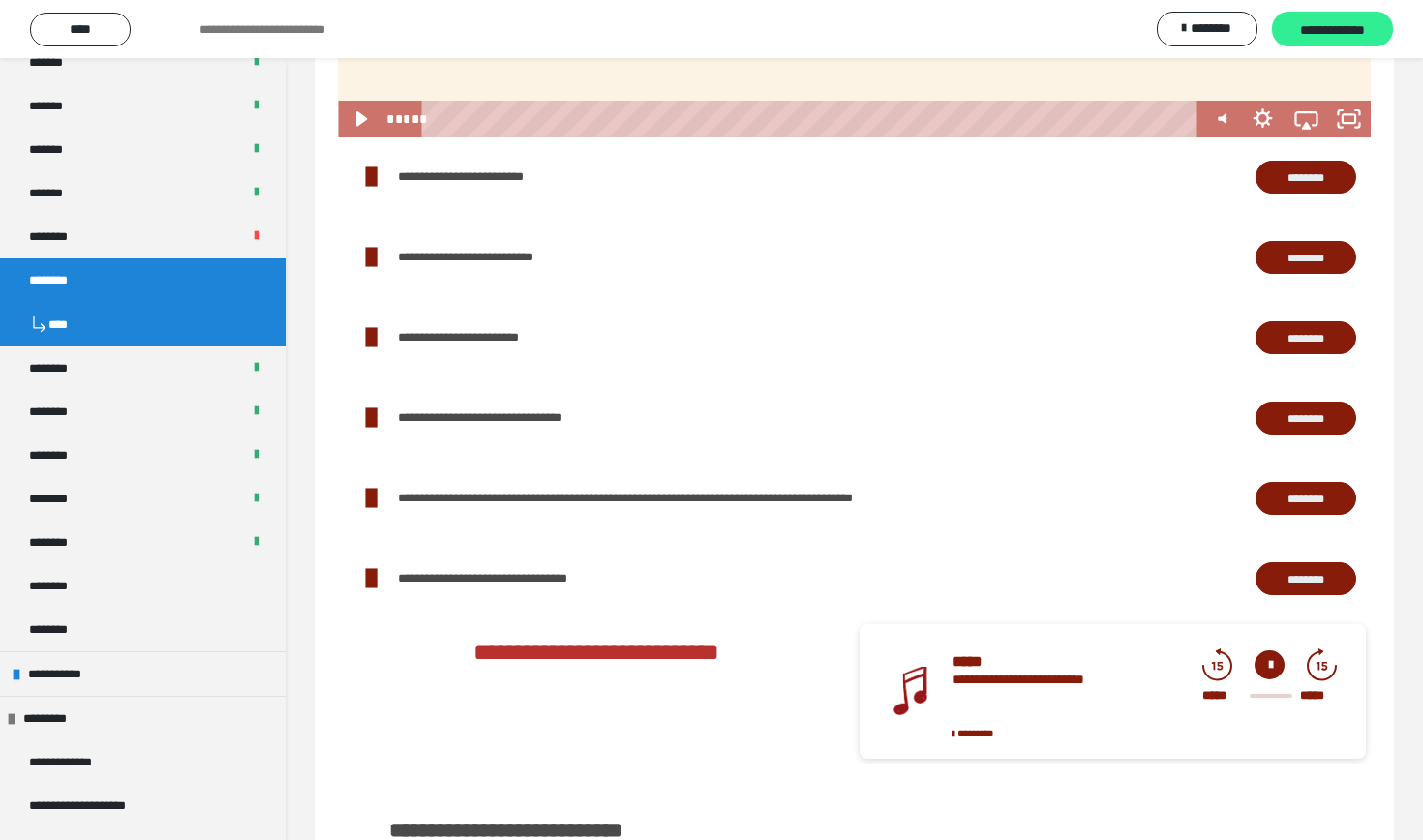 click on "**********" at bounding box center (1332, 30) 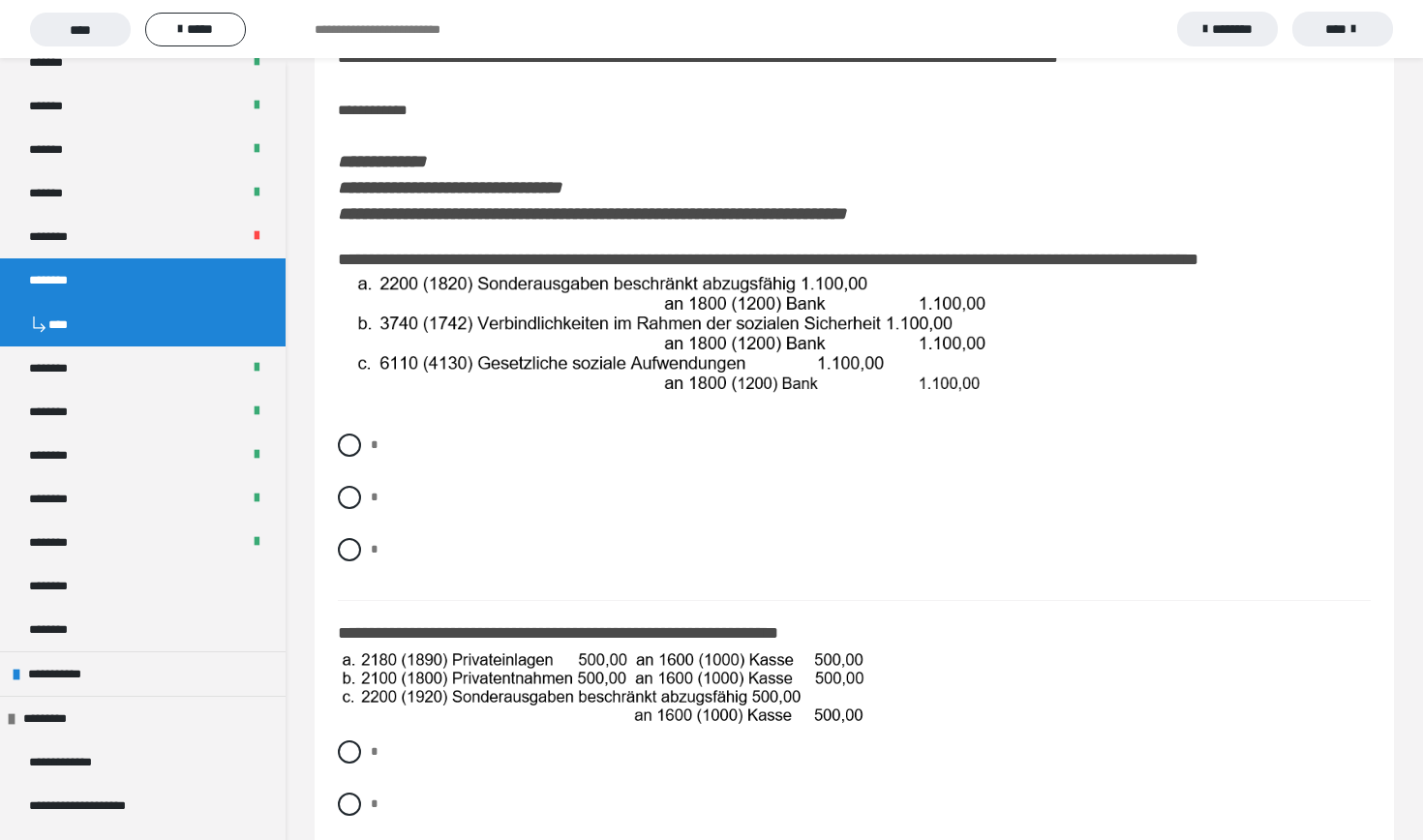 scroll, scrollTop: 146, scrollLeft: 0, axis: vertical 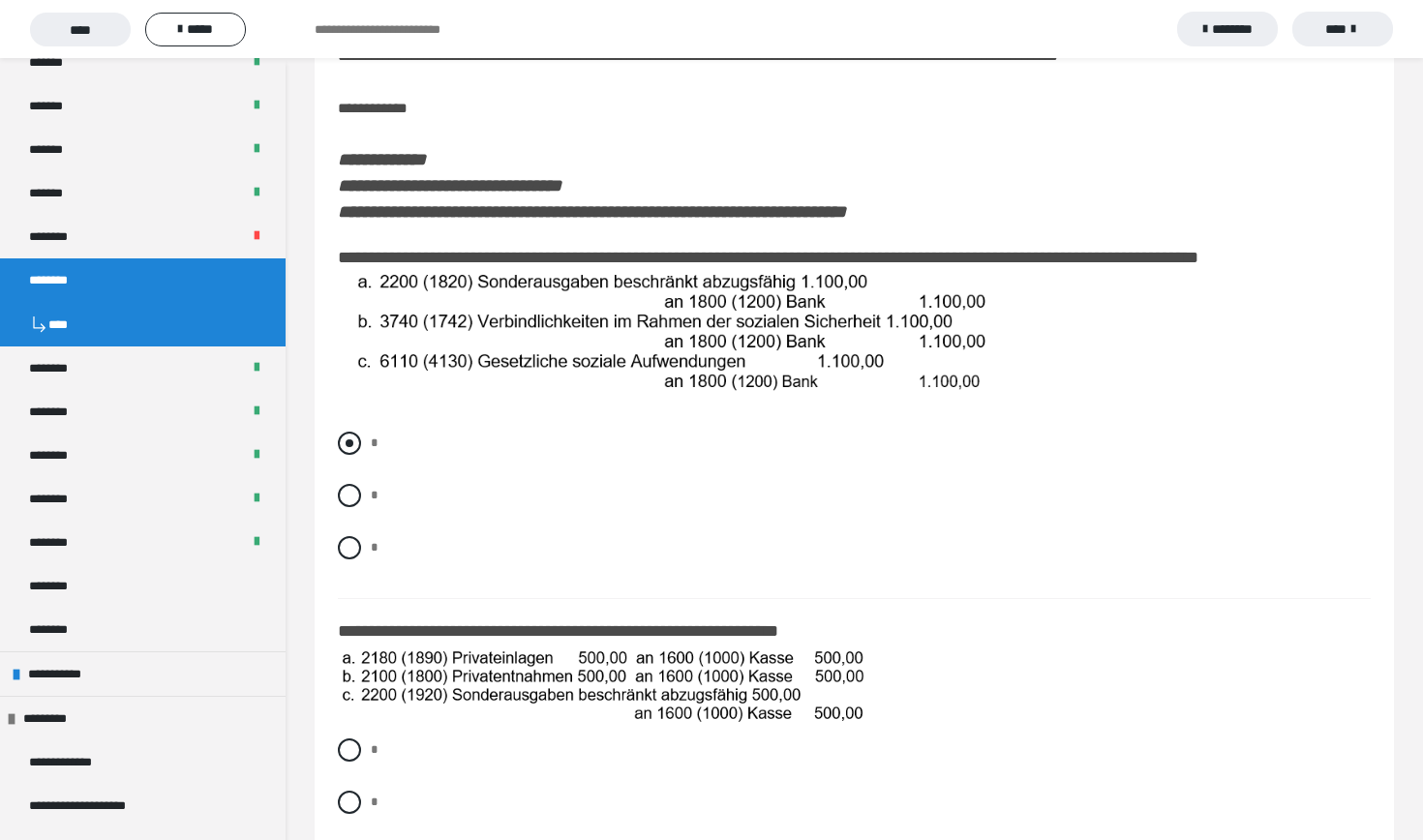 click on "*" at bounding box center (854, 443) 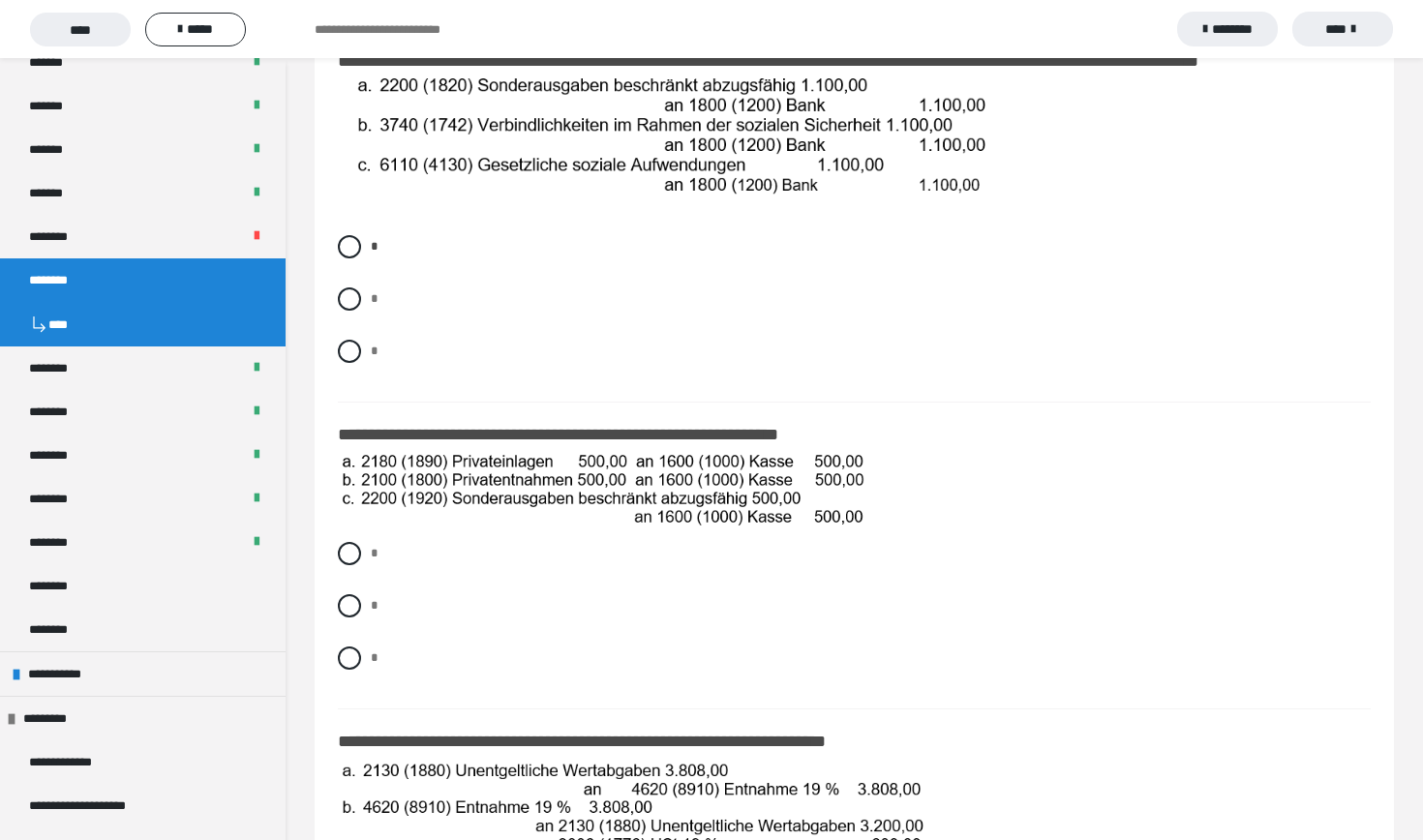 scroll, scrollTop: 372, scrollLeft: 0, axis: vertical 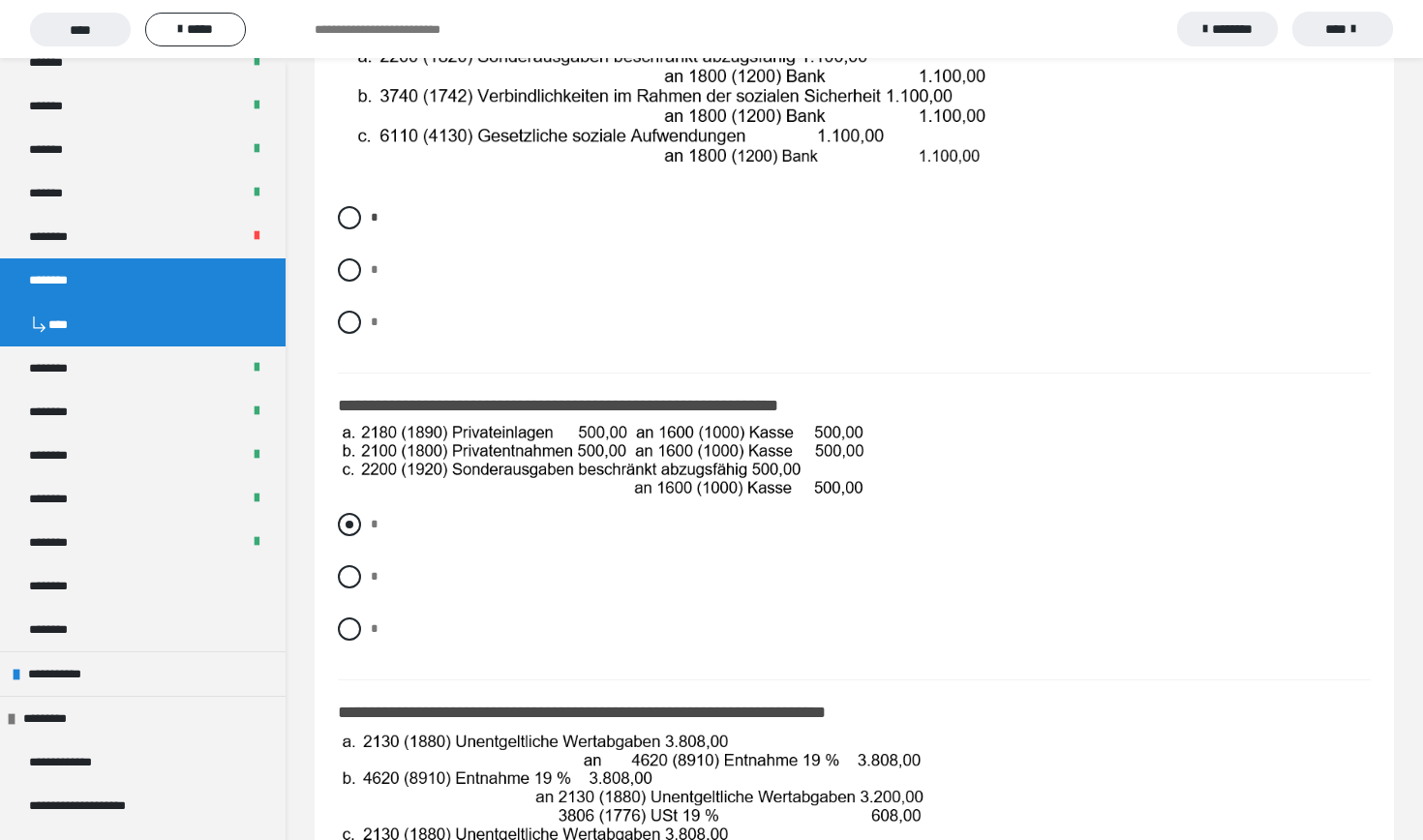 click on "*" at bounding box center (854, 525) 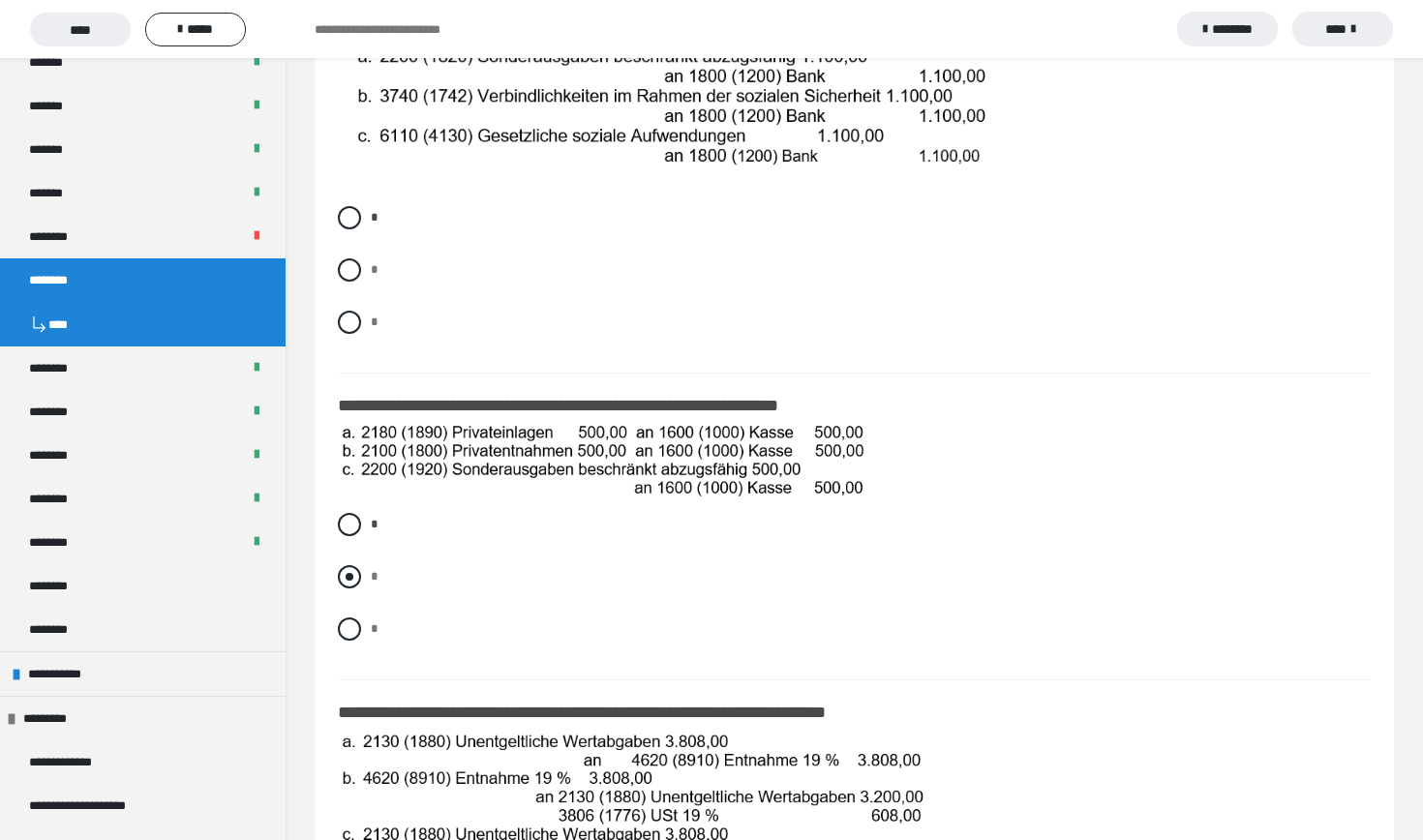 click at bounding box center (349, 577) 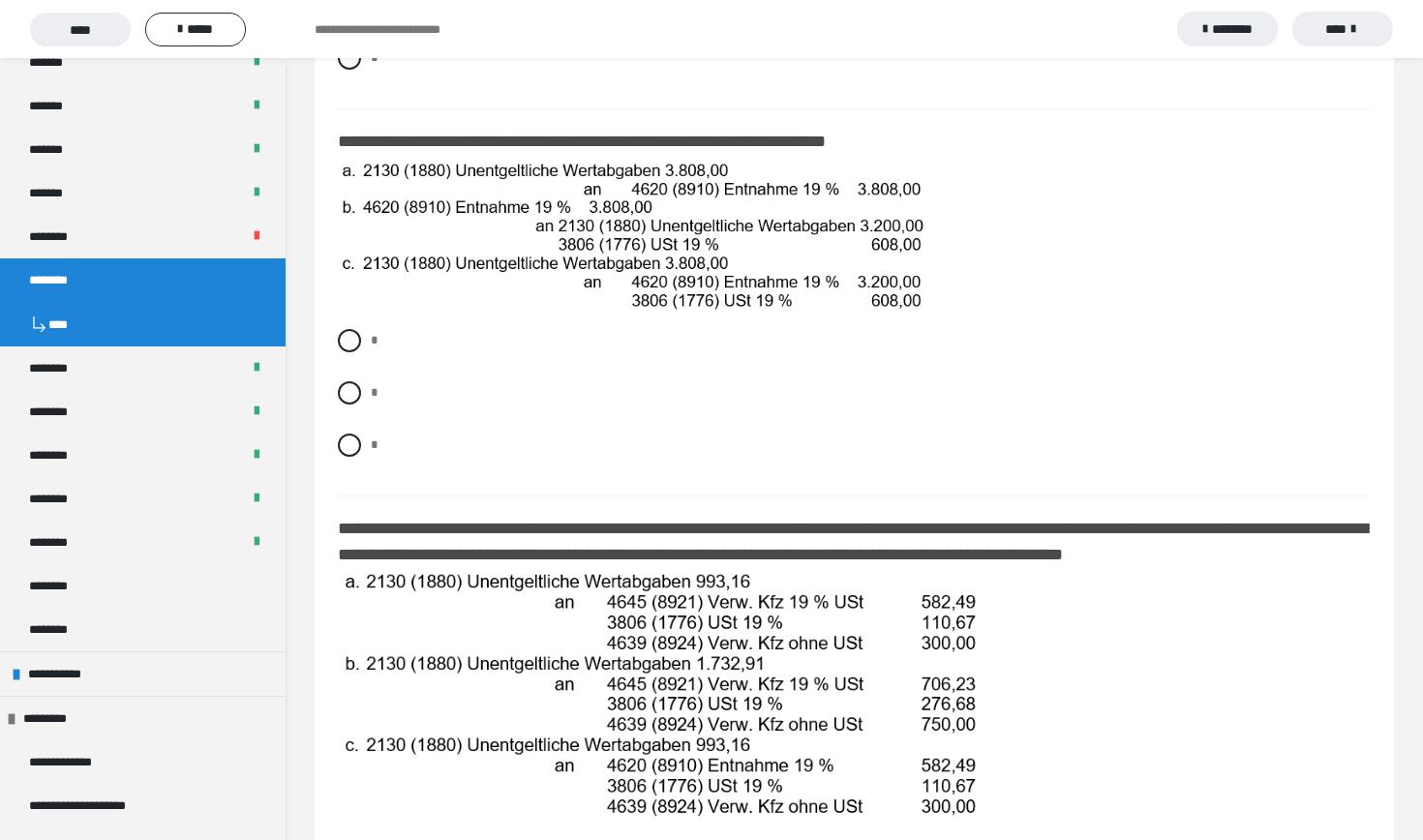 scroll, scrollTop: 891, scrollLeft: 0, axis: vertical 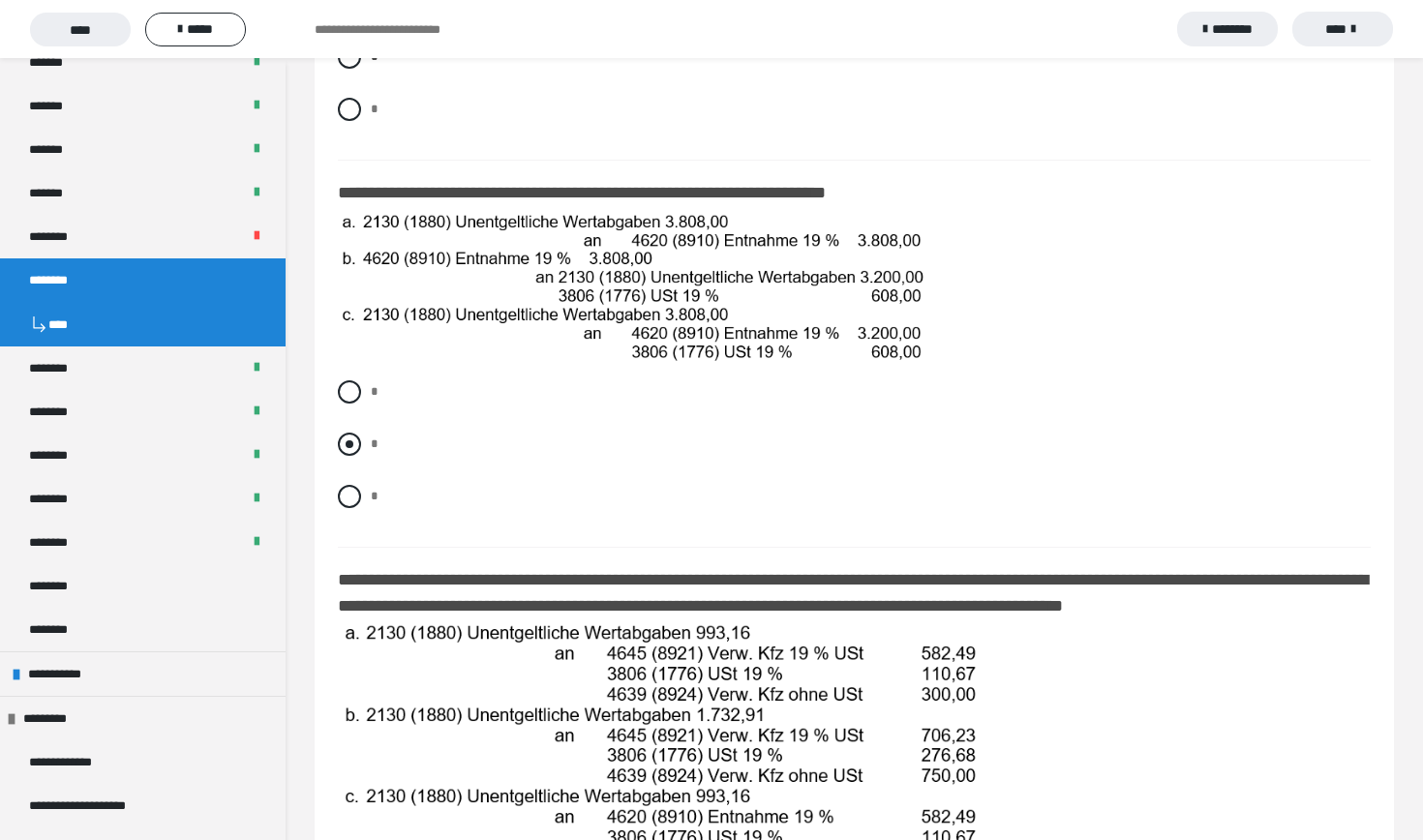 click at bounding box center [349, 444] 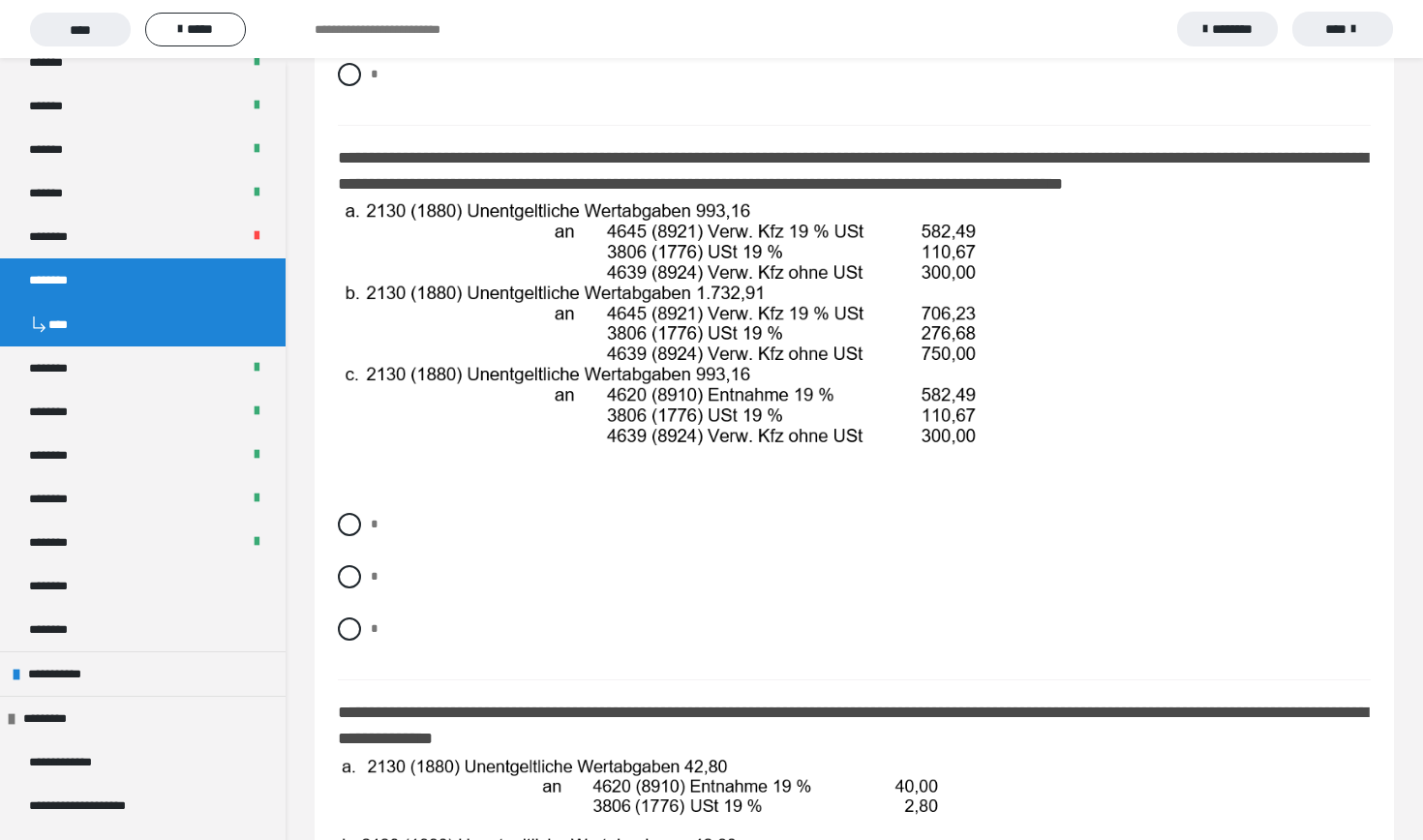 scroll, scrollTop: 1312, scrollLeft: 0, axis: vertical 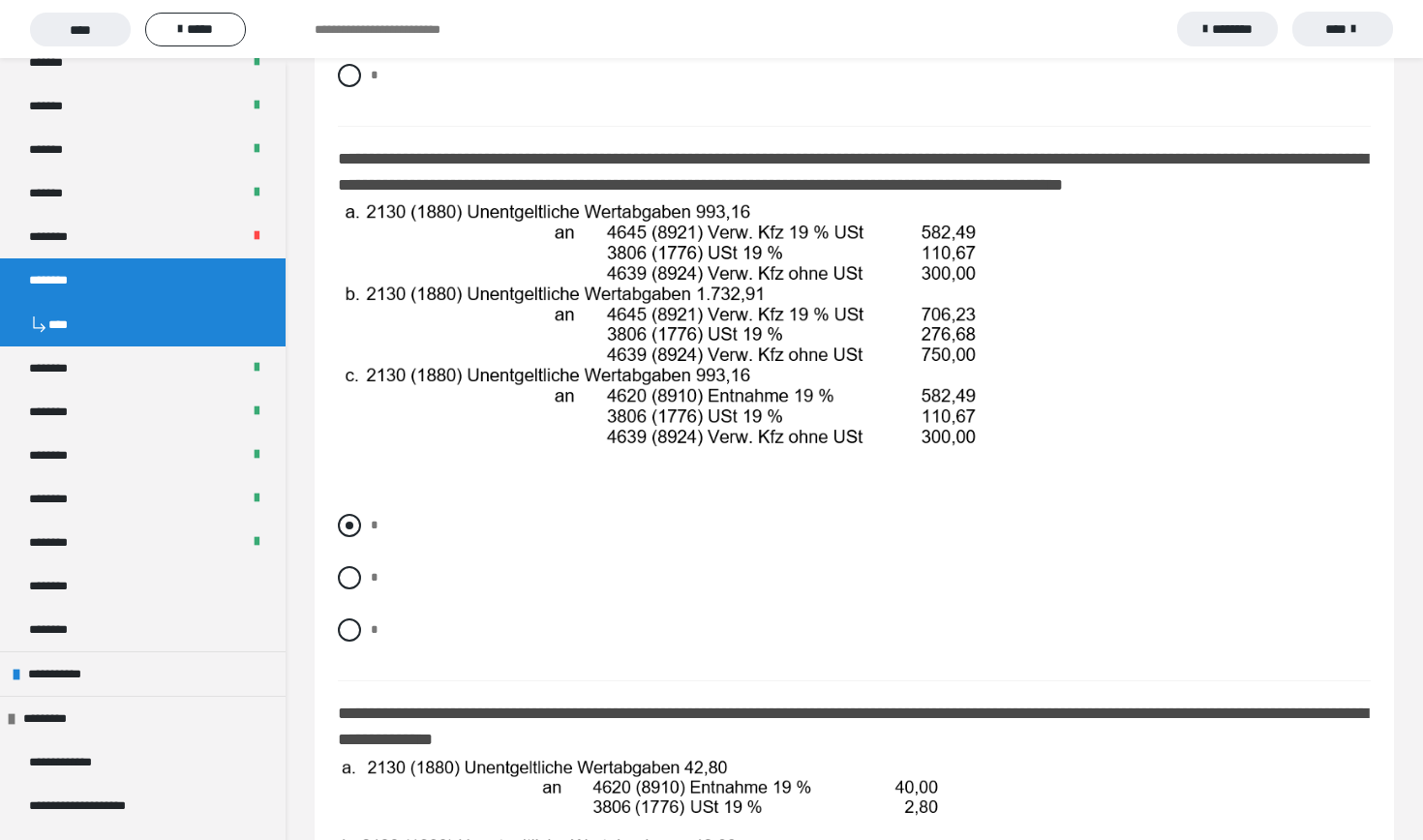 click on "*" at bounding box center [854, 525] 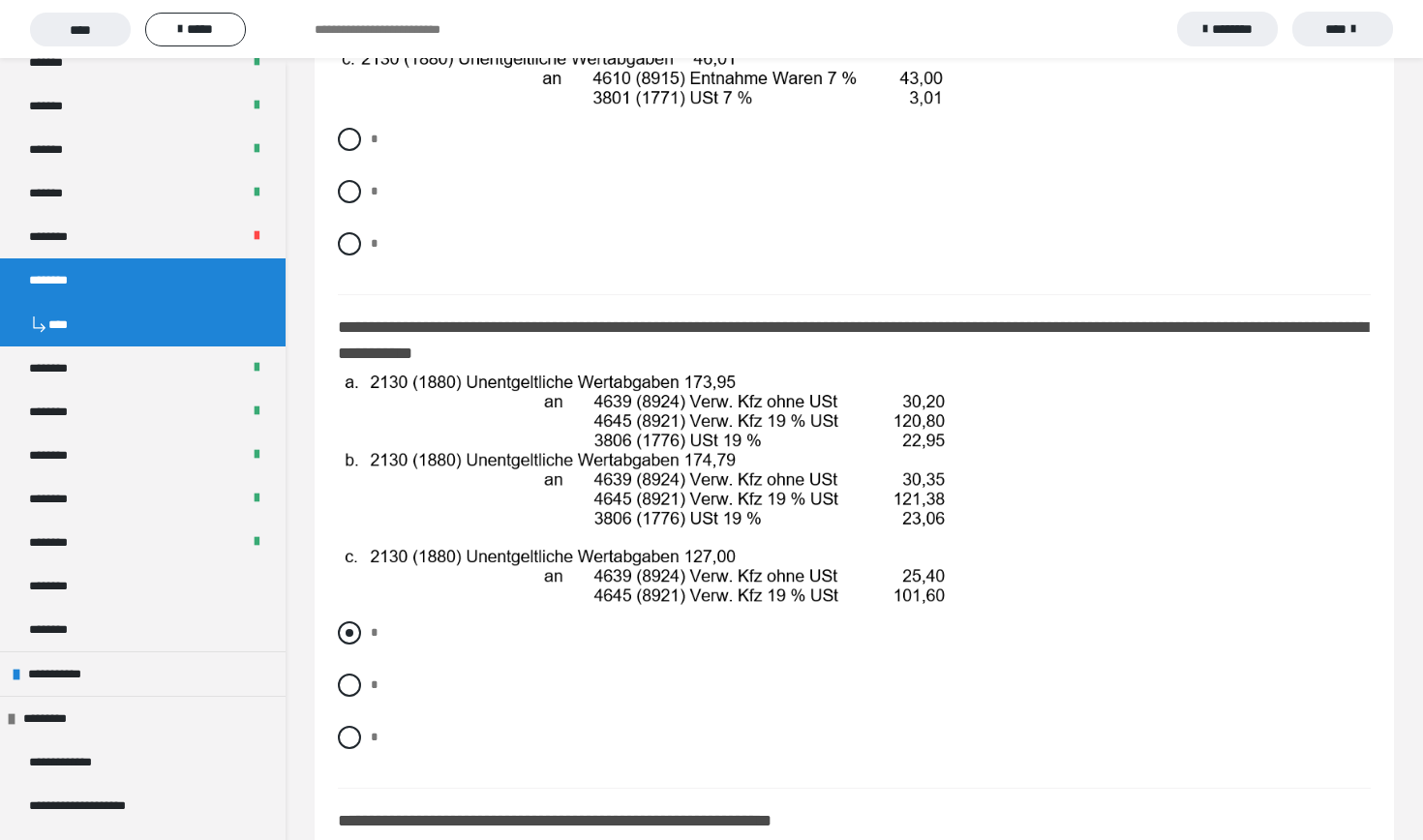 scroll, scrollTop: 2166, scrollLeft: 0, axis: vertical 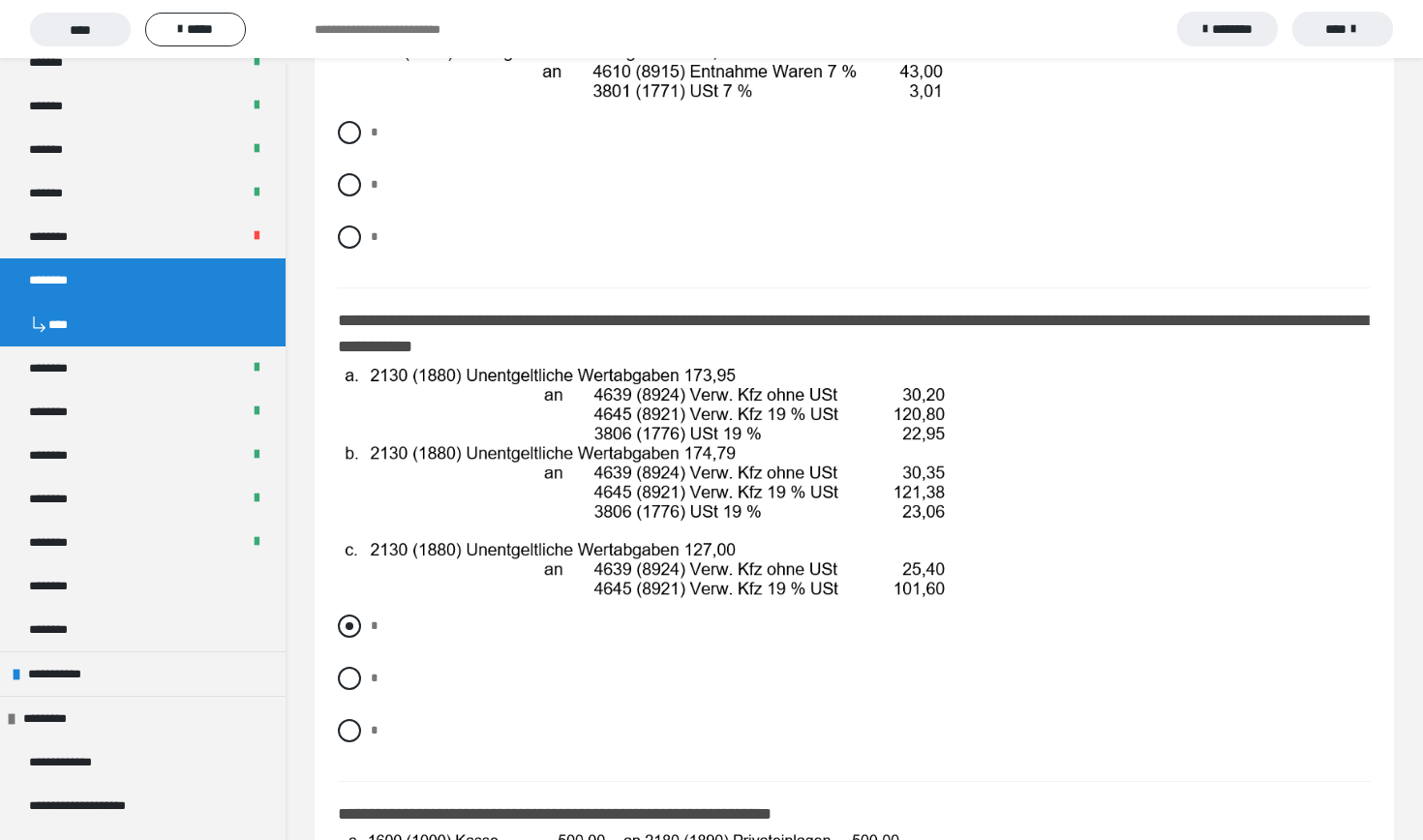 click at bounding box center (349, 626) 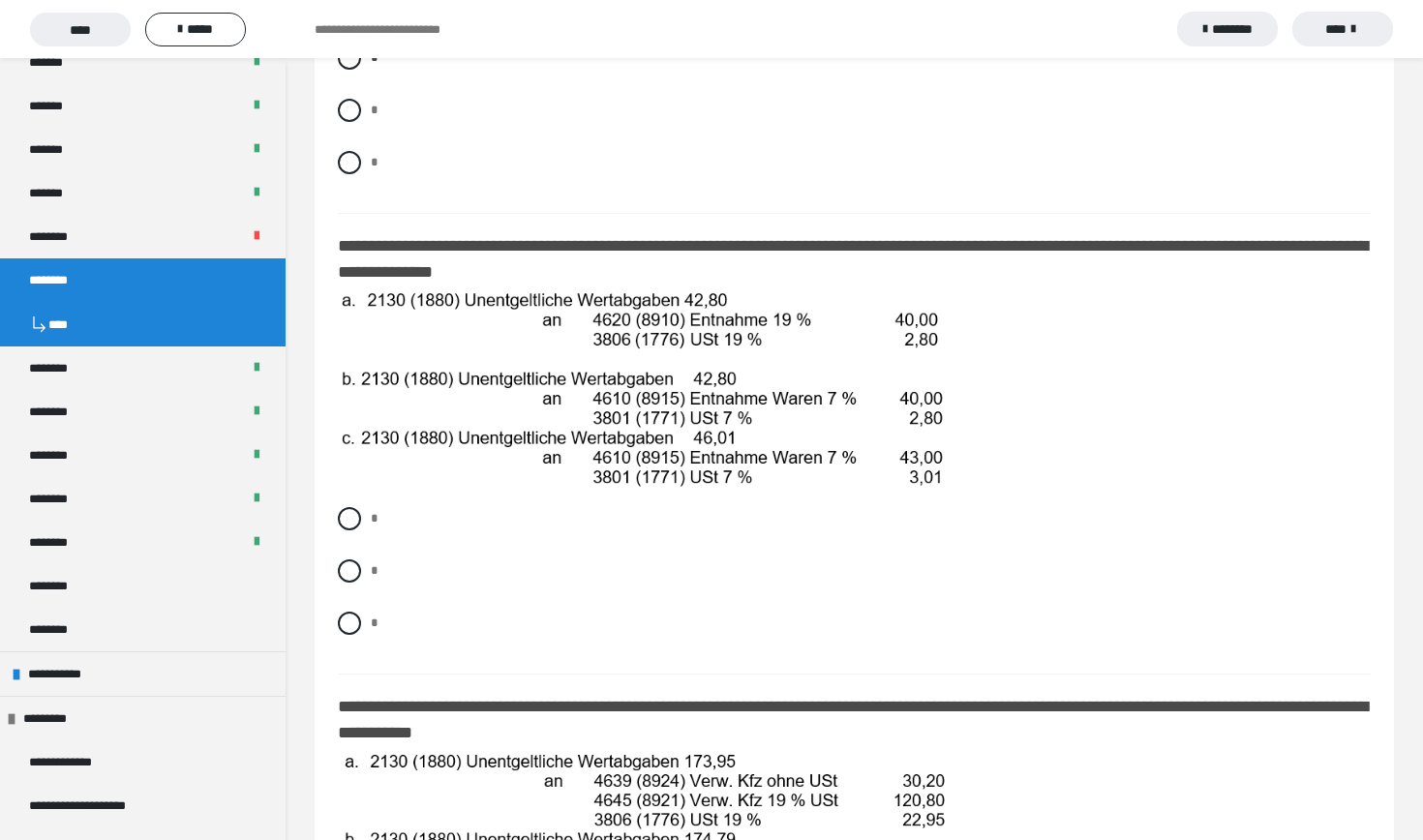 scroll, scrollTop: 1772, scrollLeft: 0, axis: vertical 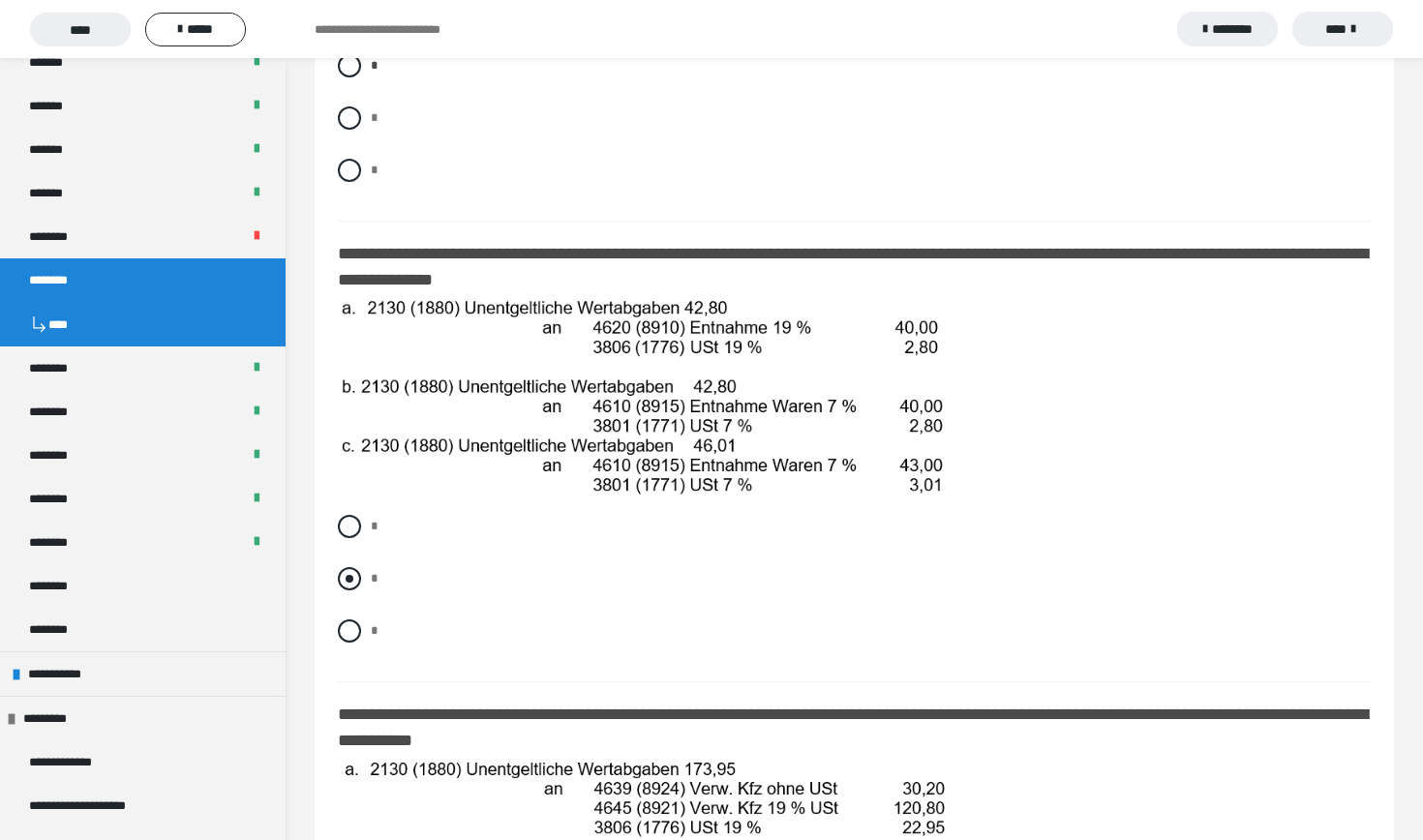 click on "*" at bounding box center (854, 579) 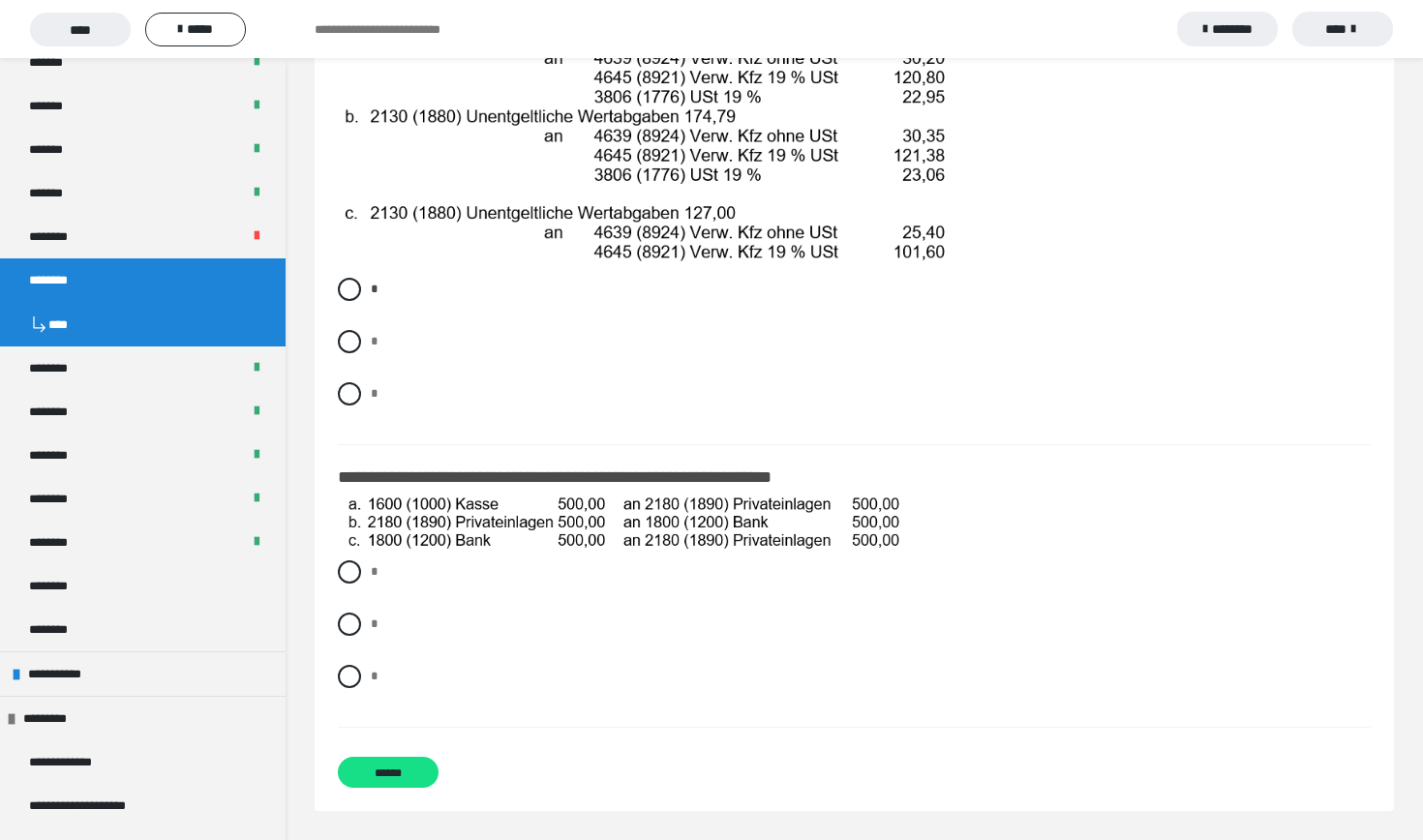 scroll, scrollTop: 2505, scrollLeft: 0, axis: vertical 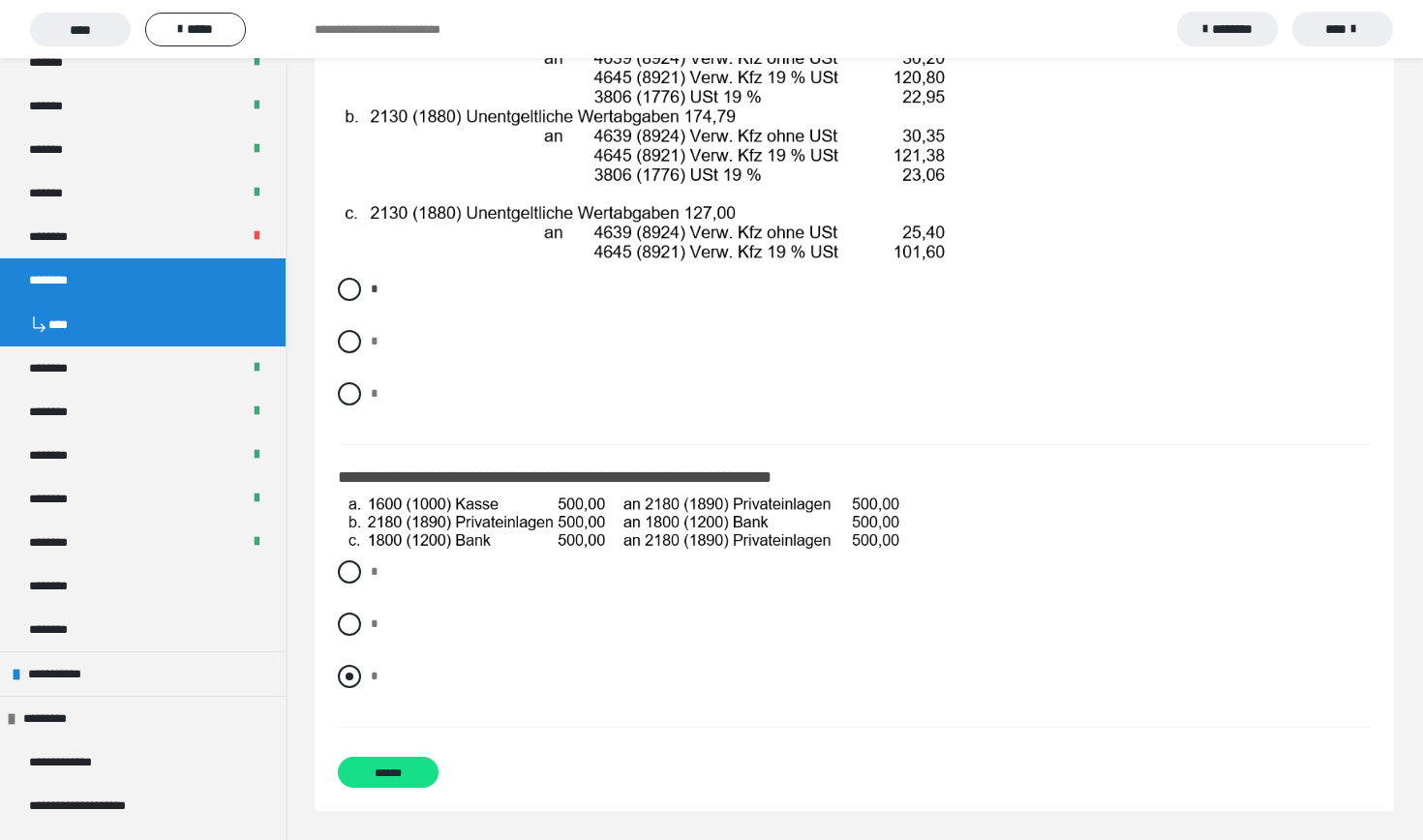 click at bounding box center (349, 676) 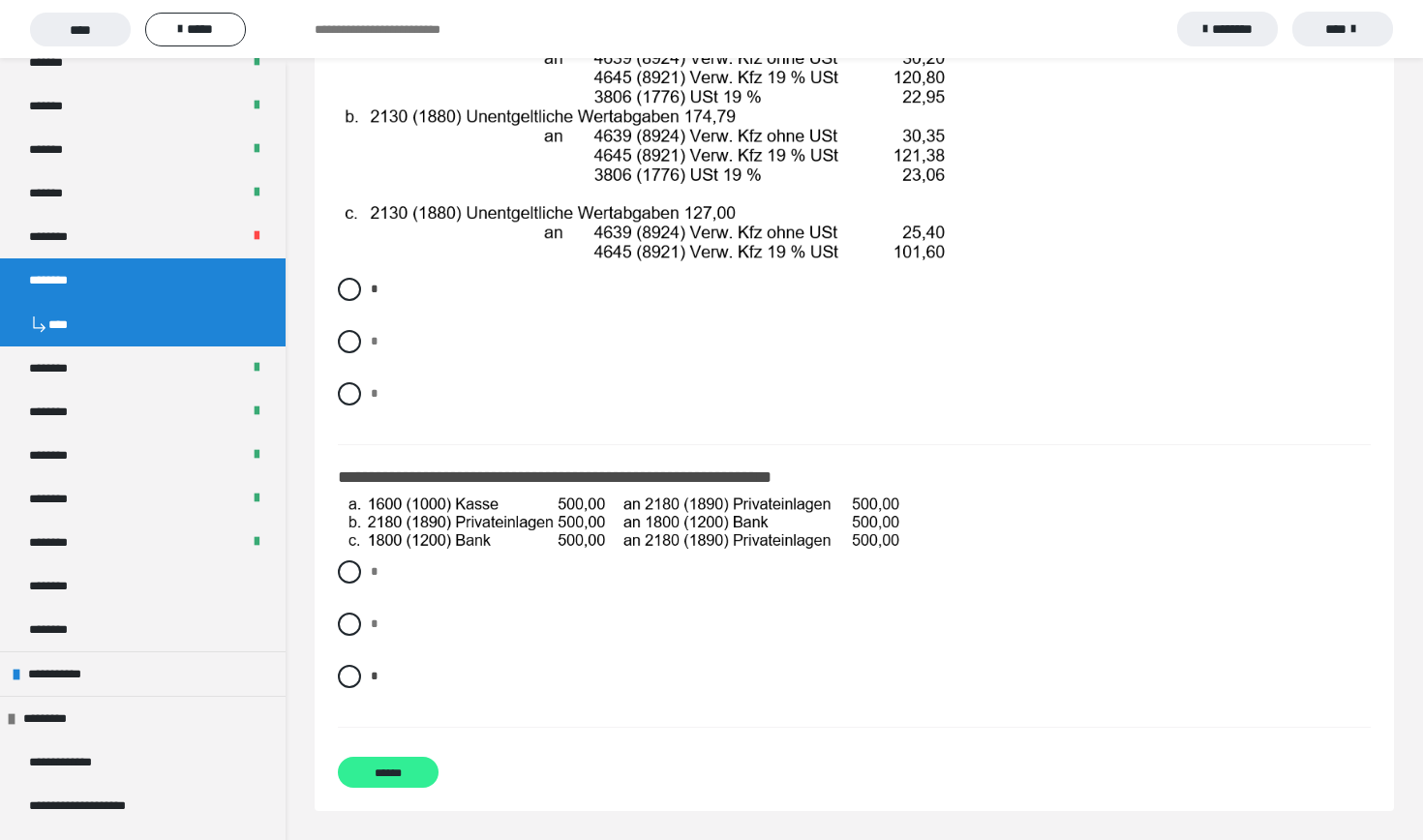 click on "******" at bounding box center (388, 772) 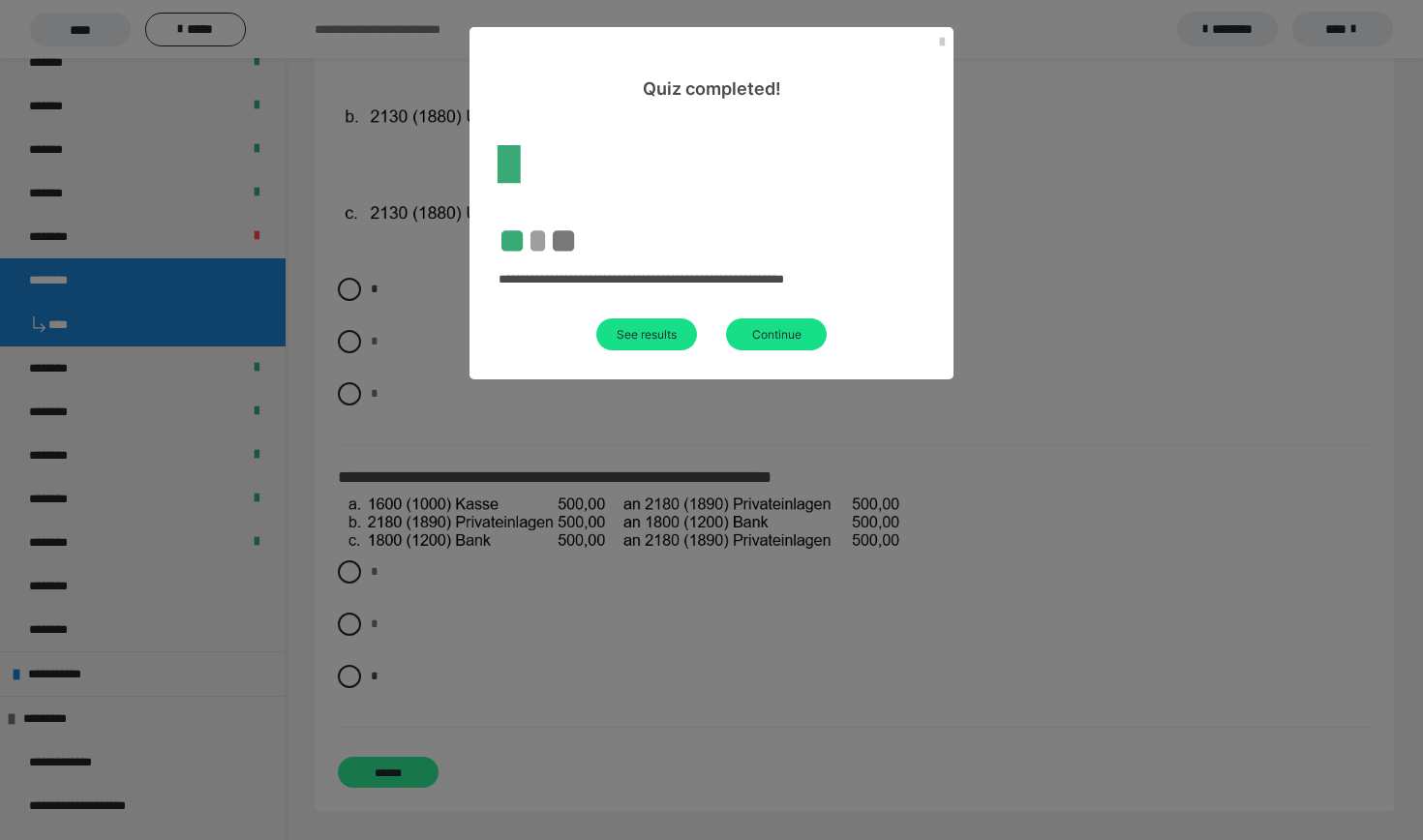 scroll, scrollTop: 58, scrollLeft: 0, axis: vertical 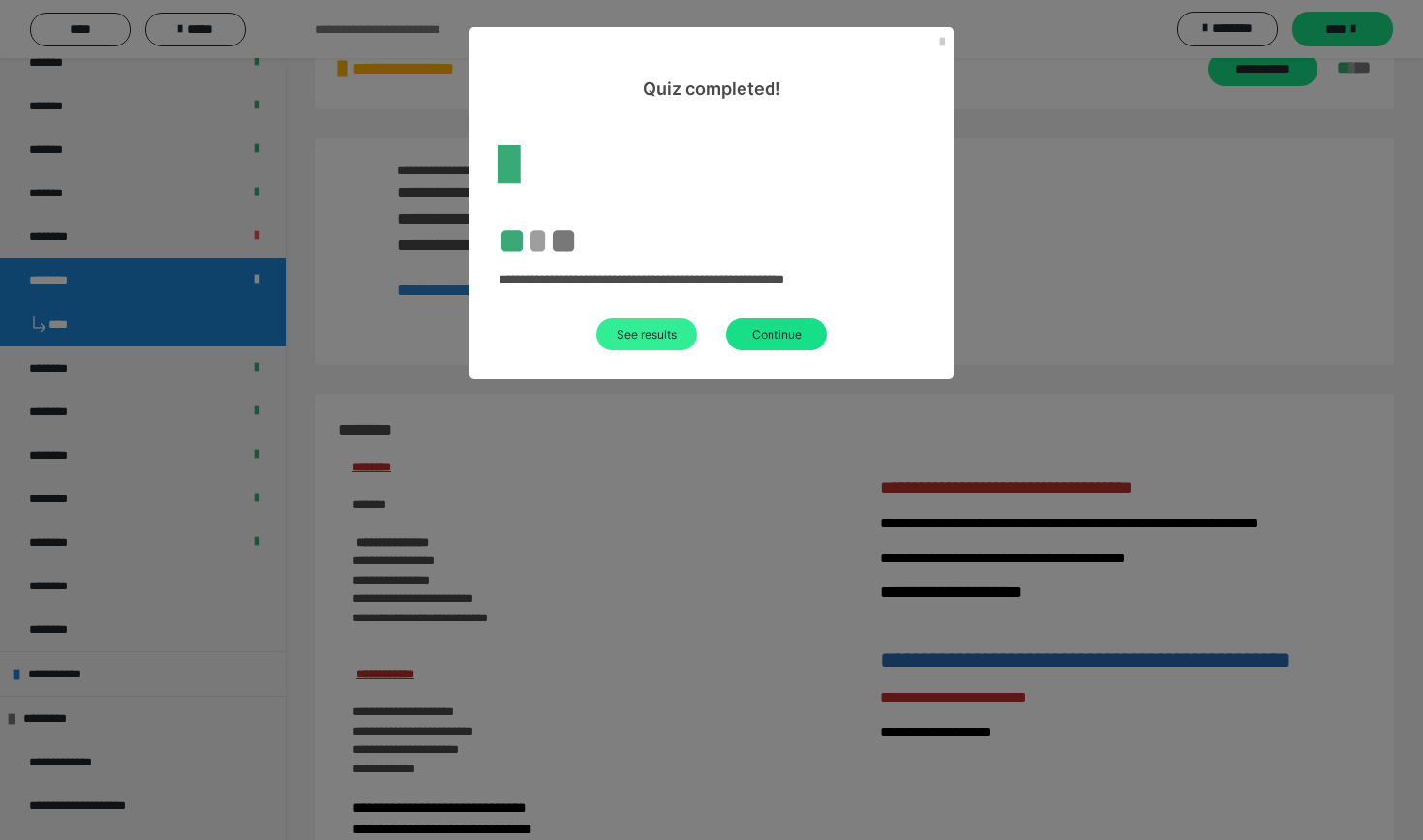click on "See results" at bounding box center (647, 334) 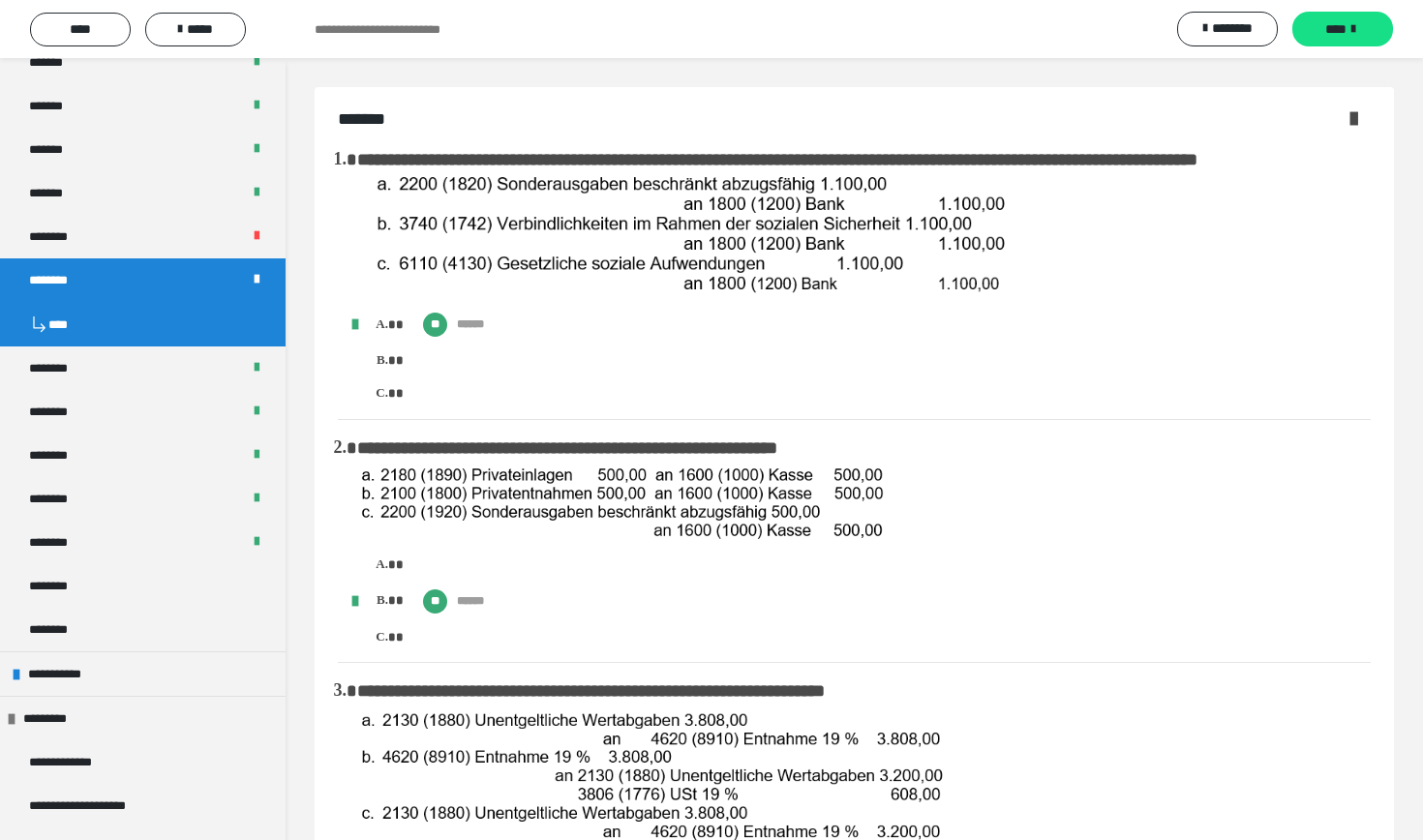 scroll, scrollTop: 0, scrollLeft: 0, axis: both 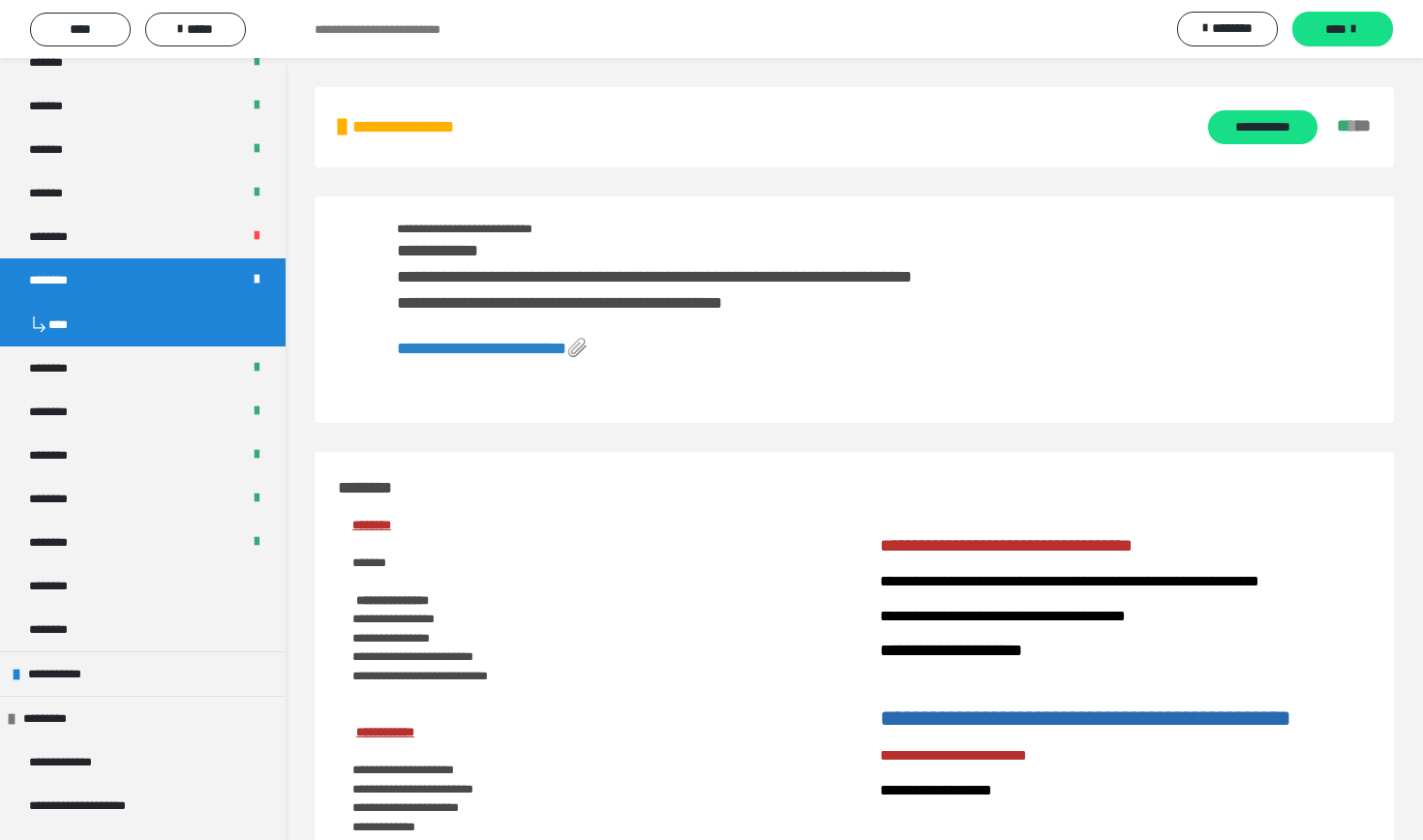 click on "**********" at bounding box center (481, 348) 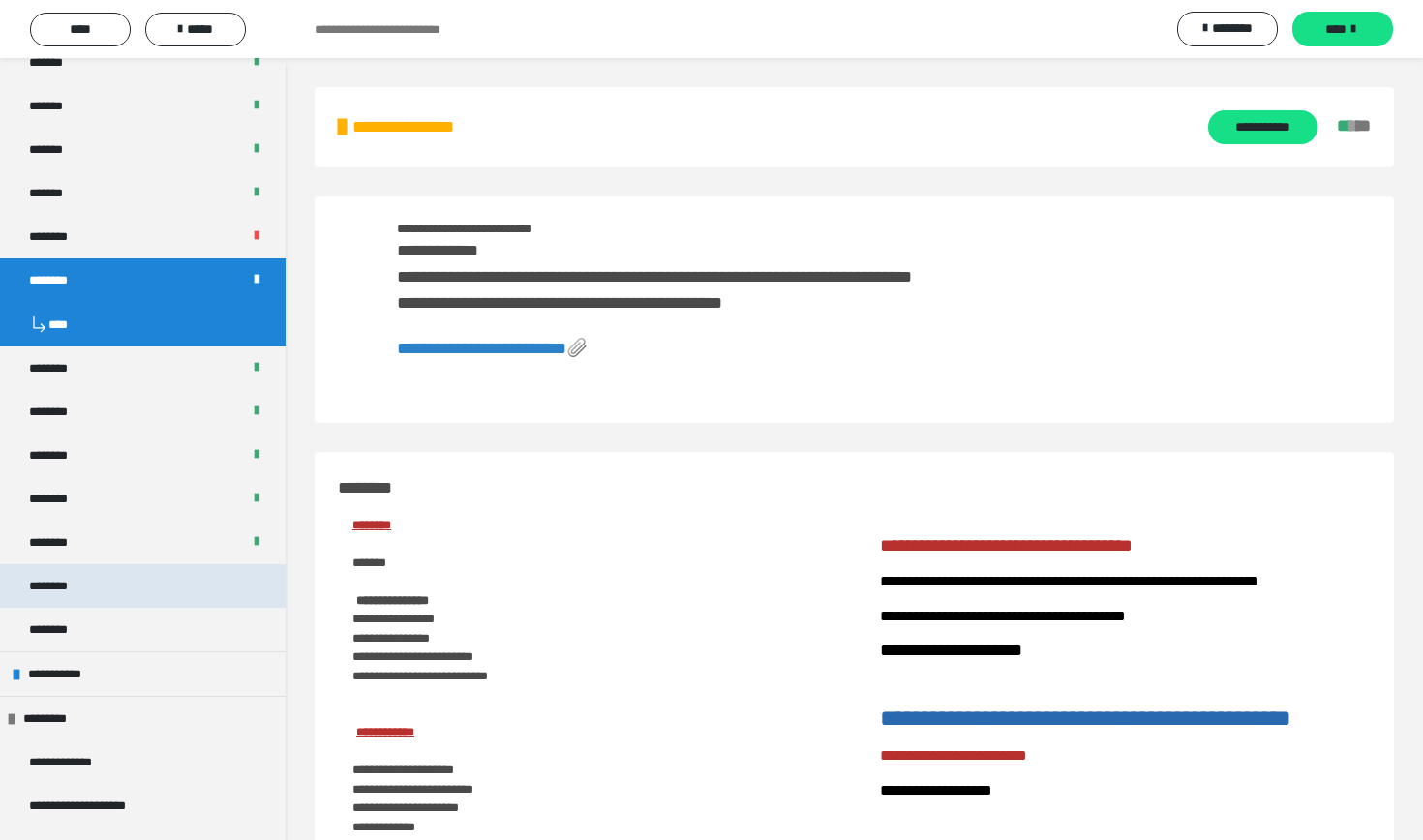 click on "********" at bounding box center [142, 585] 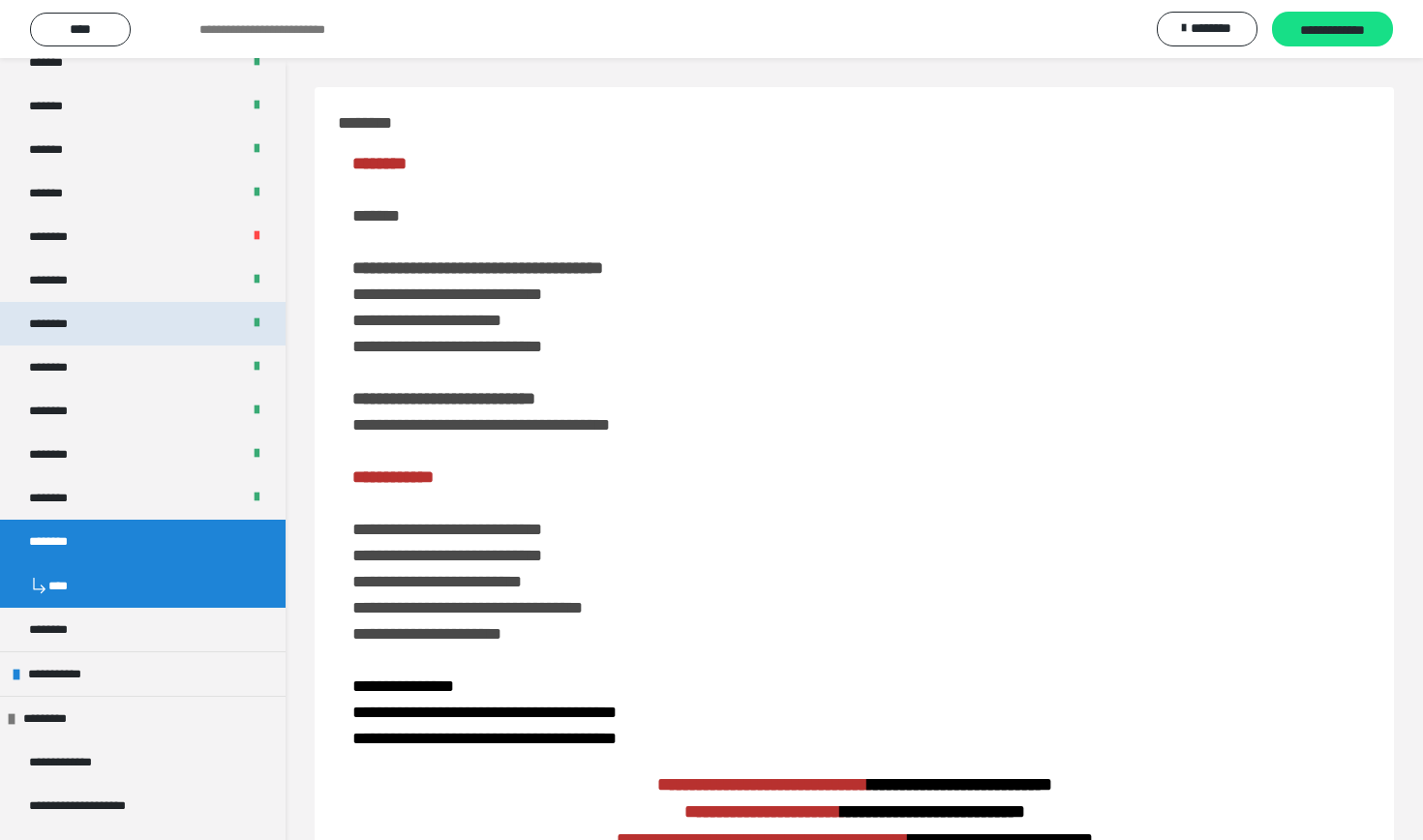 click on "********" at bounding box center (142, 323) 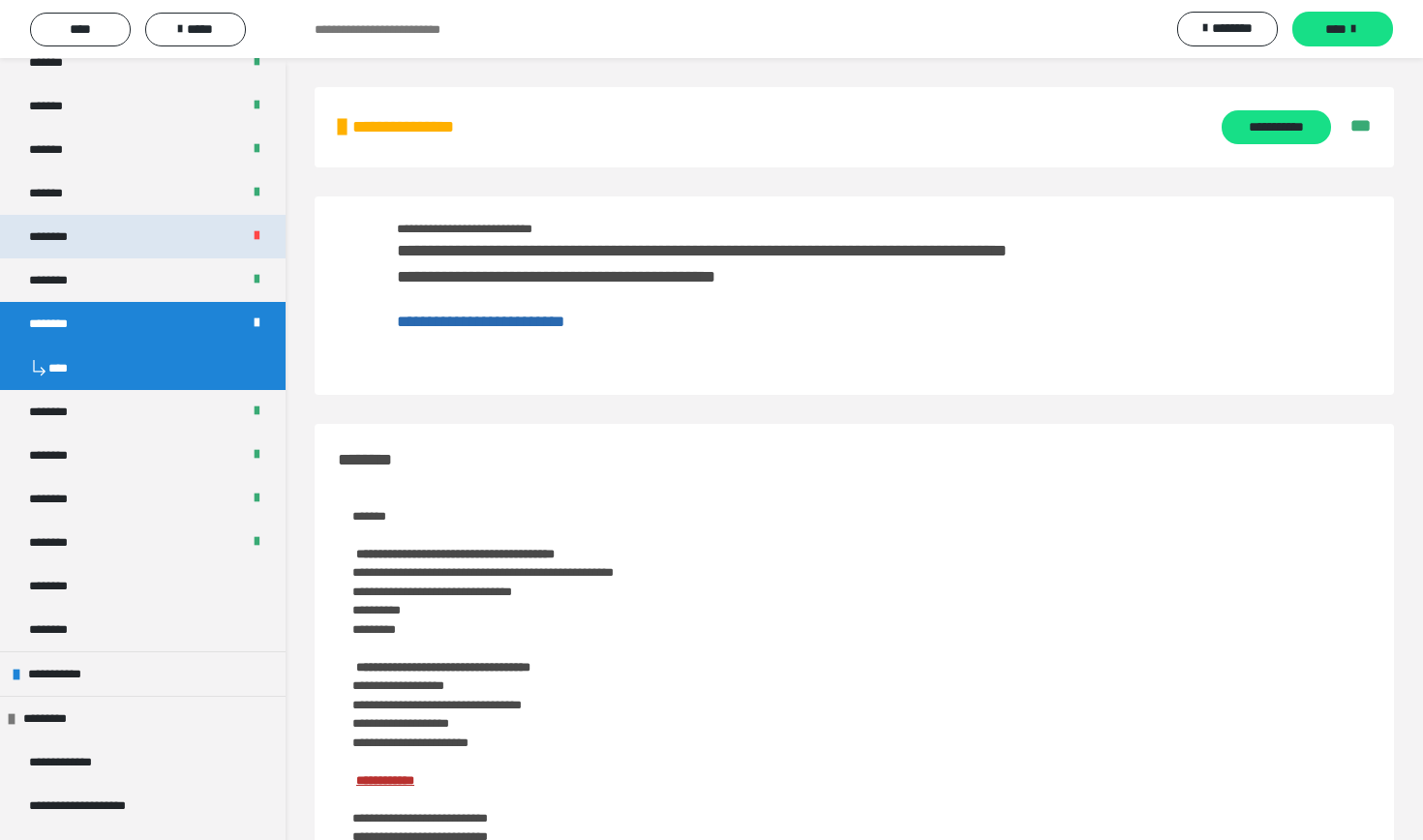 click on "********" at bounding box center (142, 236) 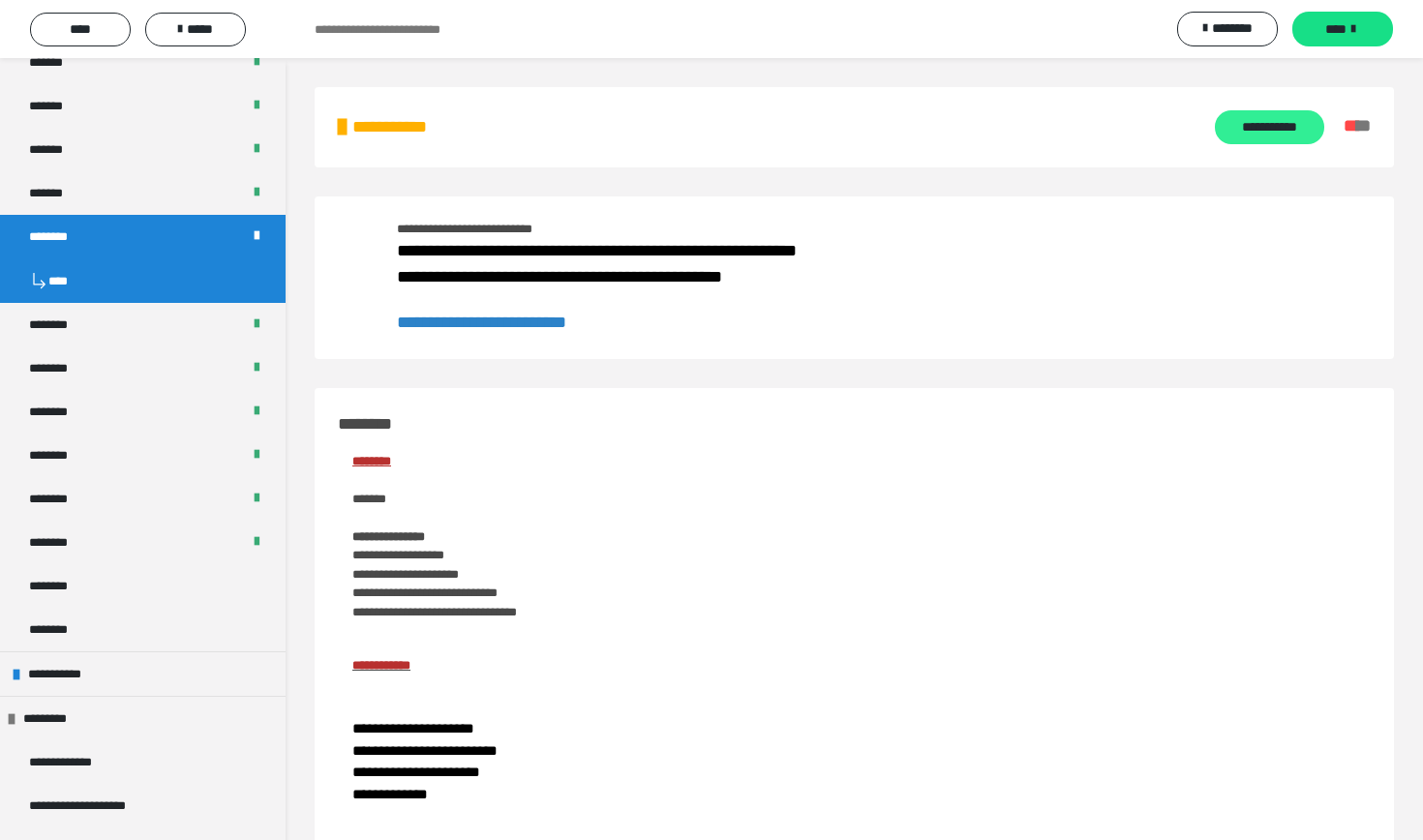 click on "**********" at bounding box center [1269, 127] 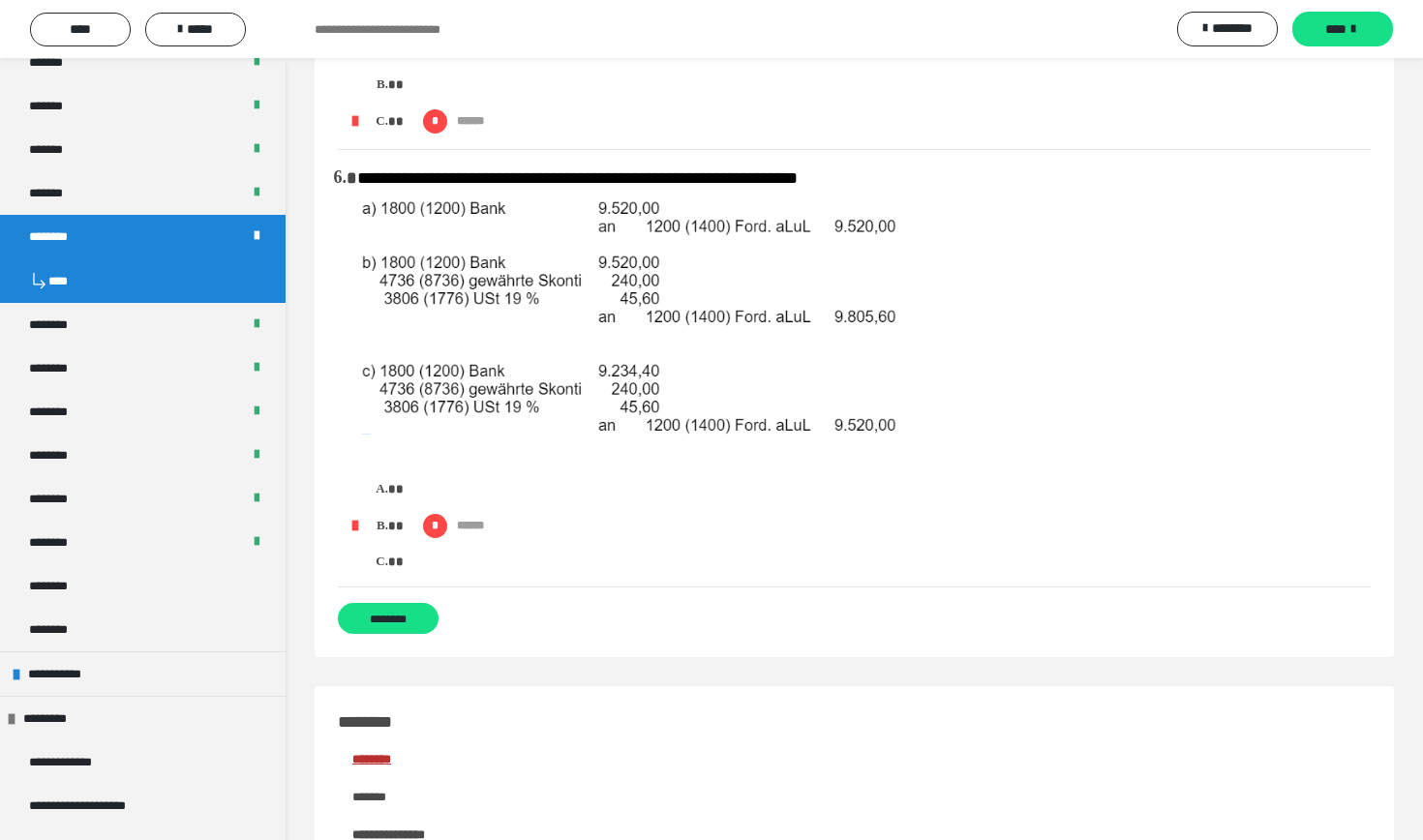 scroll, scrollTop: 2778, scrollLeft: 0, axis: vertical 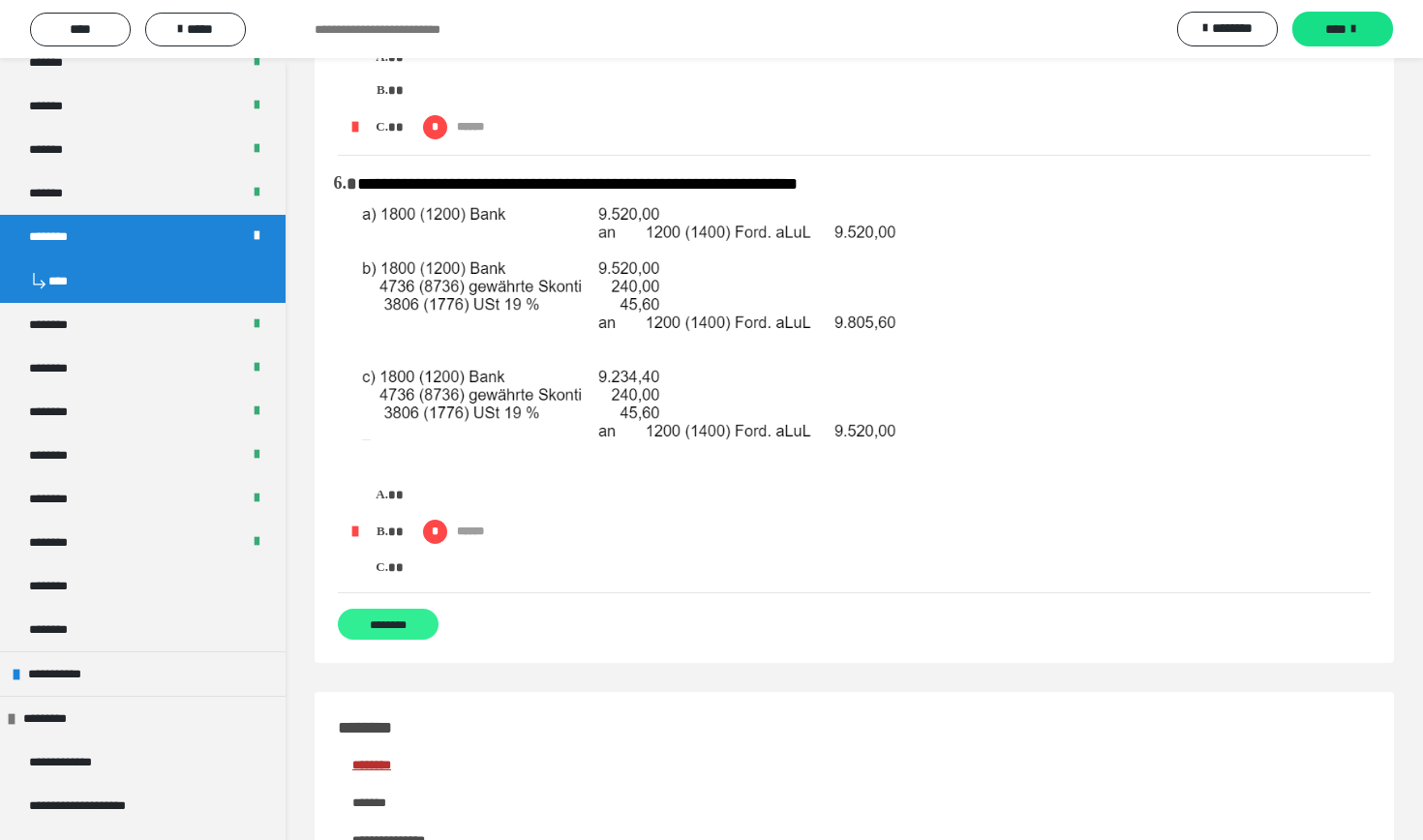 click on "********" at bounding box center [388, 624] 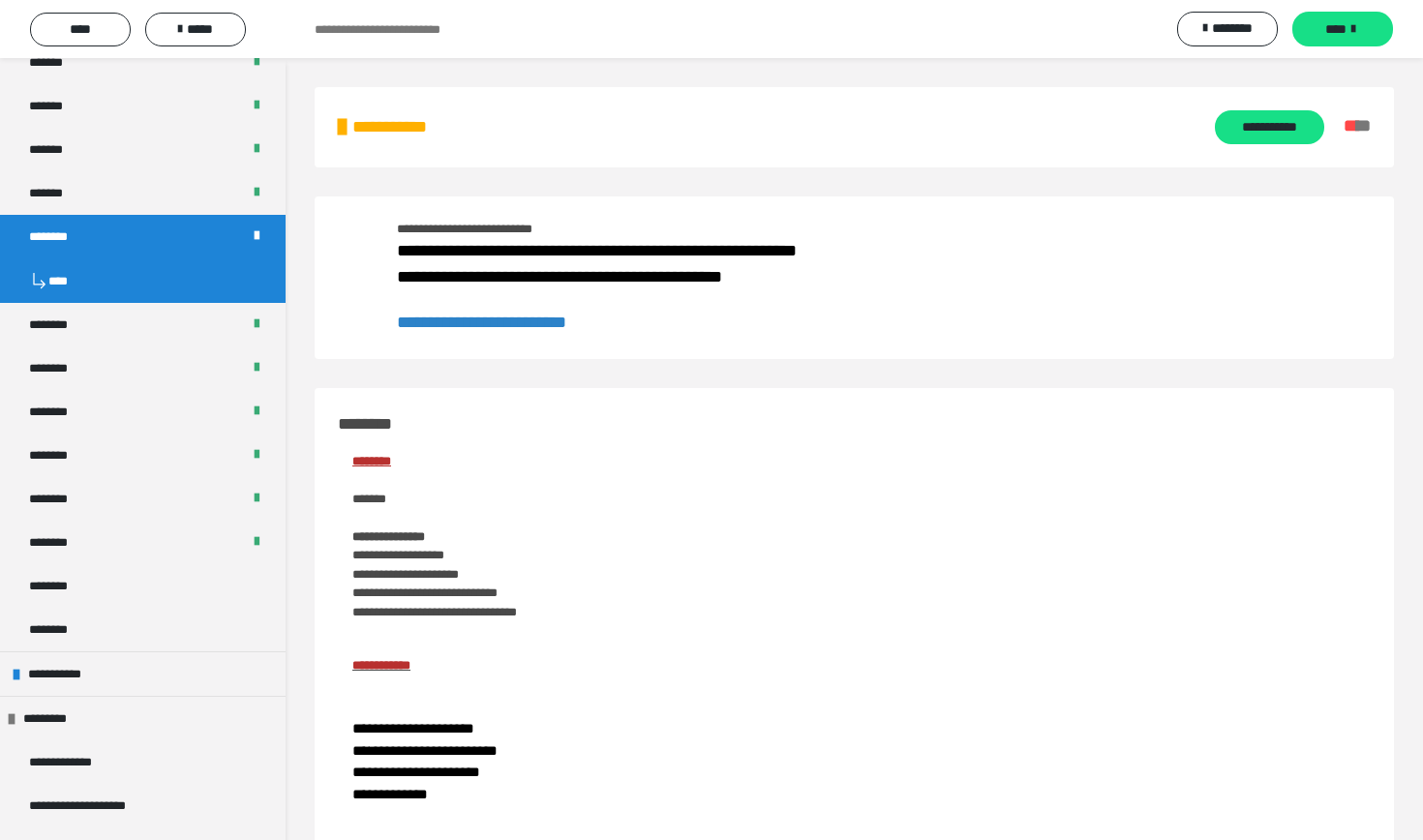 scroll, scrollTop: 0, scrollLeft: 0, axis: both 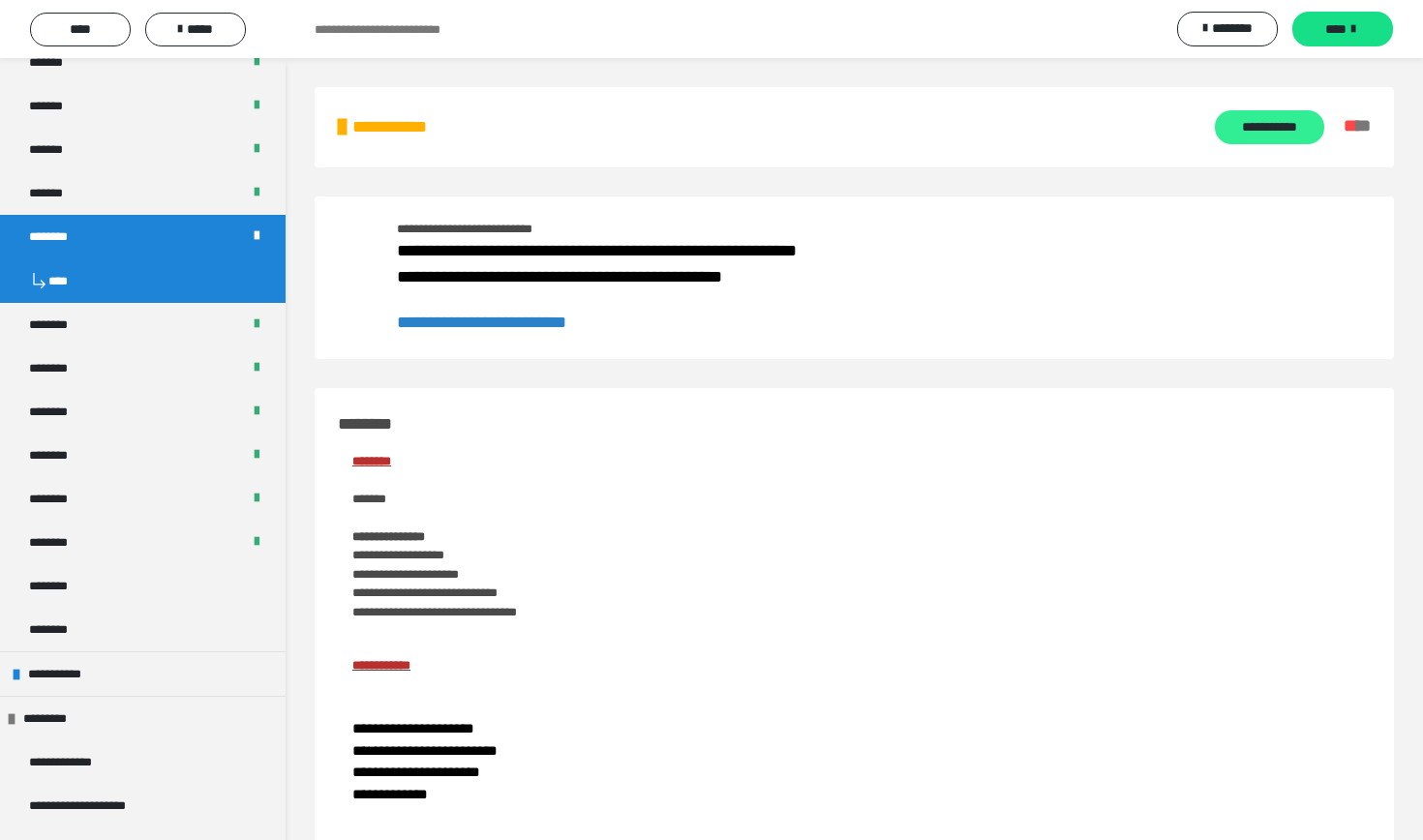click on "**********" at bounding box center (1269, 127) 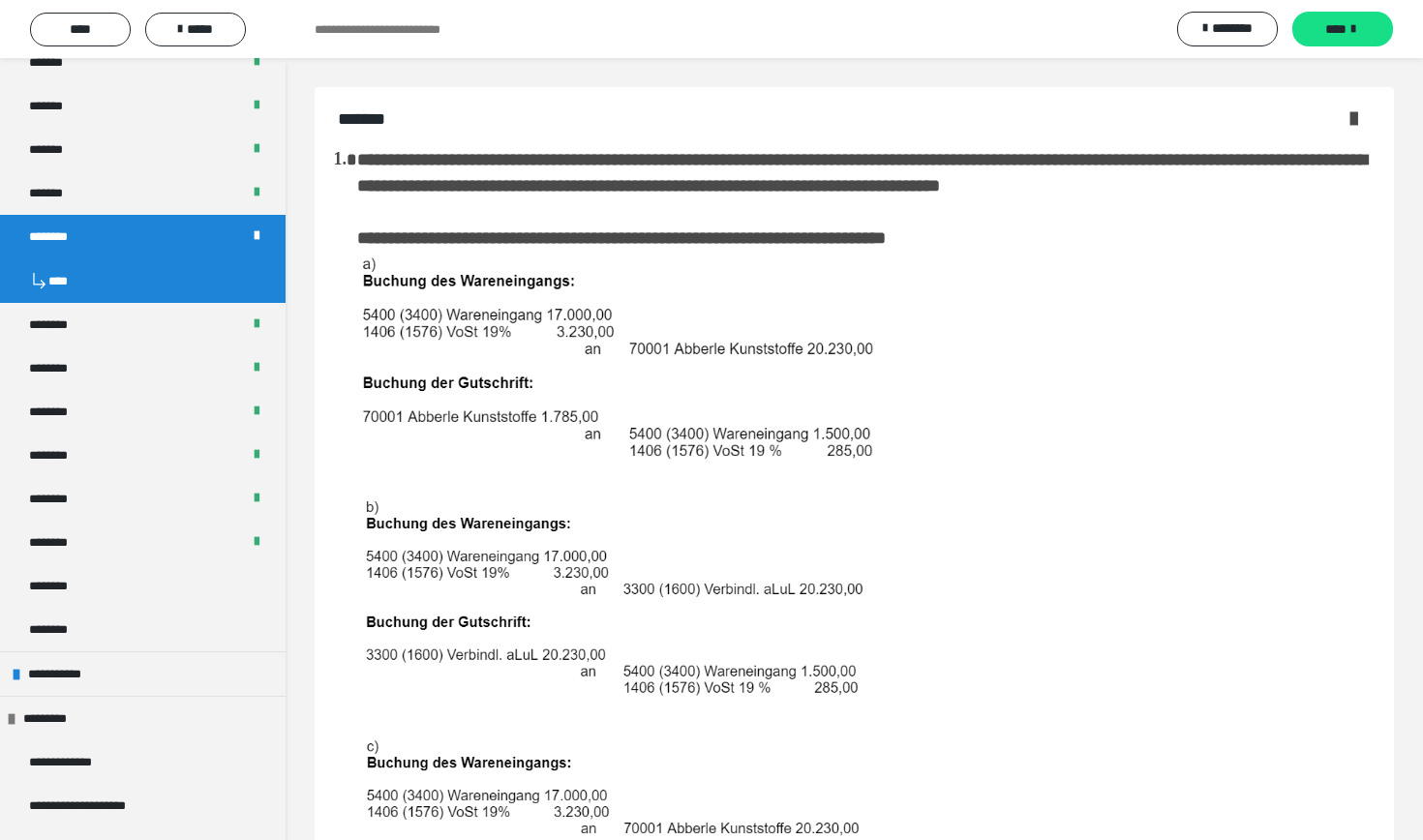 scroll, scrollTop: 0, scrollLeft: 0, axis: both 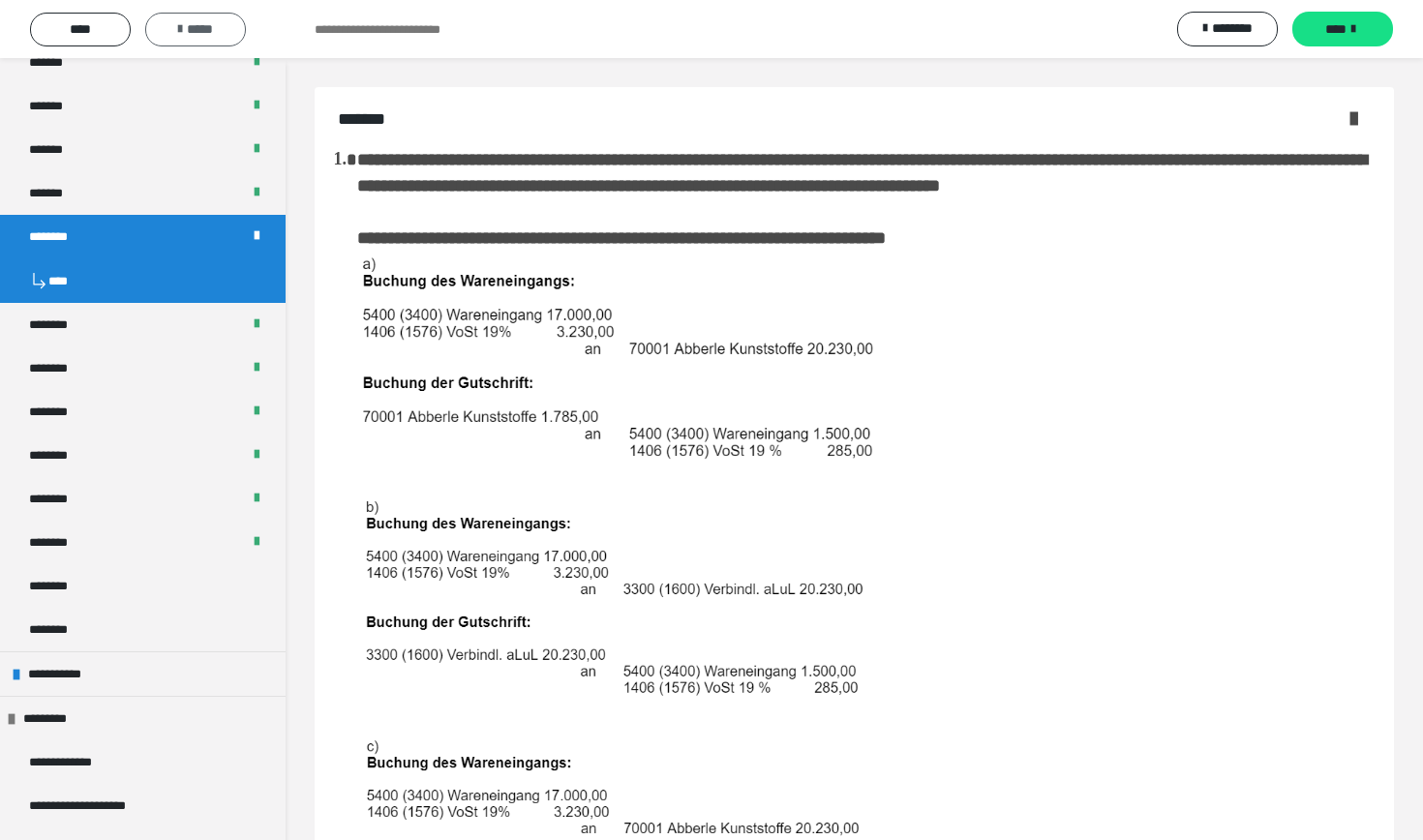 click on "*****" at bounding box center (196, 29) 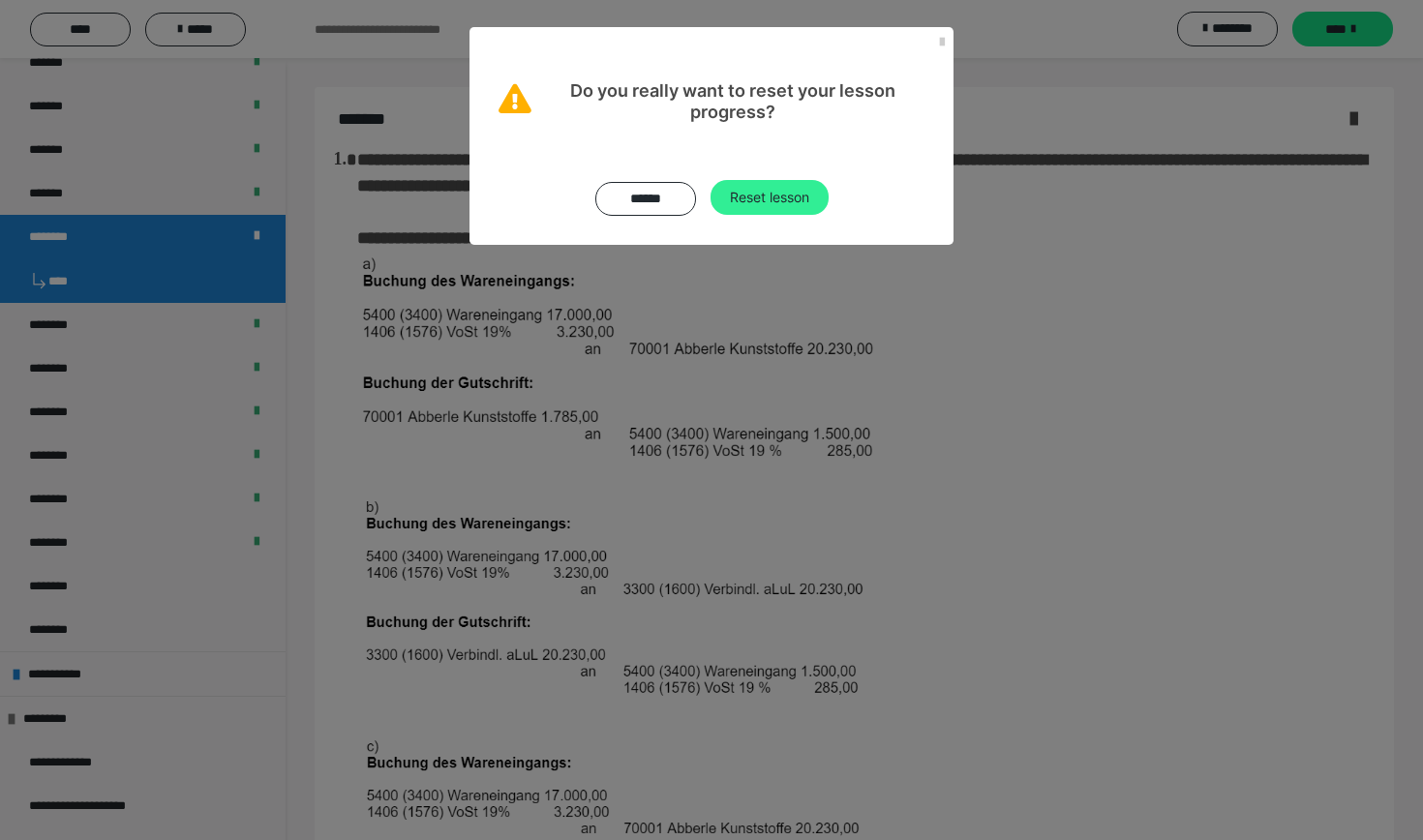 click on "Reset lesson" at bounding box center (770, 197) 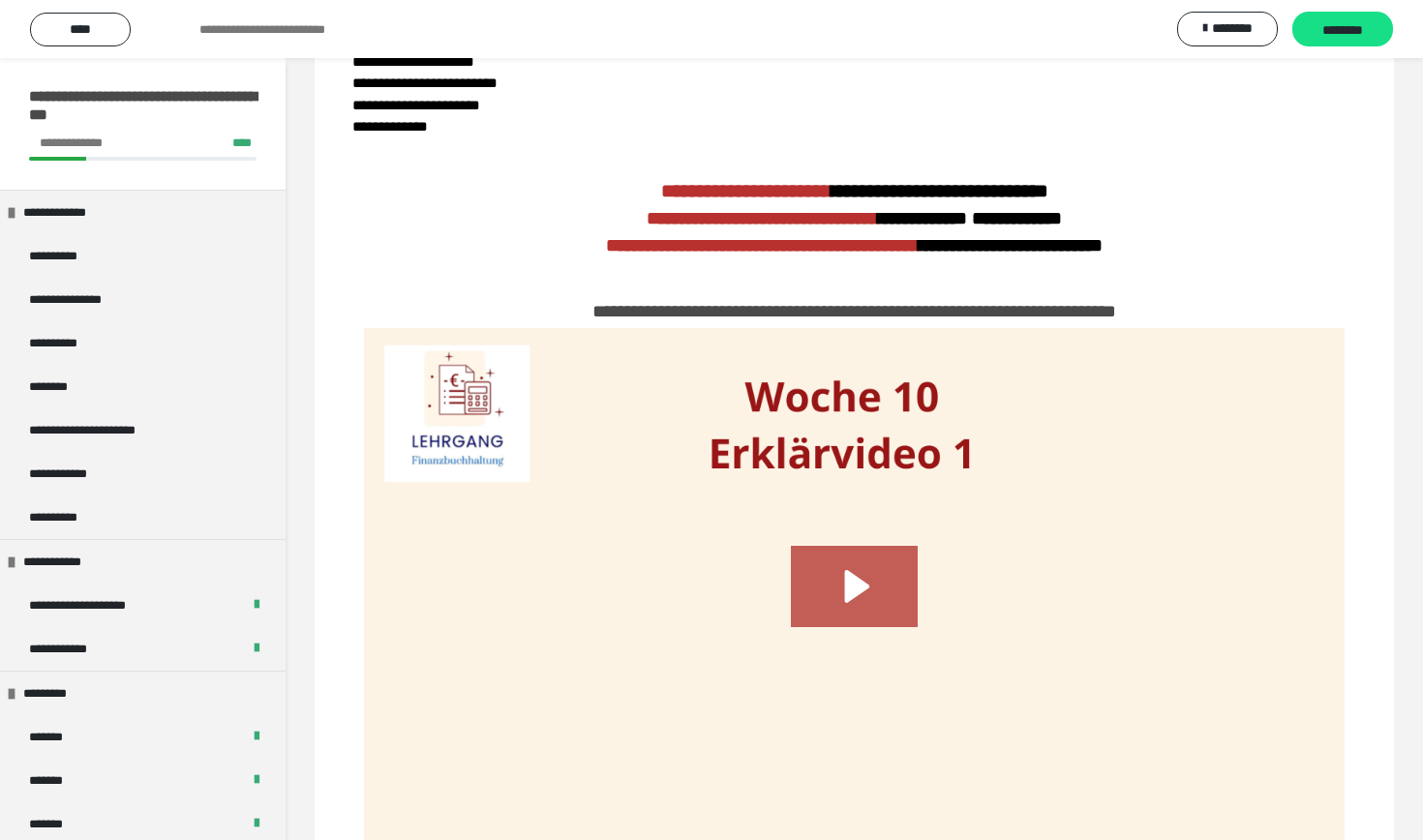 scroll, scrollTop: 369, scrollLeft: 0, axis: vertical 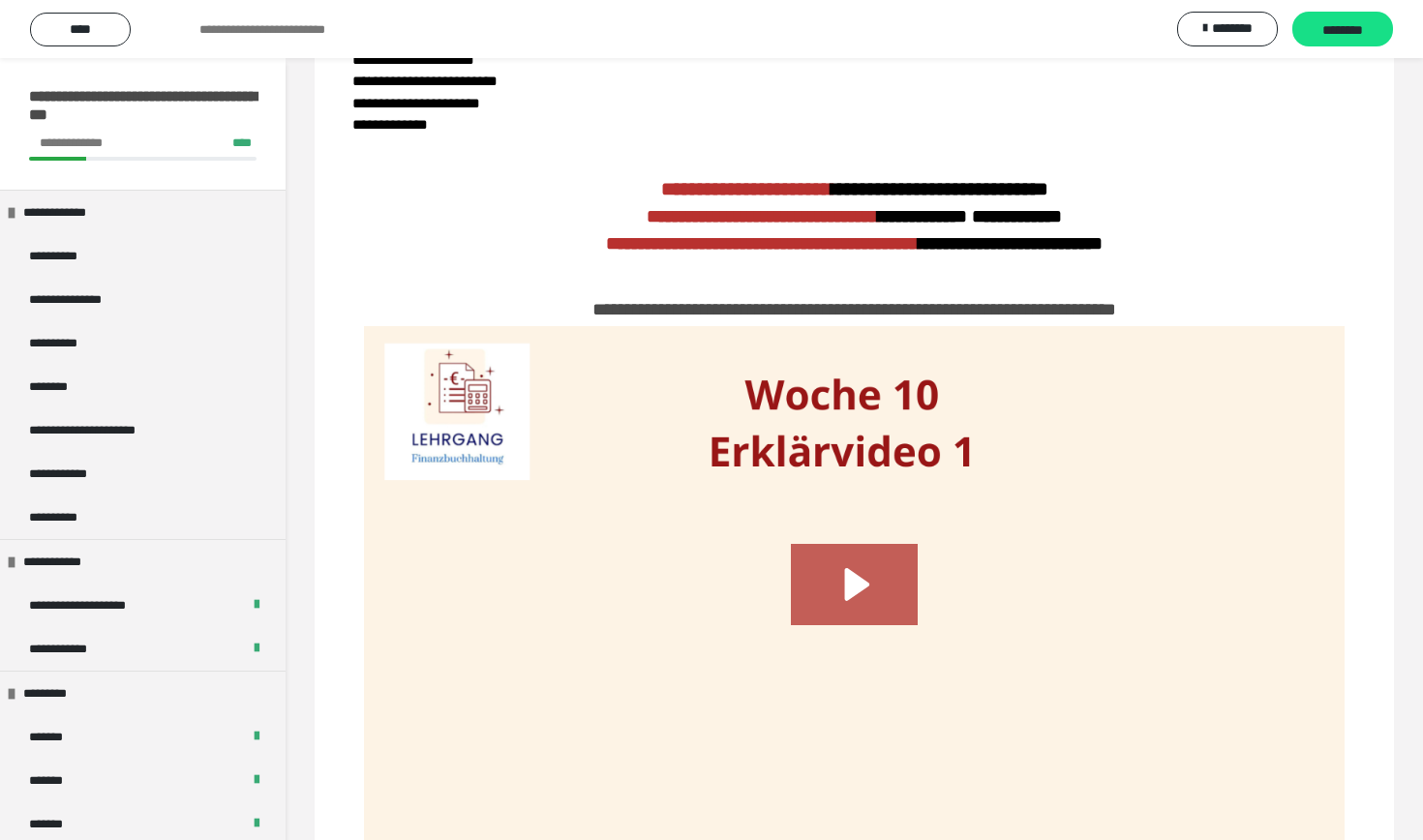 click at bounding box center (854, 286) 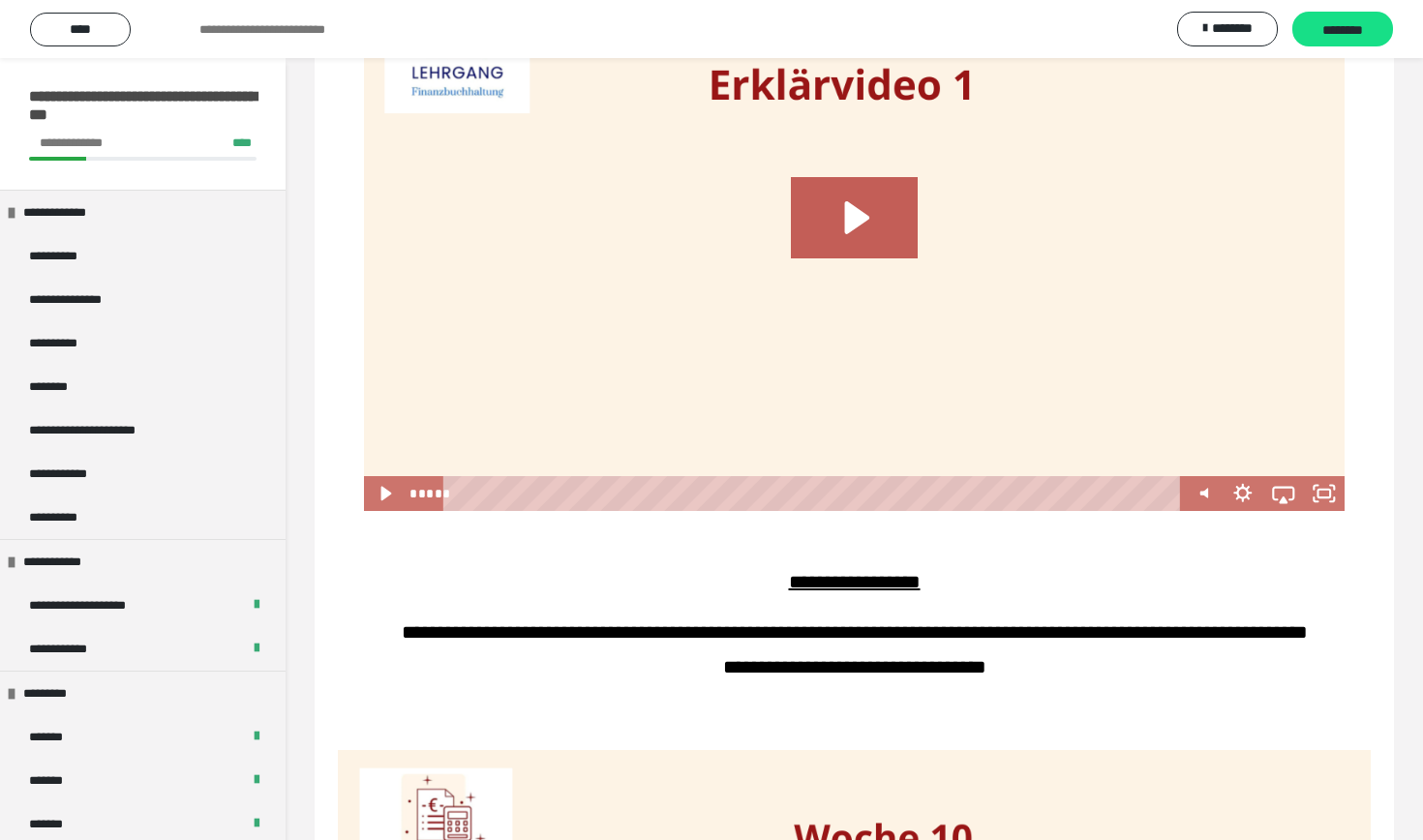 scroll, scrollTop: 751, scrollLeft: 0, axis: vertical 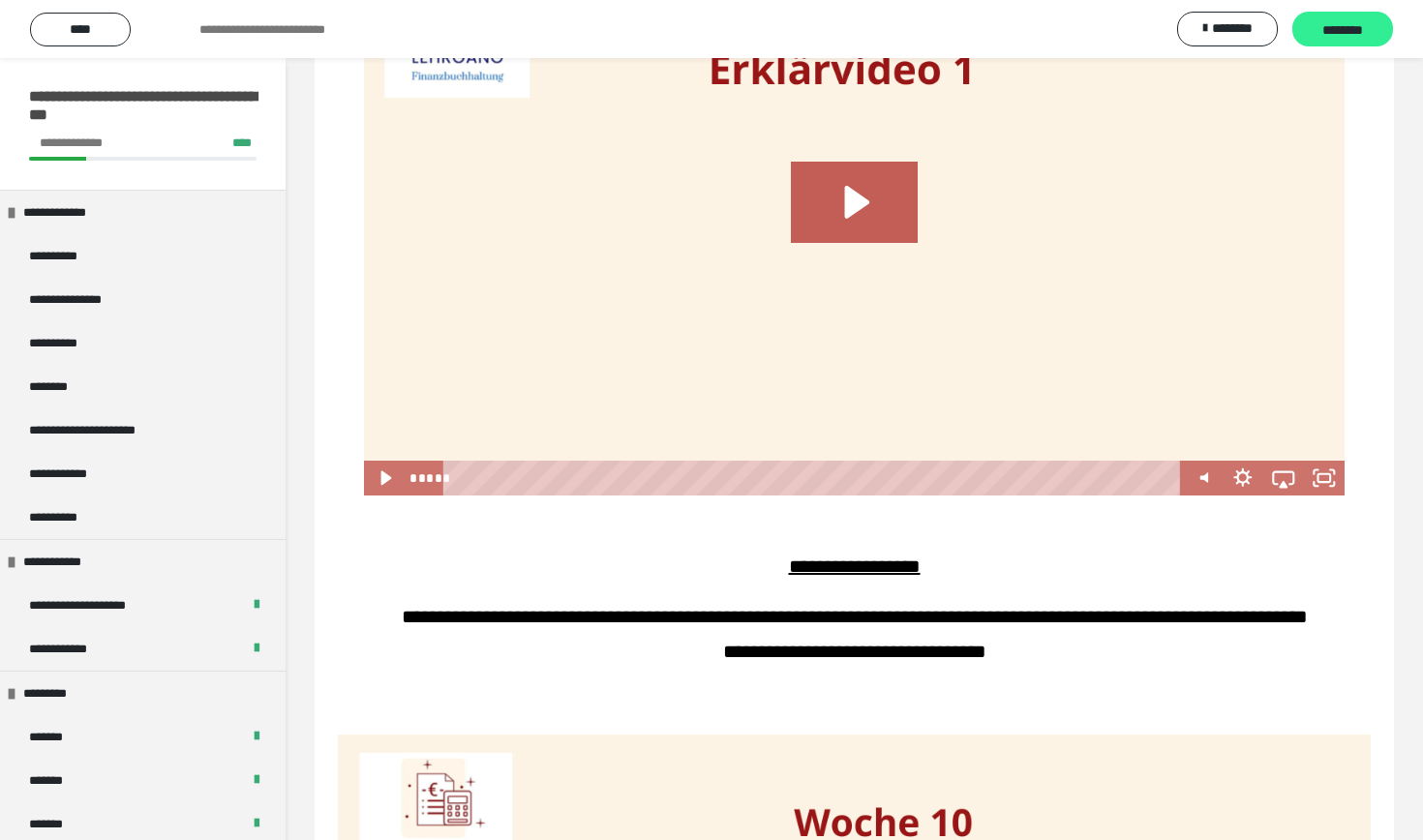 click on "********" at bounding box center (1343, 30) 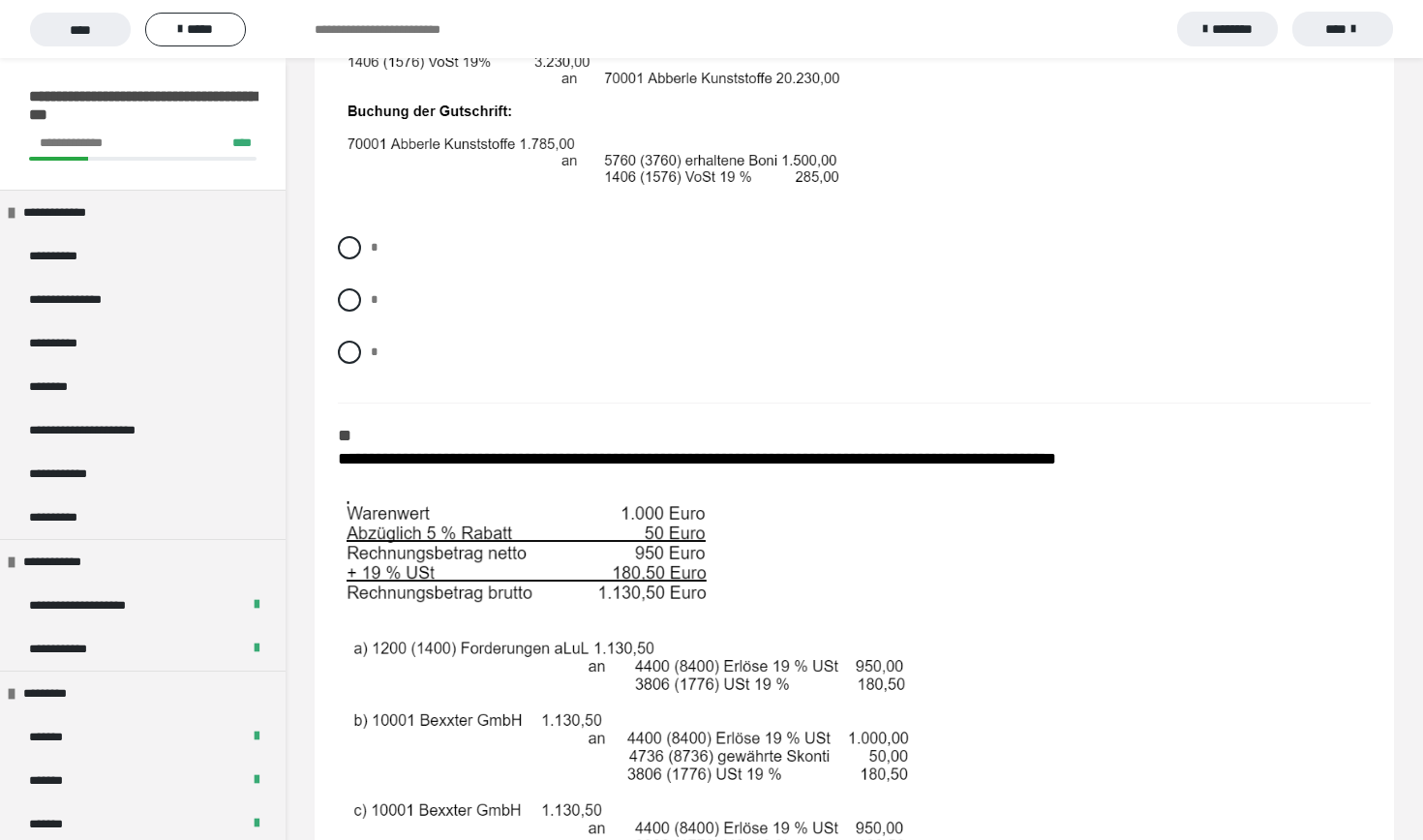 scroll, scrollTop: 1023, scrollLeft: 0, axis: vertical 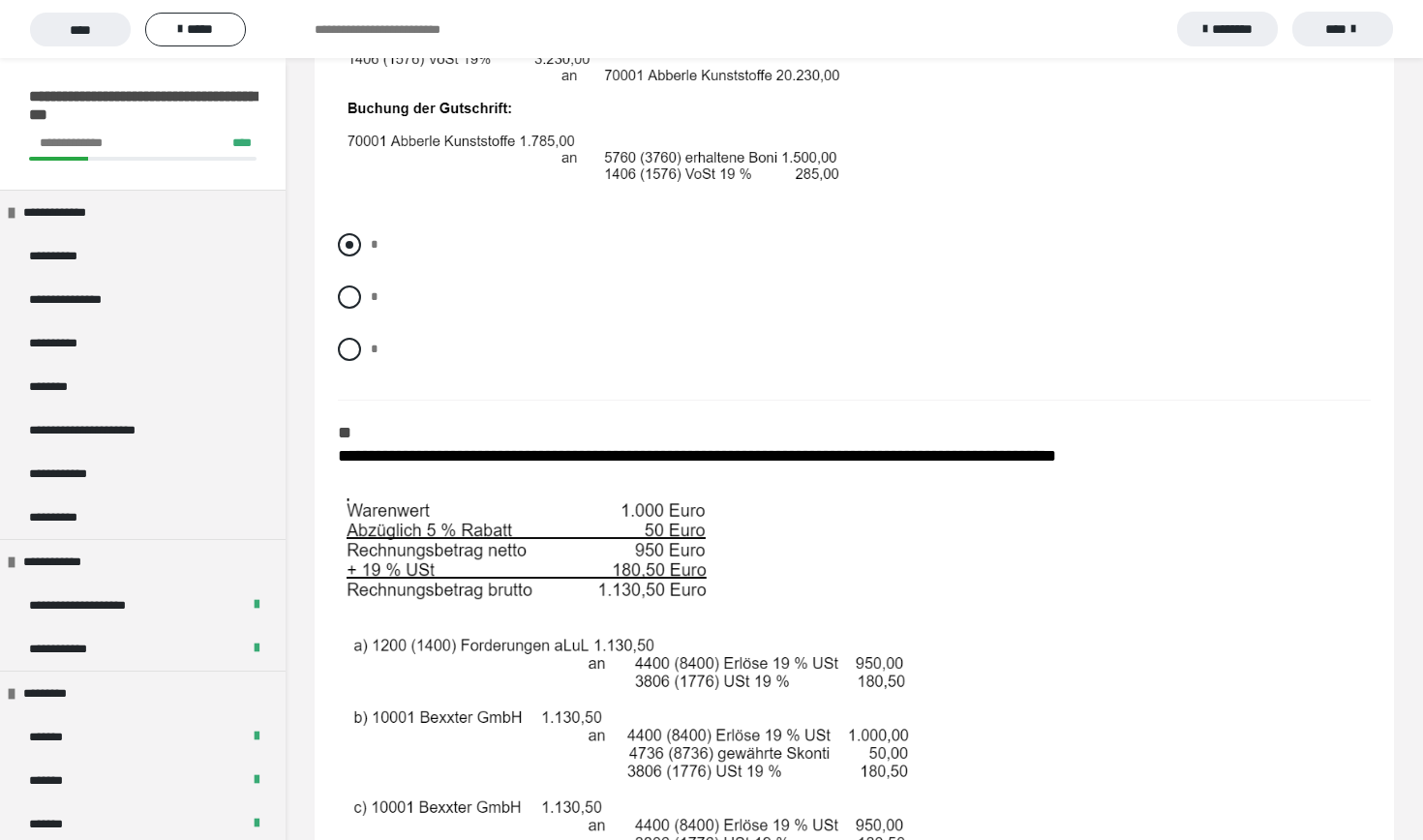 click at bounding box center (349, 245) 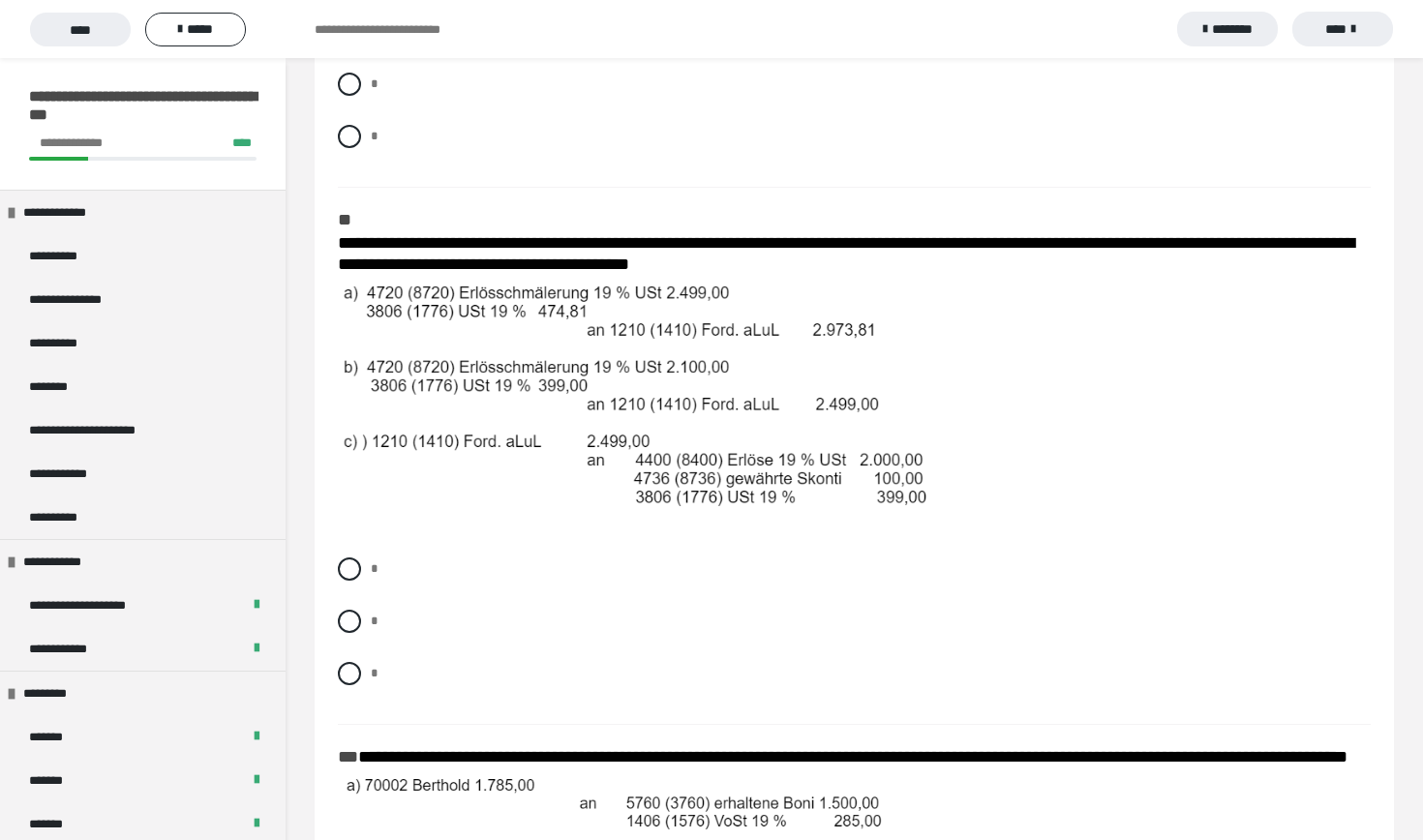 scroll, scrollTop: 1924, scrollLeft: 0, axis: vertical 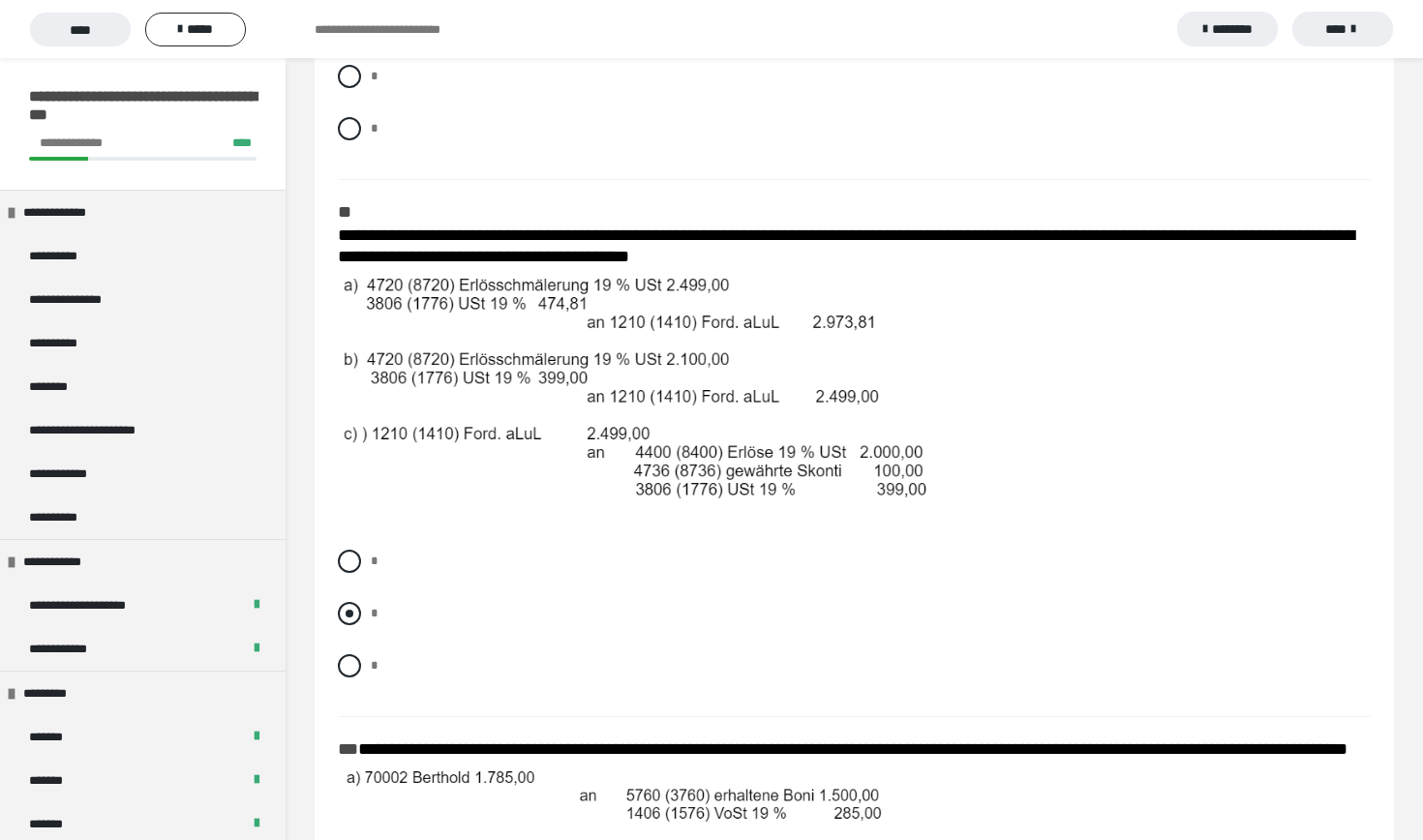 click at bounding box center (349, 614) 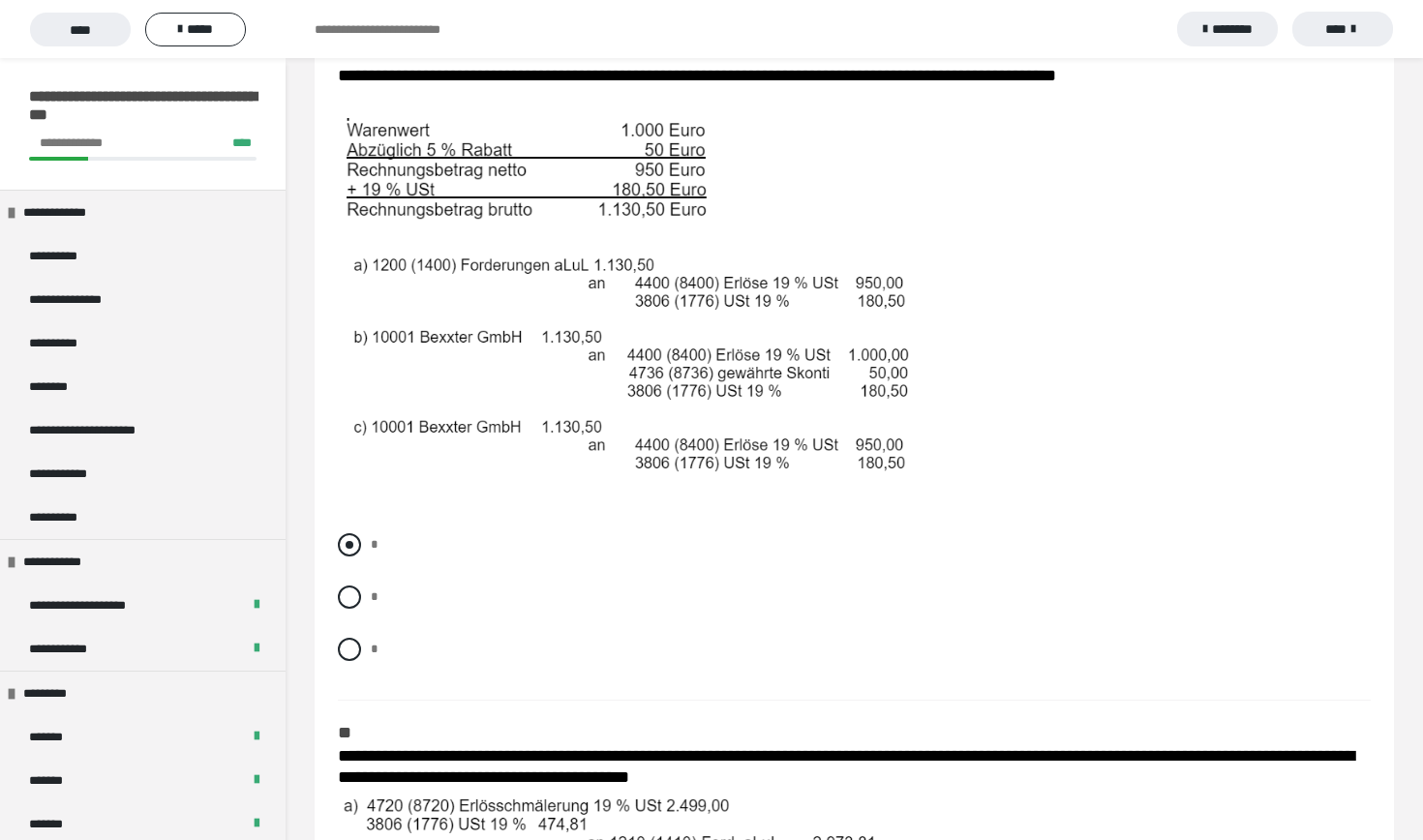 scroll, scrollTop: 1407, scrollLeft: 0, axis: vertical 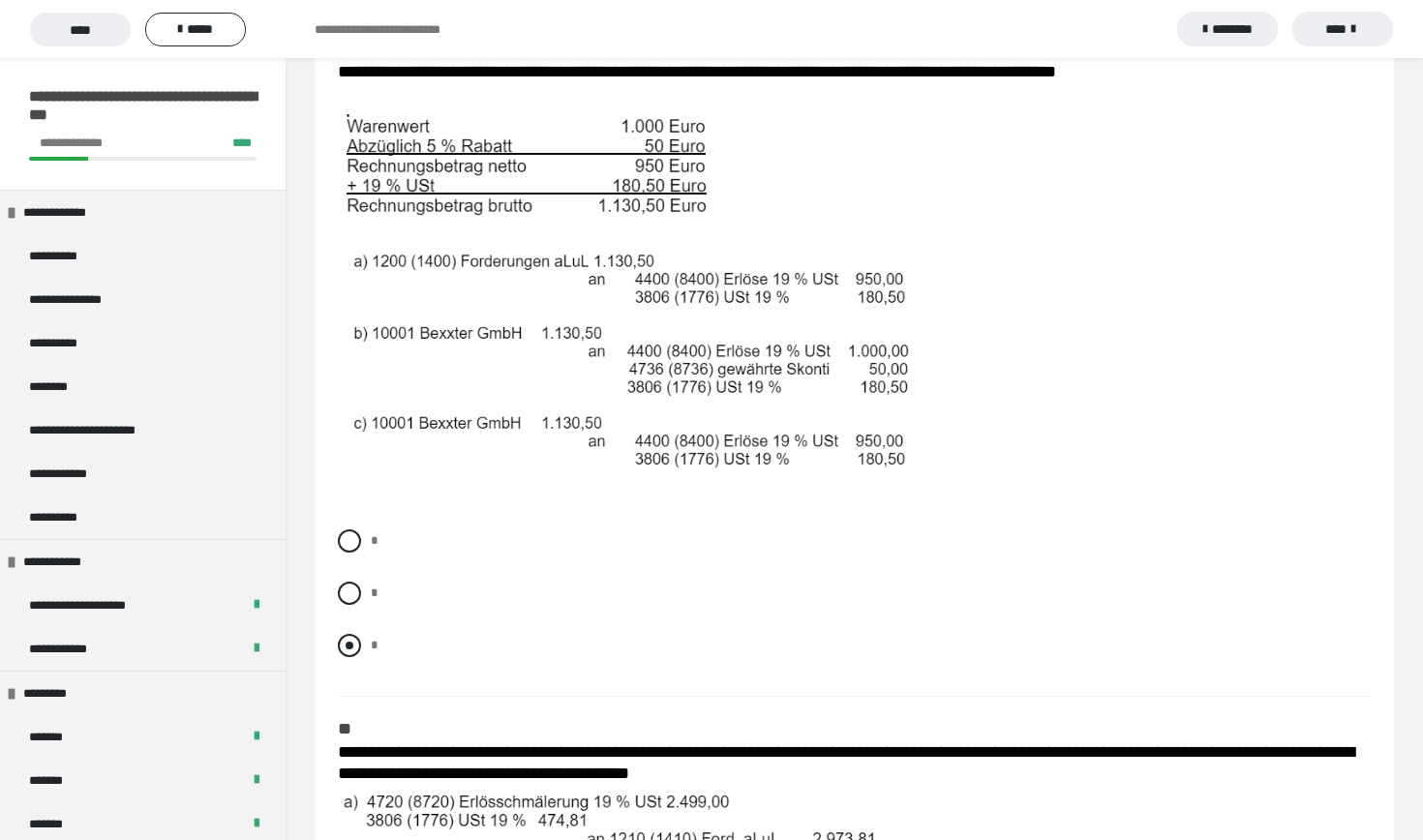 click at bounding box center (349, 645) 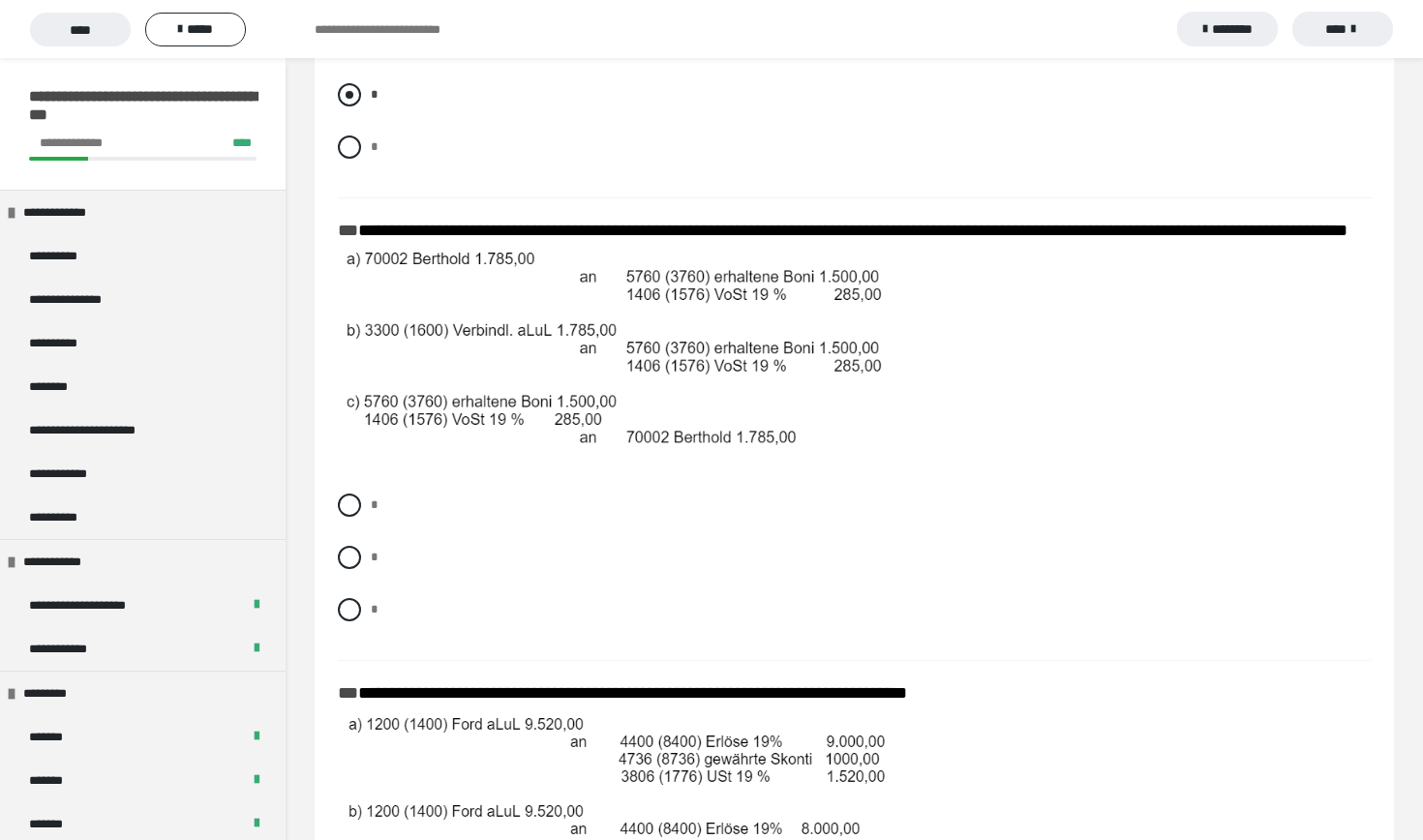scroll, scrollTop: 2458, scrollLeft: 0, axis: vertical 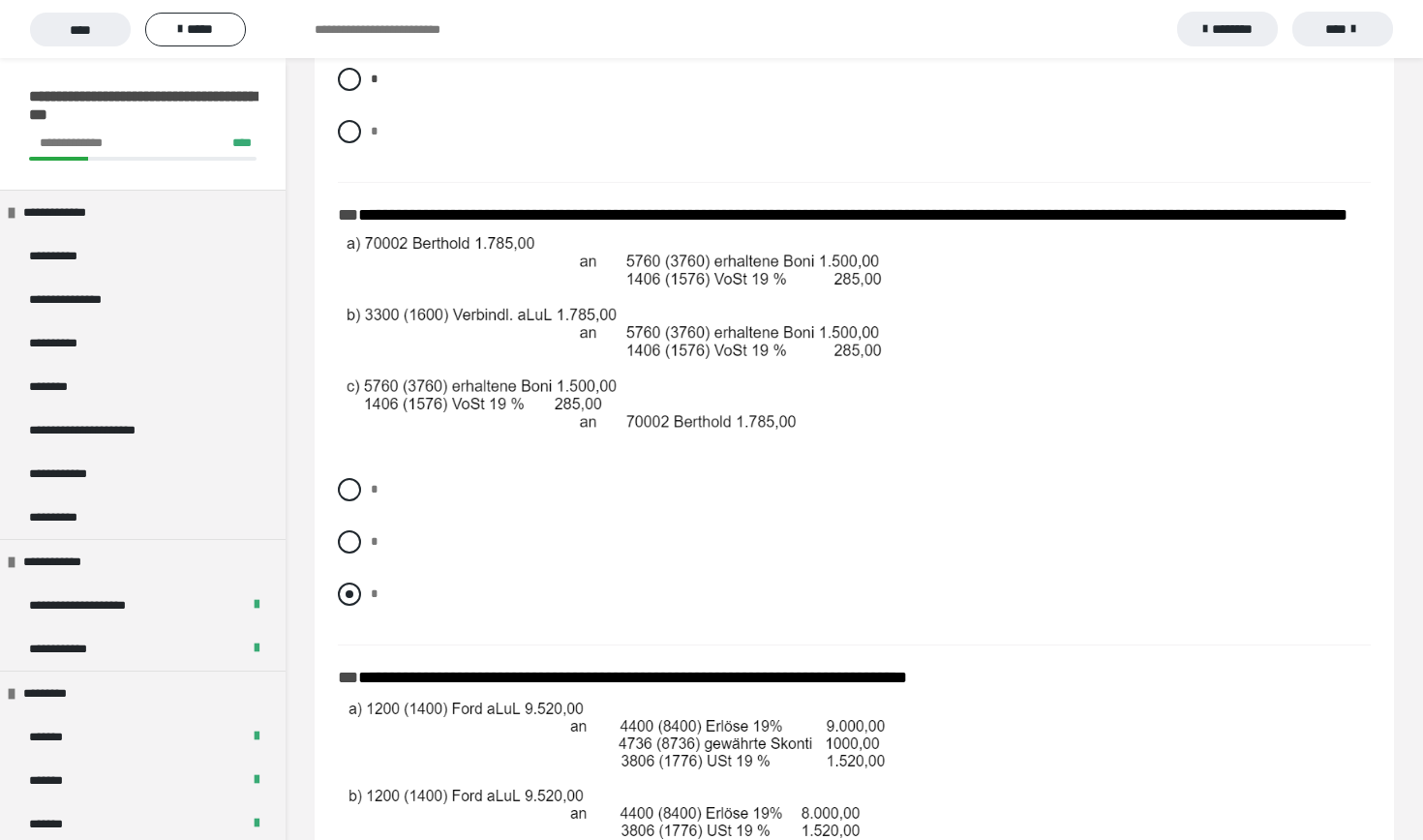 click on "*" at bounding box center [375, 593] 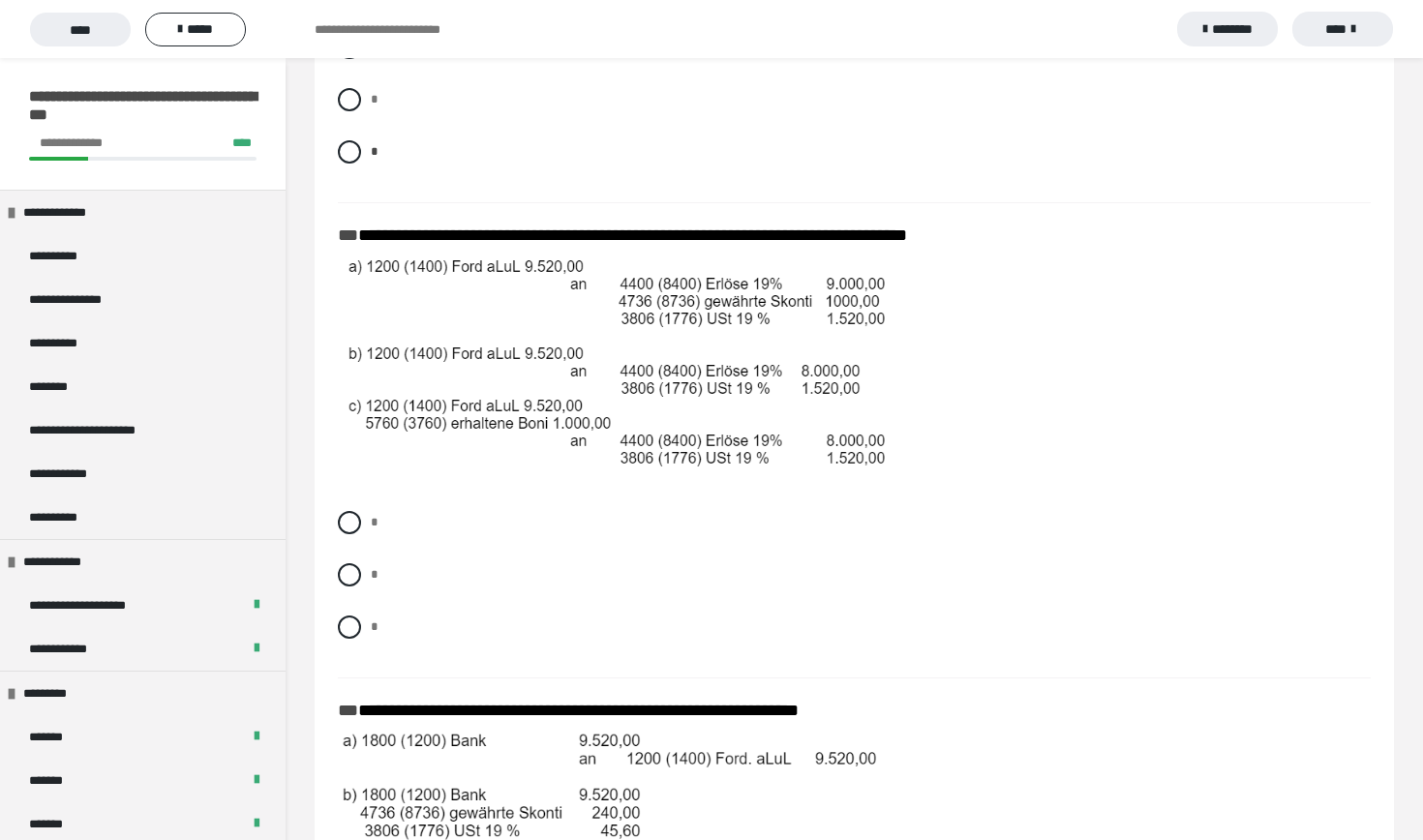 scroll, scrollTop: 2907, scrollLeft: 0, axis: vertical 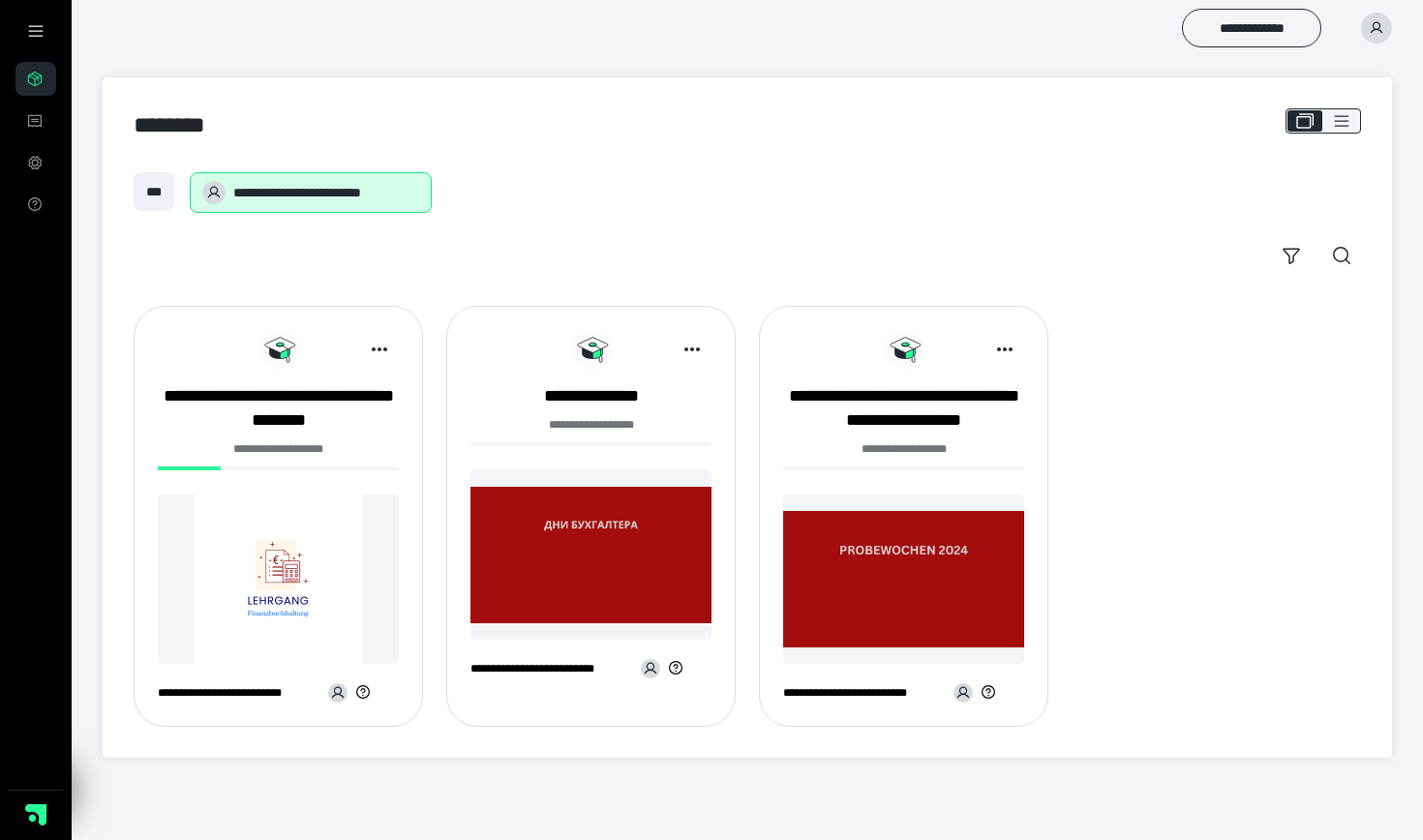 click on "**********" at bounding box center (278, 524) 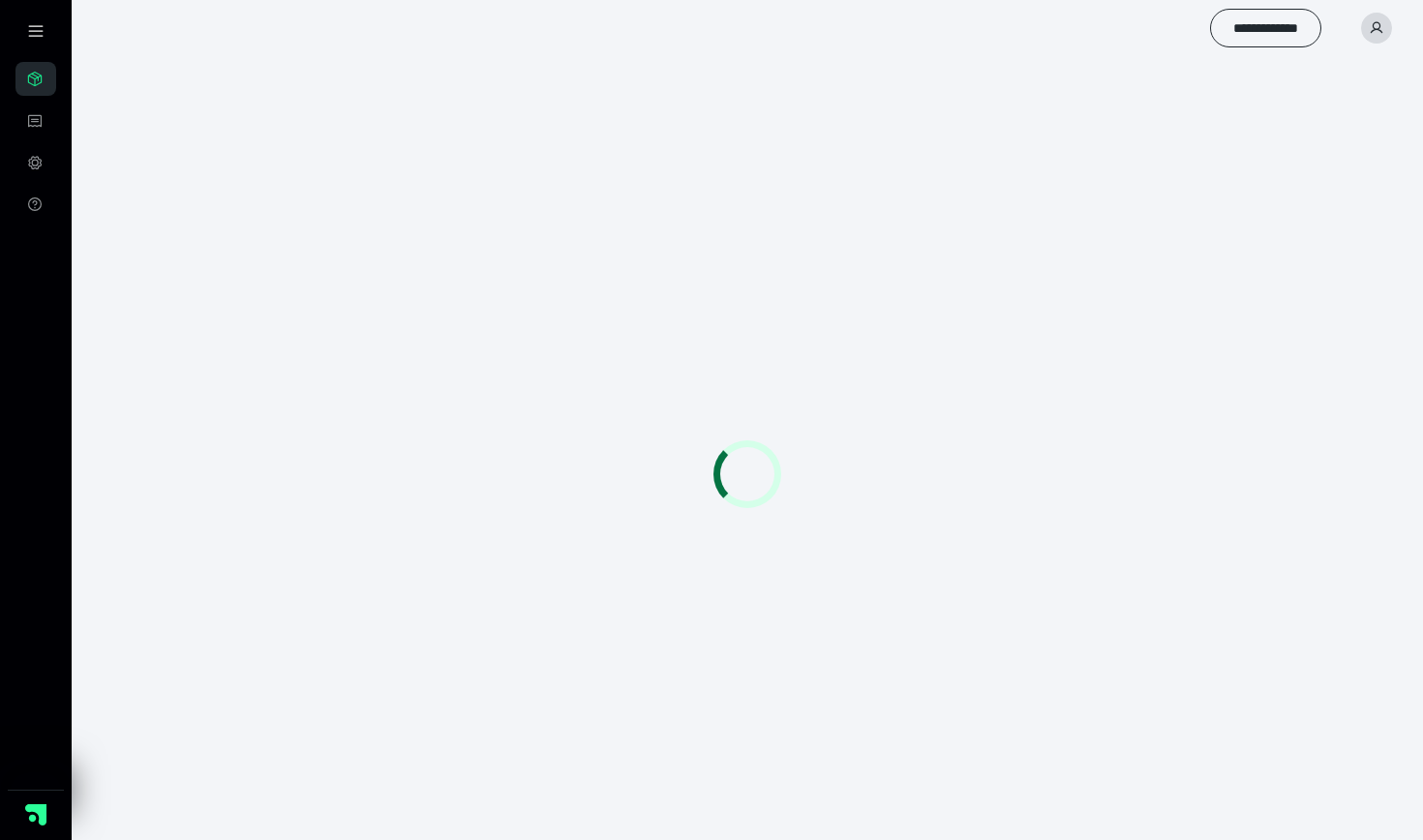scroll, scrollTop: 0, scrollLeft: 0, axis: both 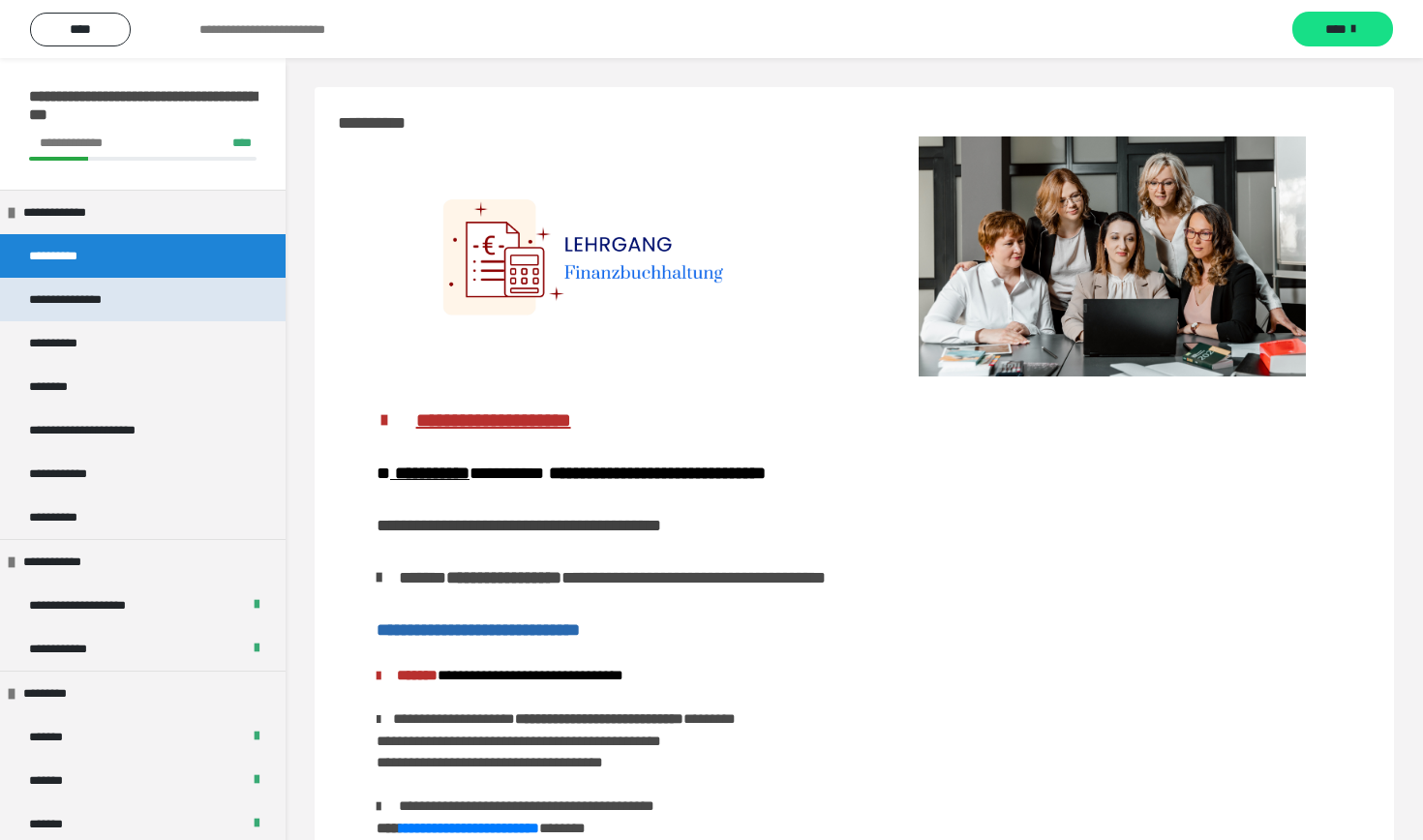 click on "**********" at bounding box center [142, 299] 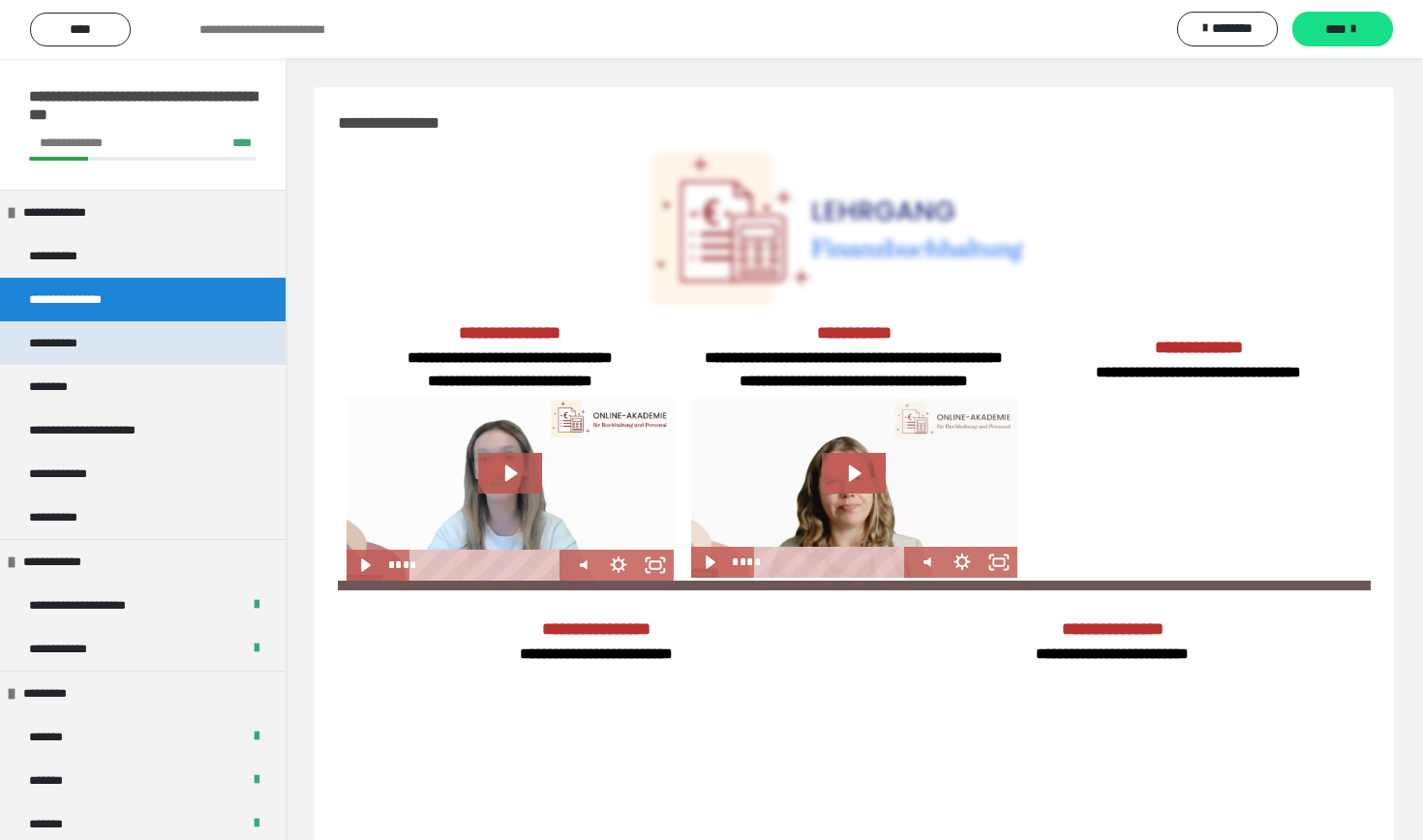 click on "**********" at bounding box center (142, 343) 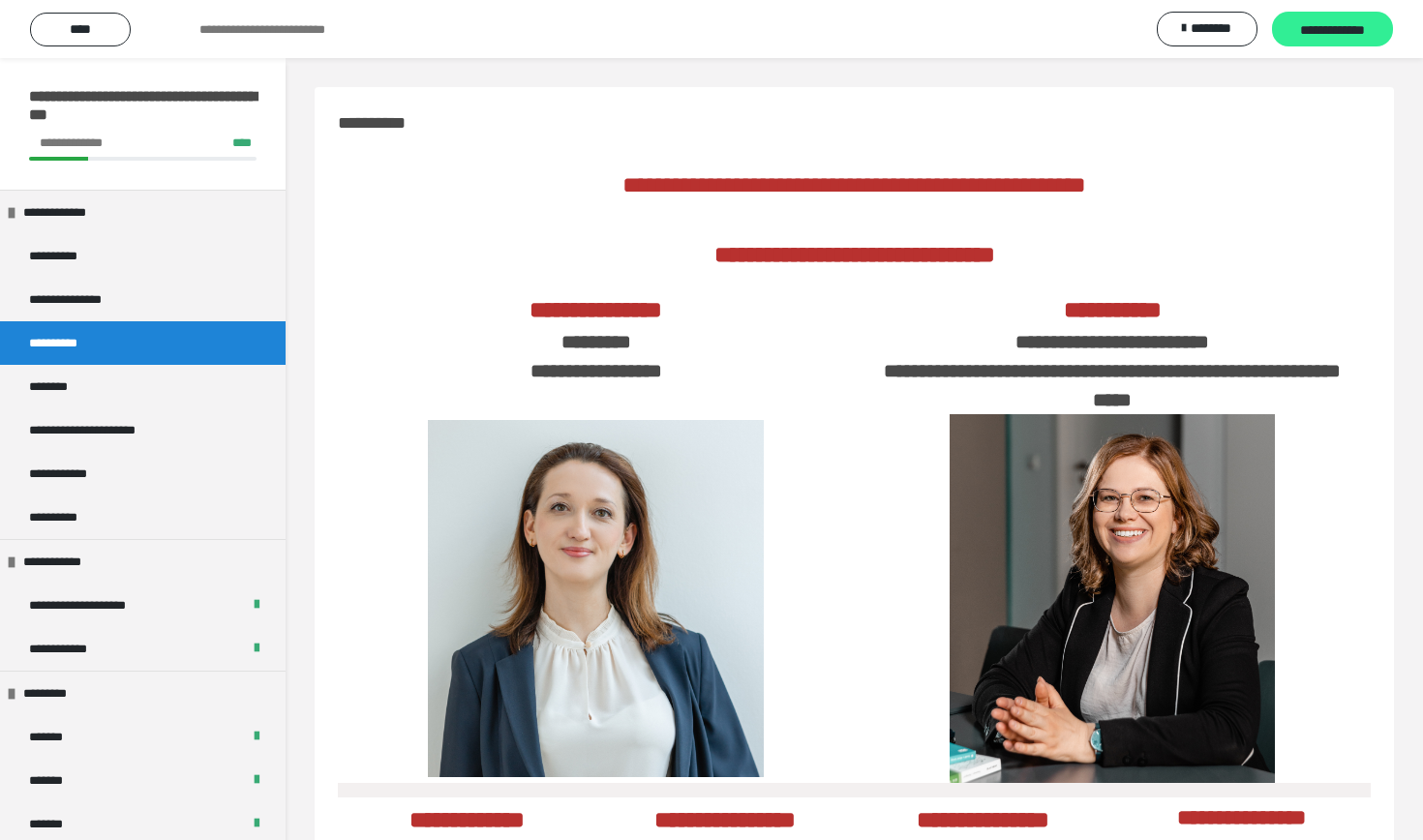 click on "**********" at bounding box center (1332, 29) 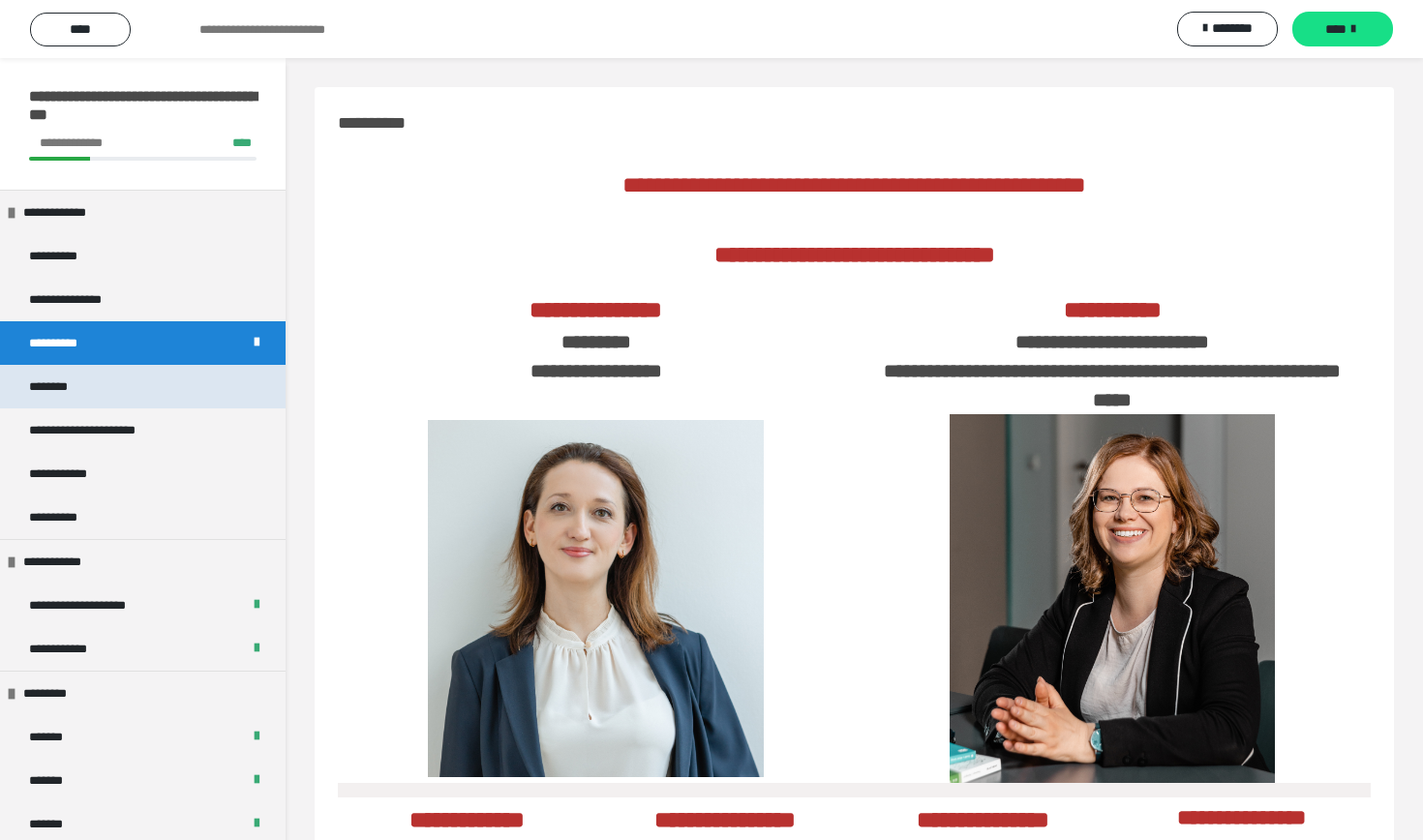click on "********" at bounding box center (142, 386) 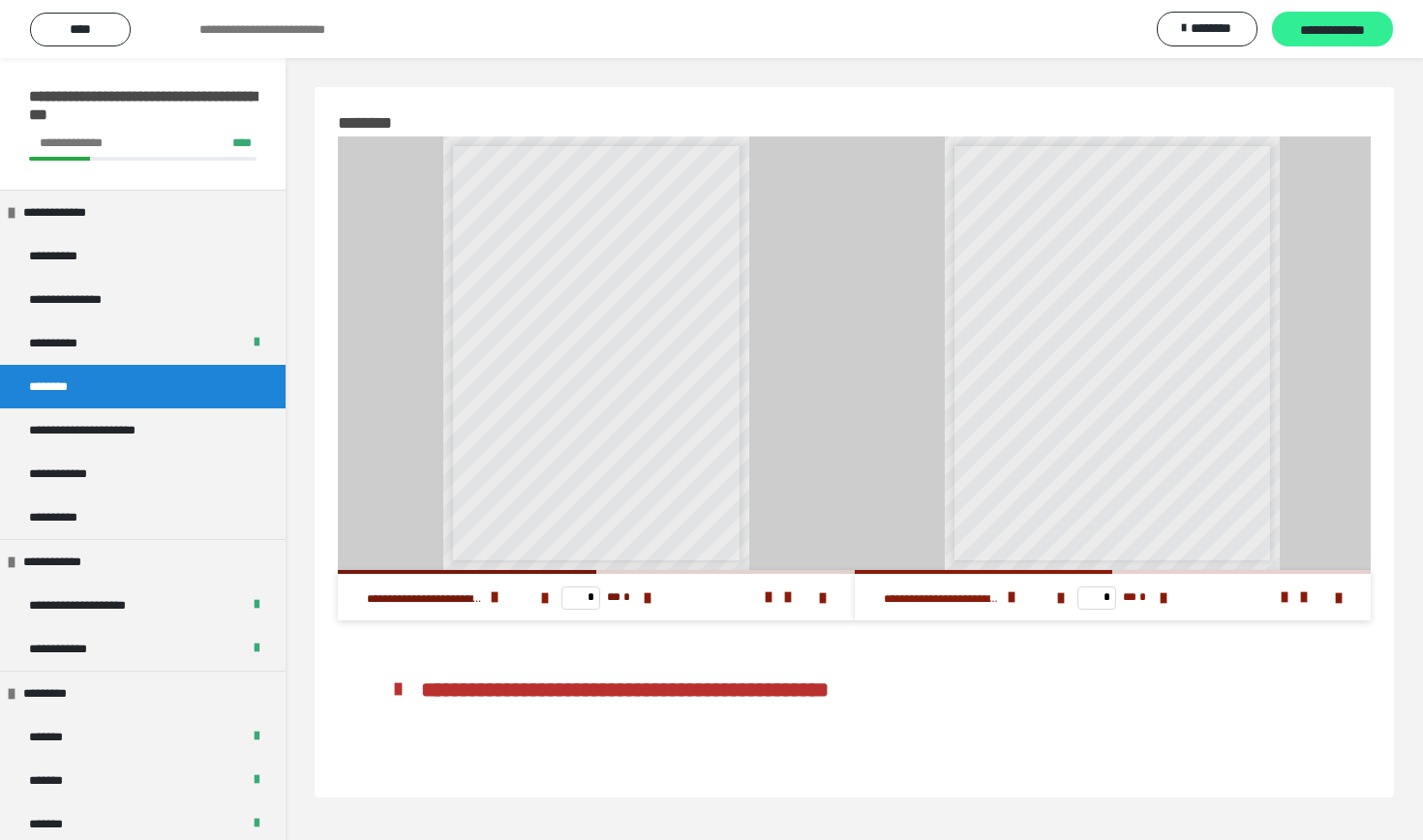 click on "**********" at bounding box center (1332, 30) 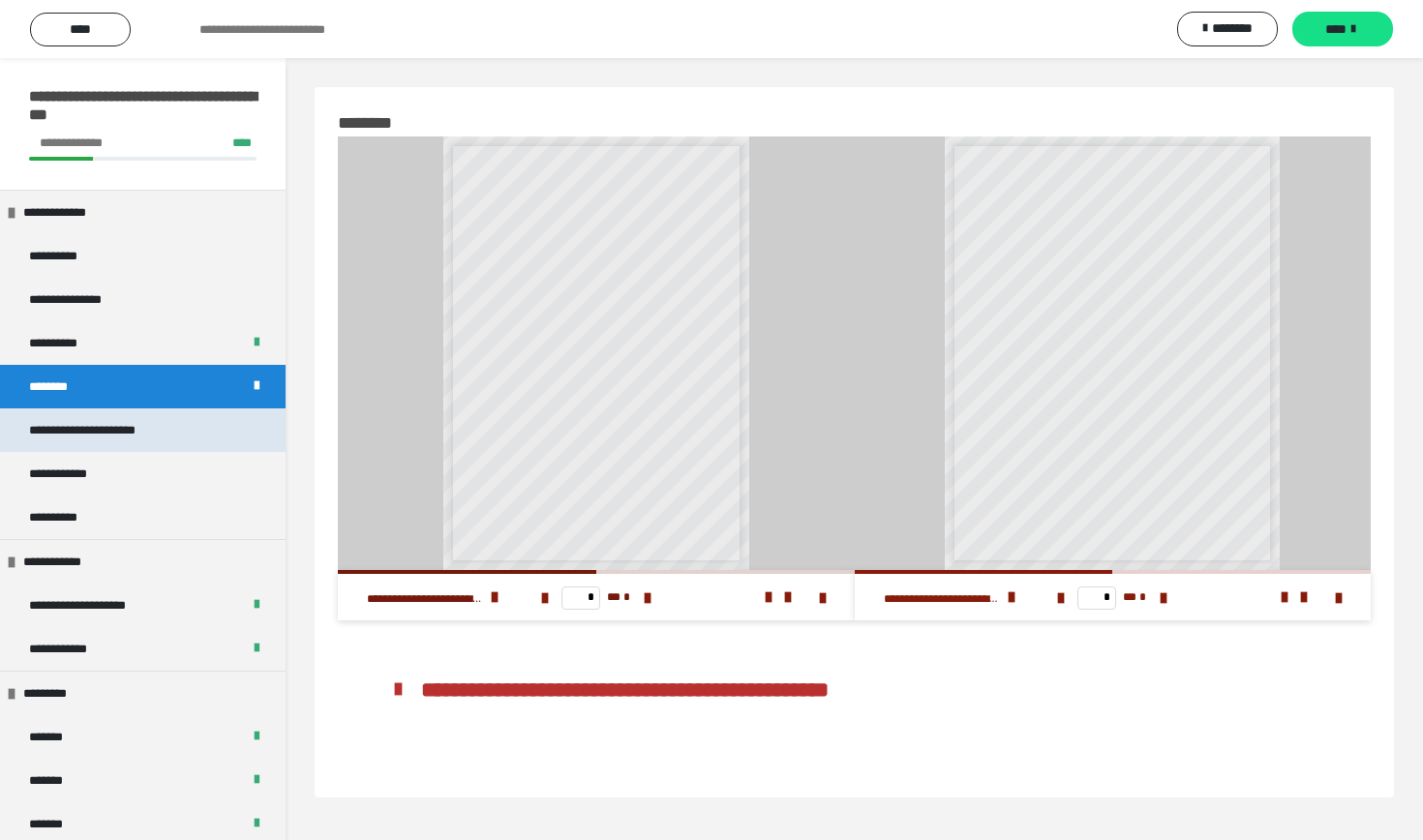 click on "**********" at bounding box center (105, 430) 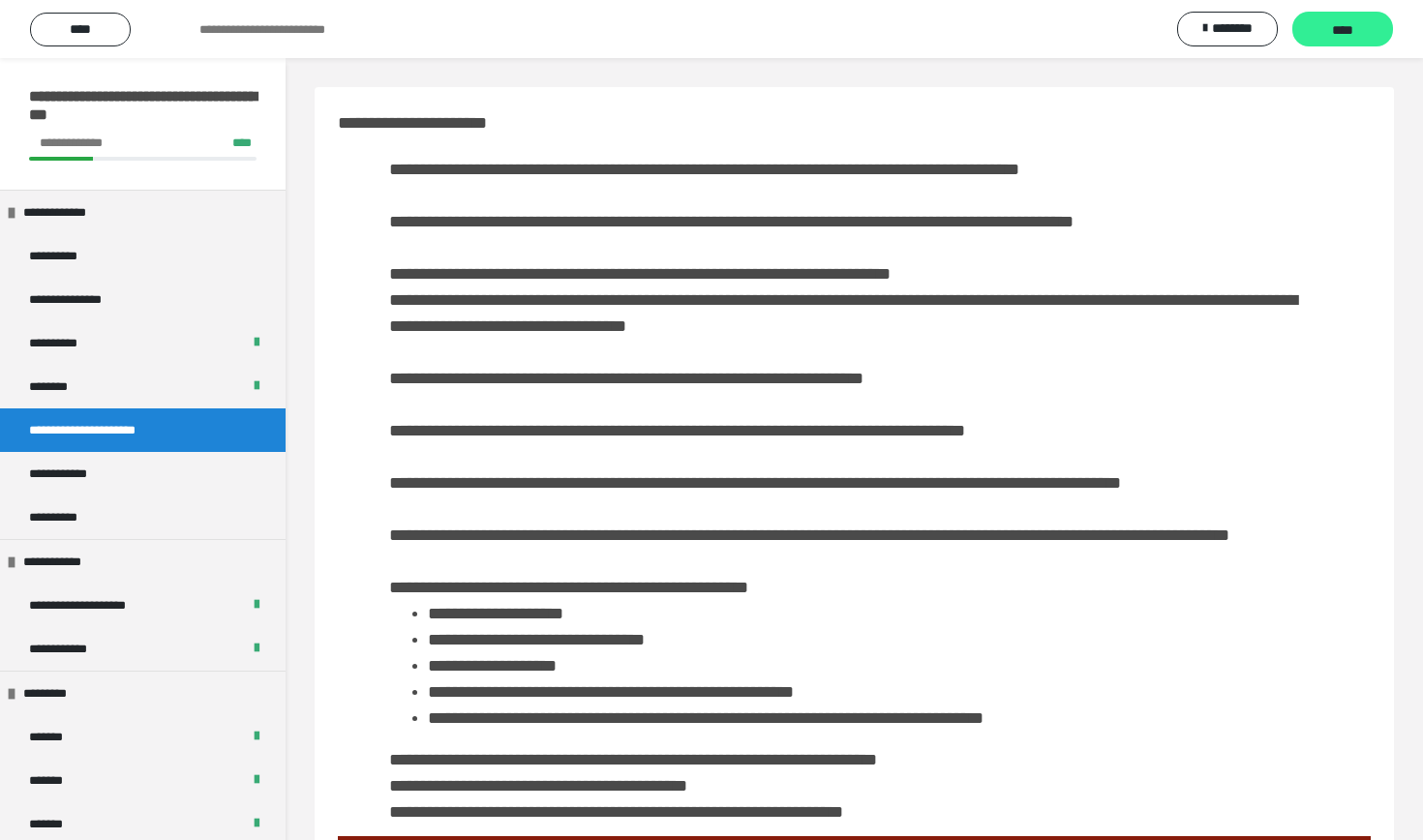 click on "****" at bounding box center (1343, 30) 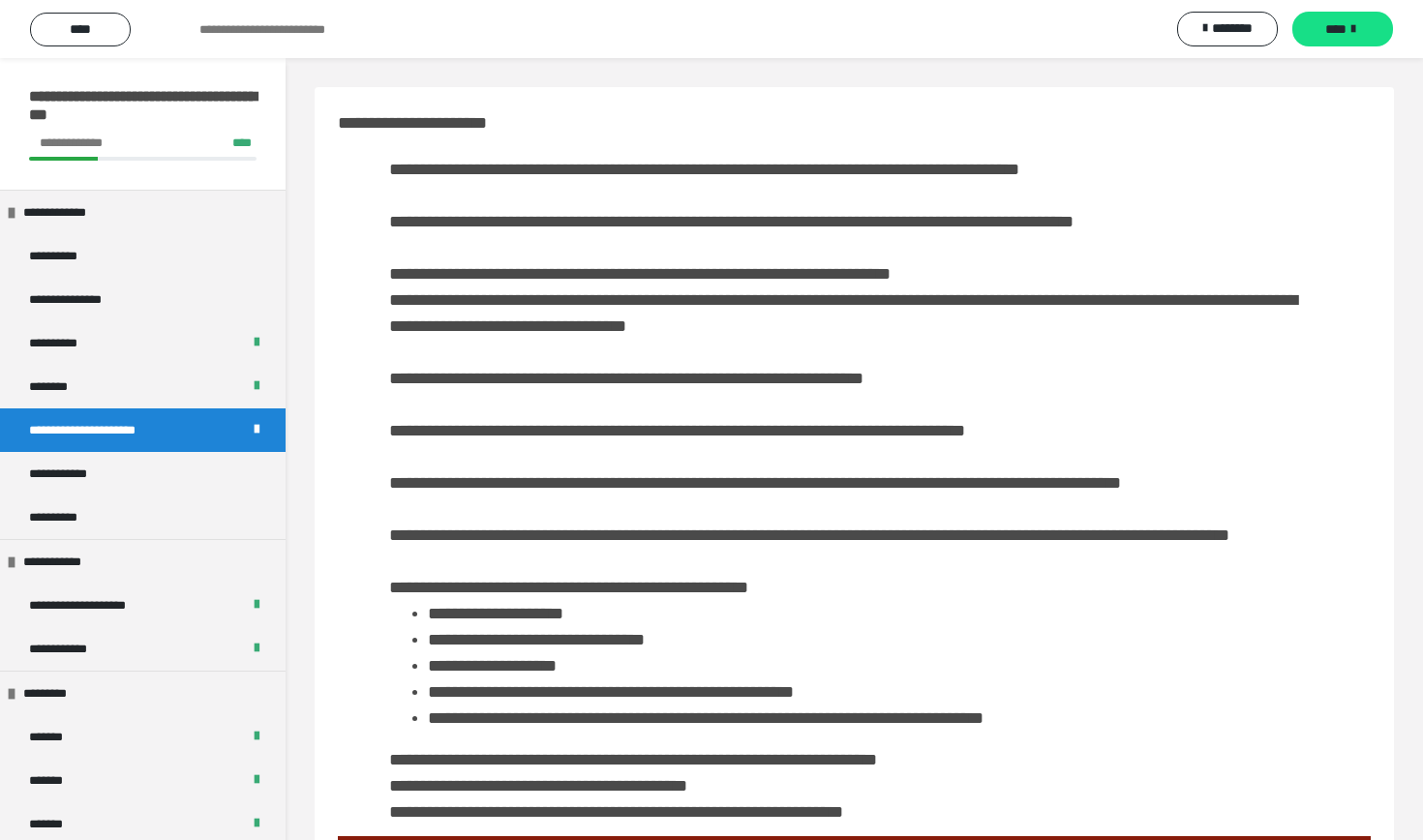 click on "****" at bounding box center [1336, 29] 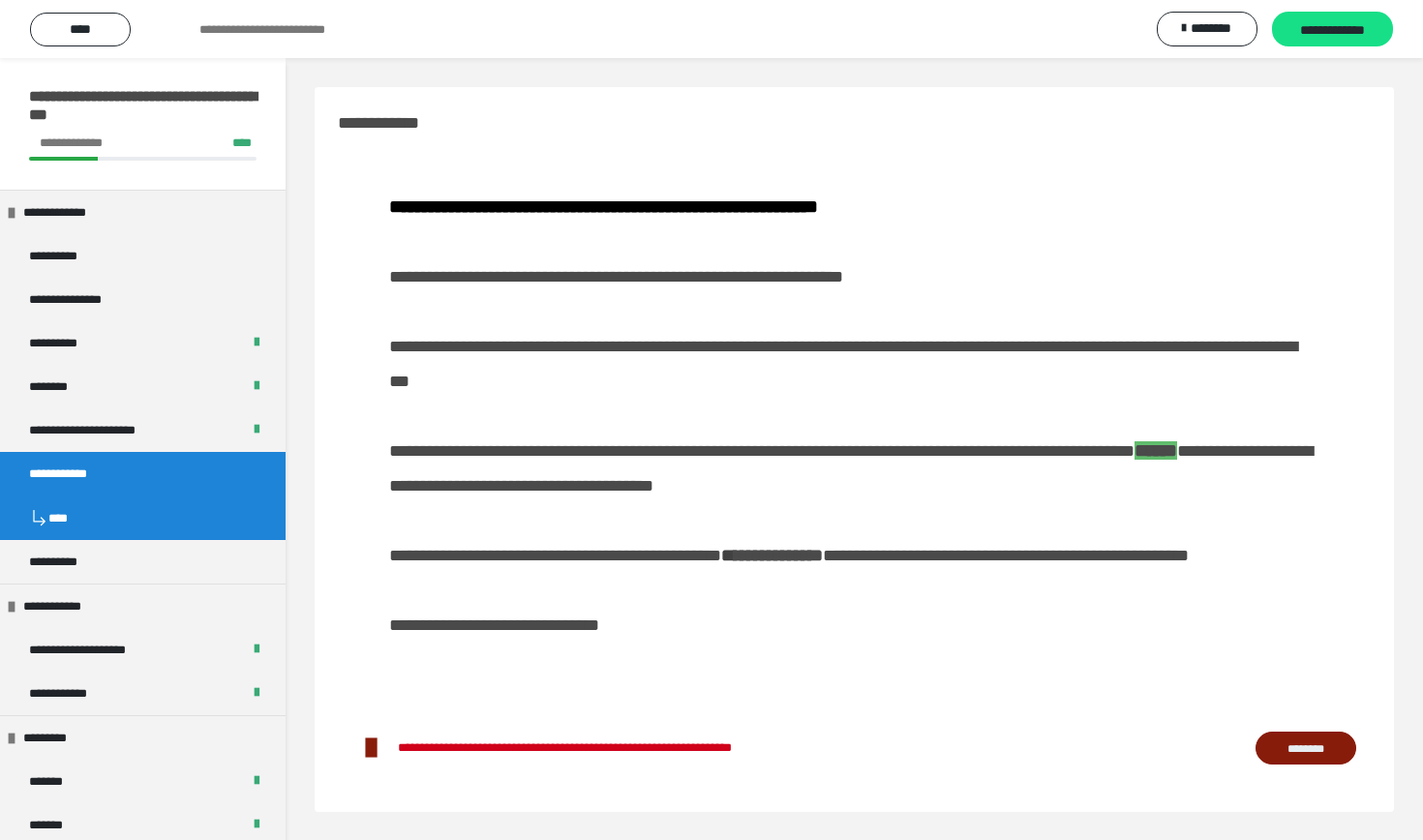 click on "**********" at bounding box center [1332, 30] 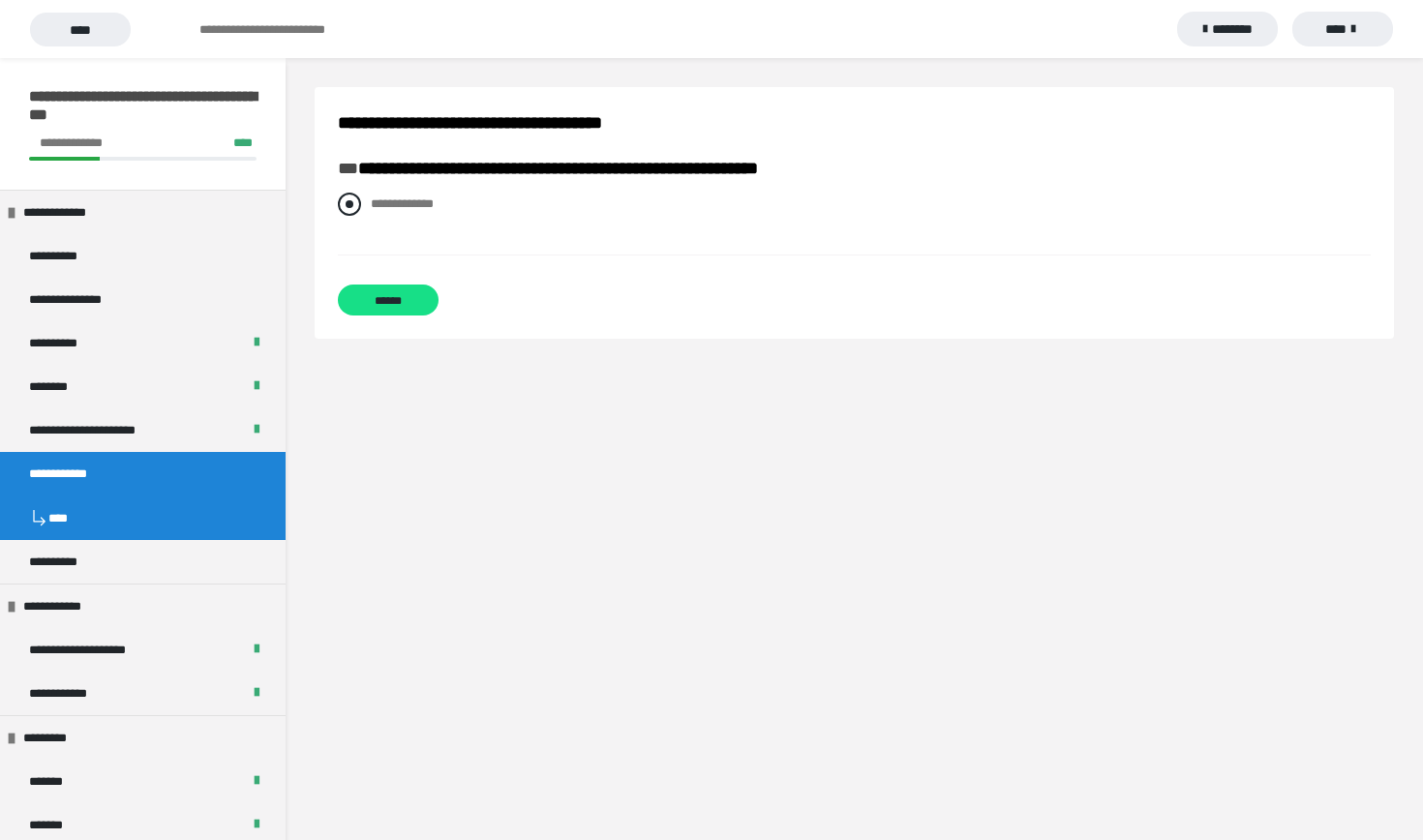 click at bounding box center [349, 204] 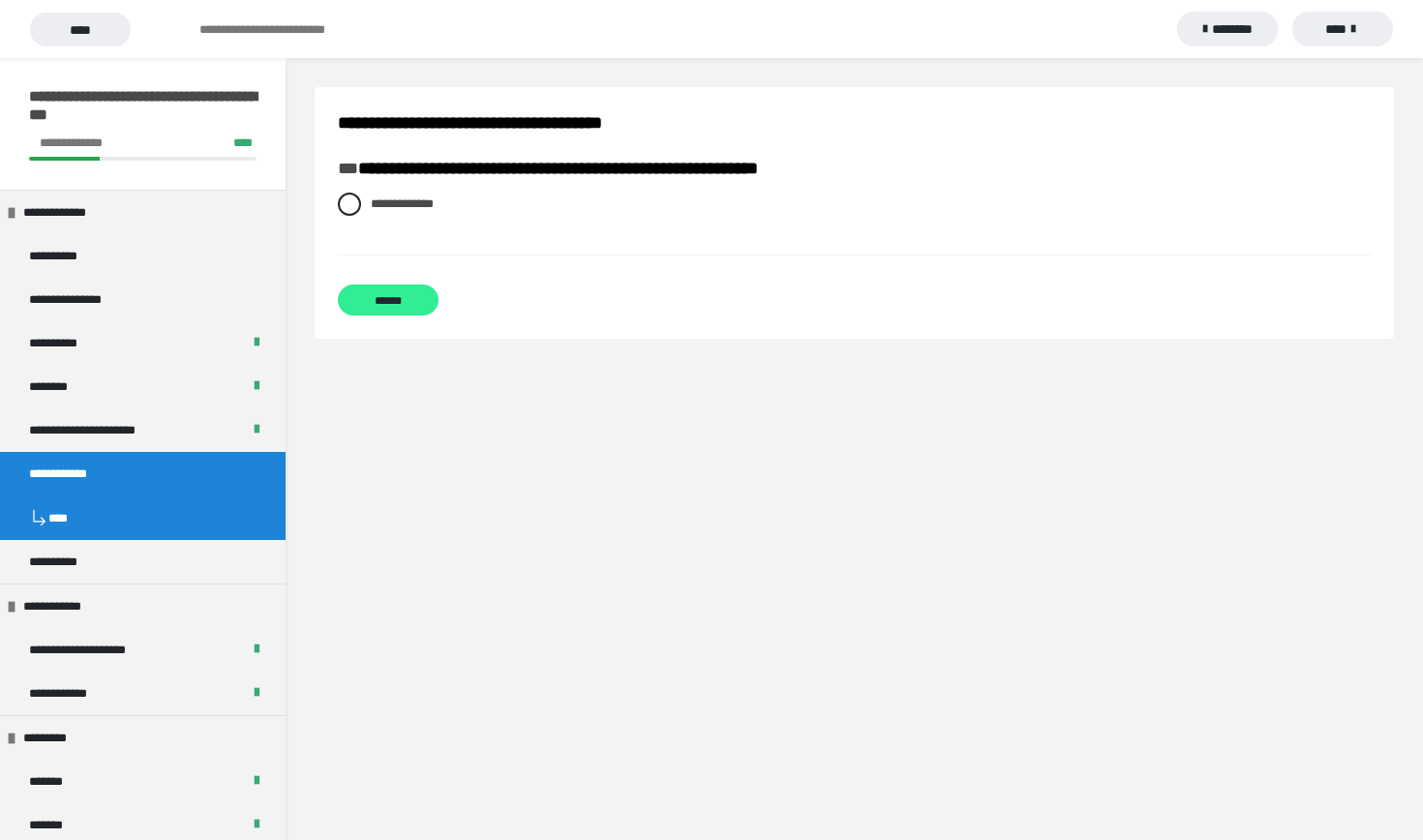 click on "******" at bounding box center (388, 300) 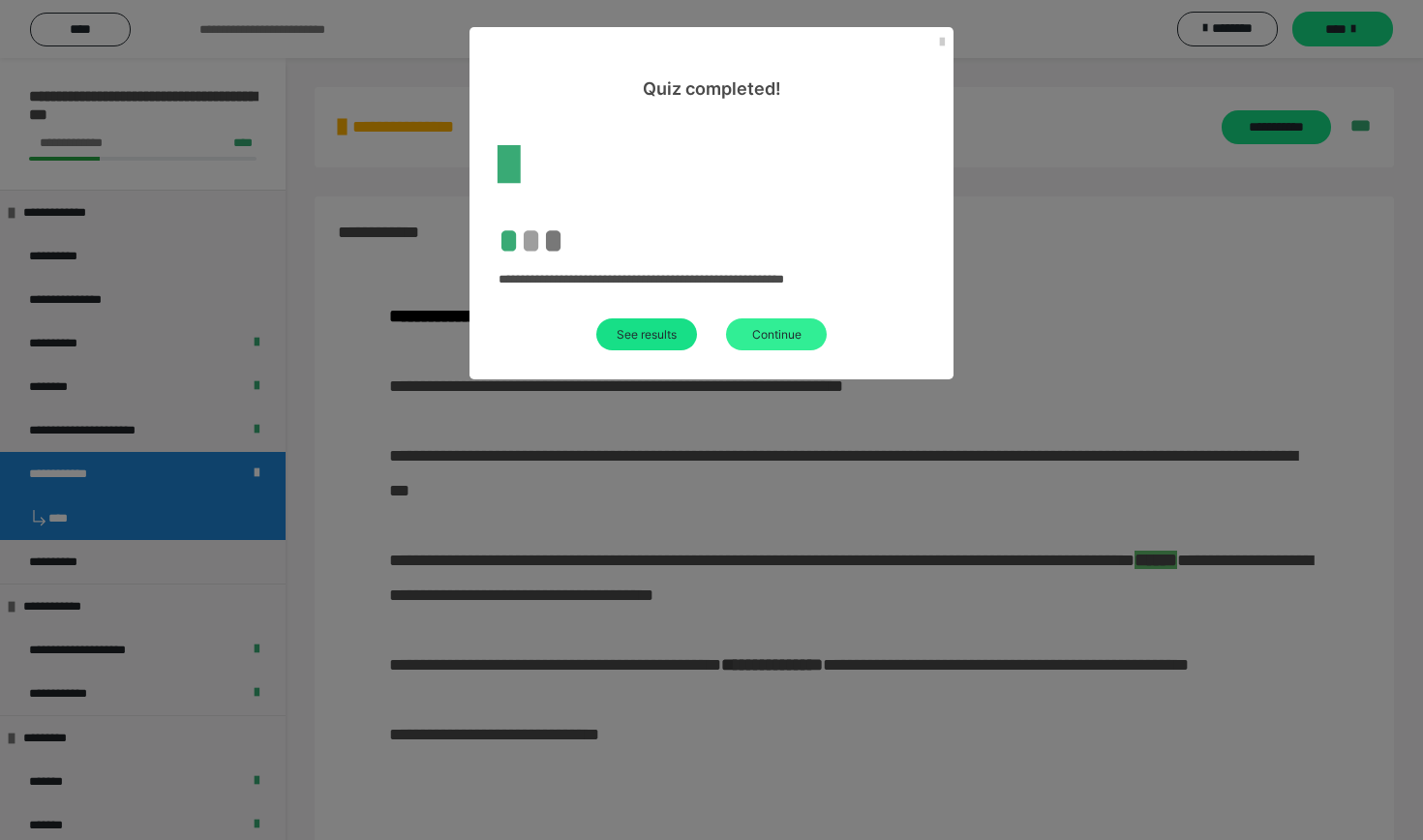 click on "Continue" at bounding box center [776, 334] 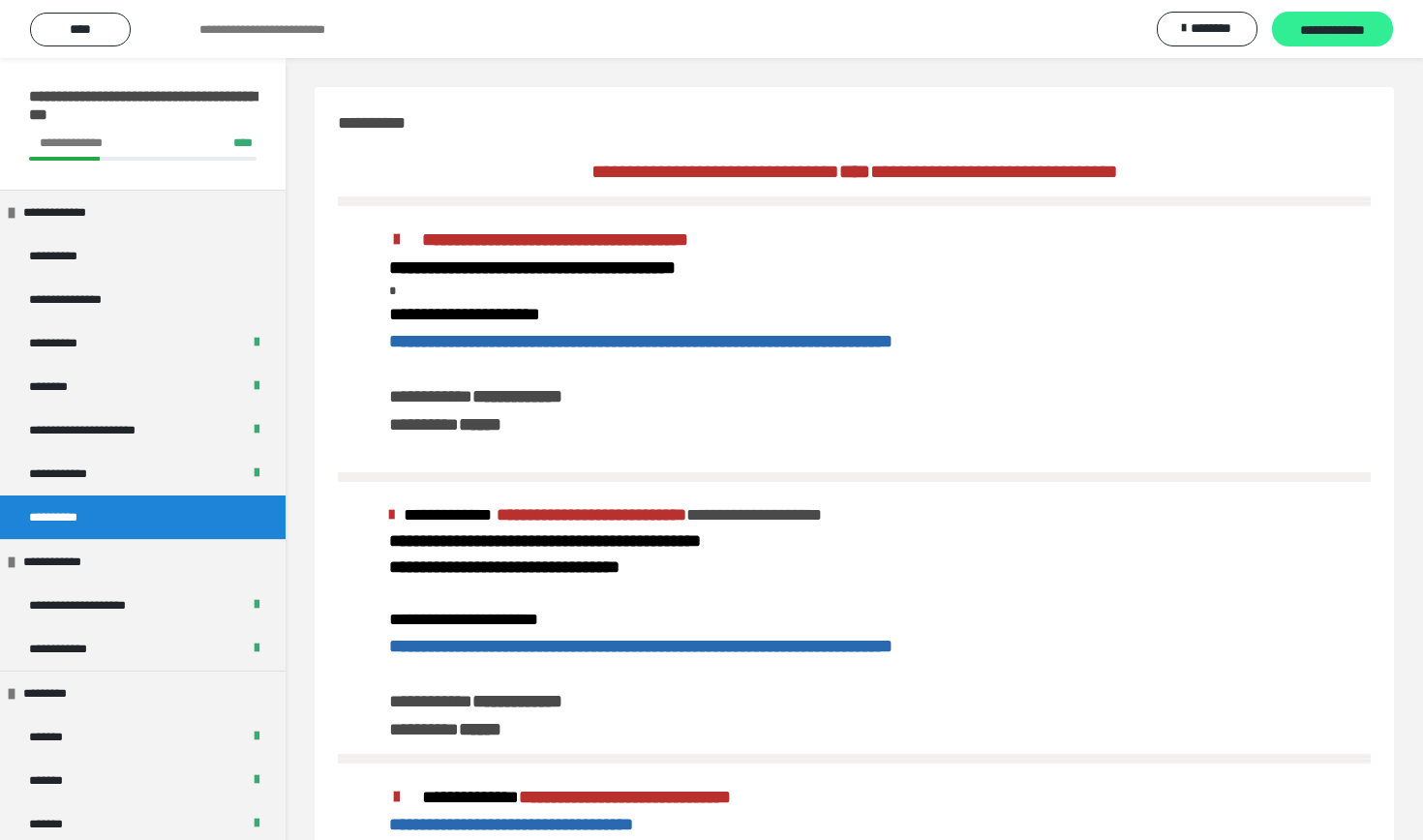 click on "**********" at bounding box center (1332, 30) 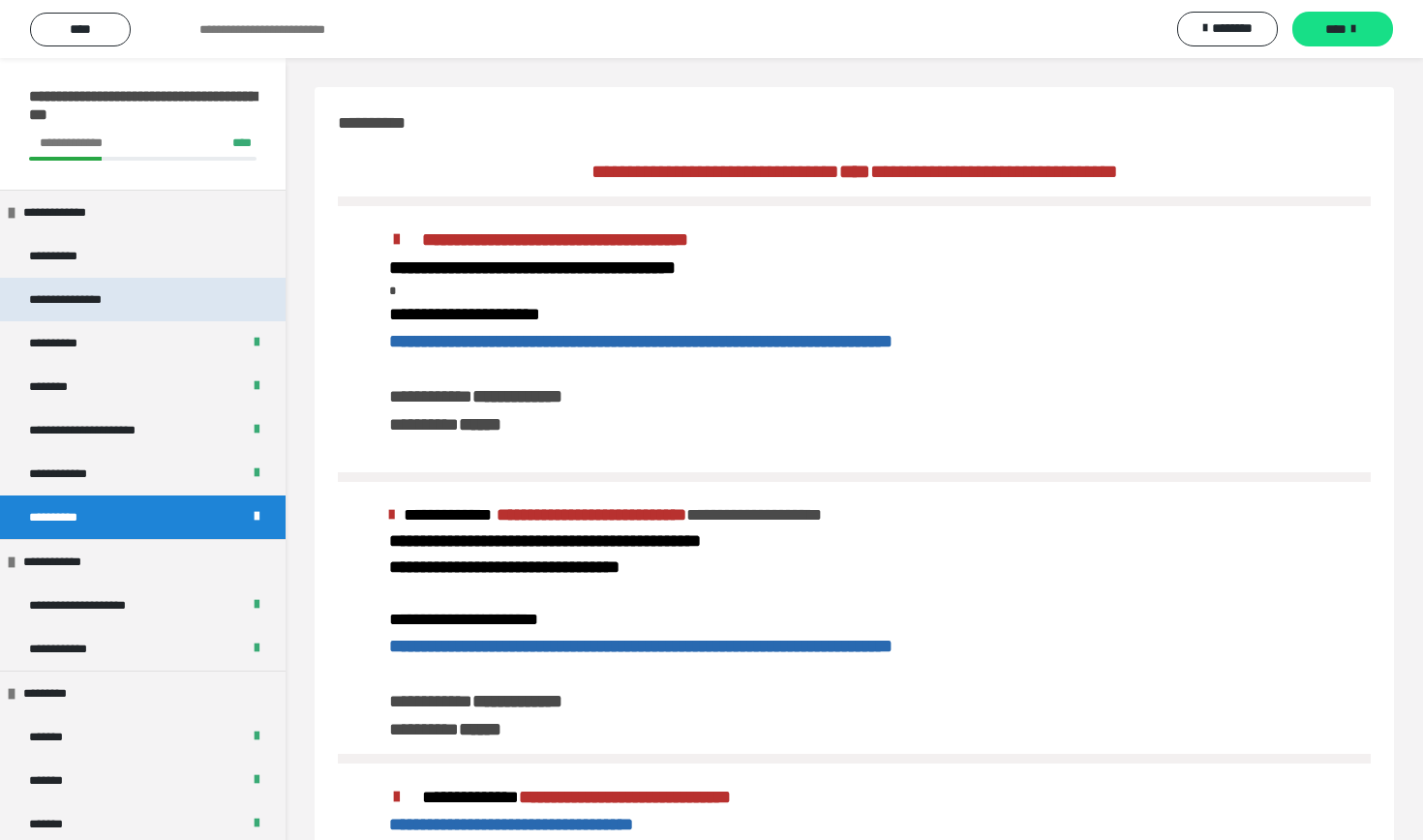 click on "**********" at bounding box center (142, 299) 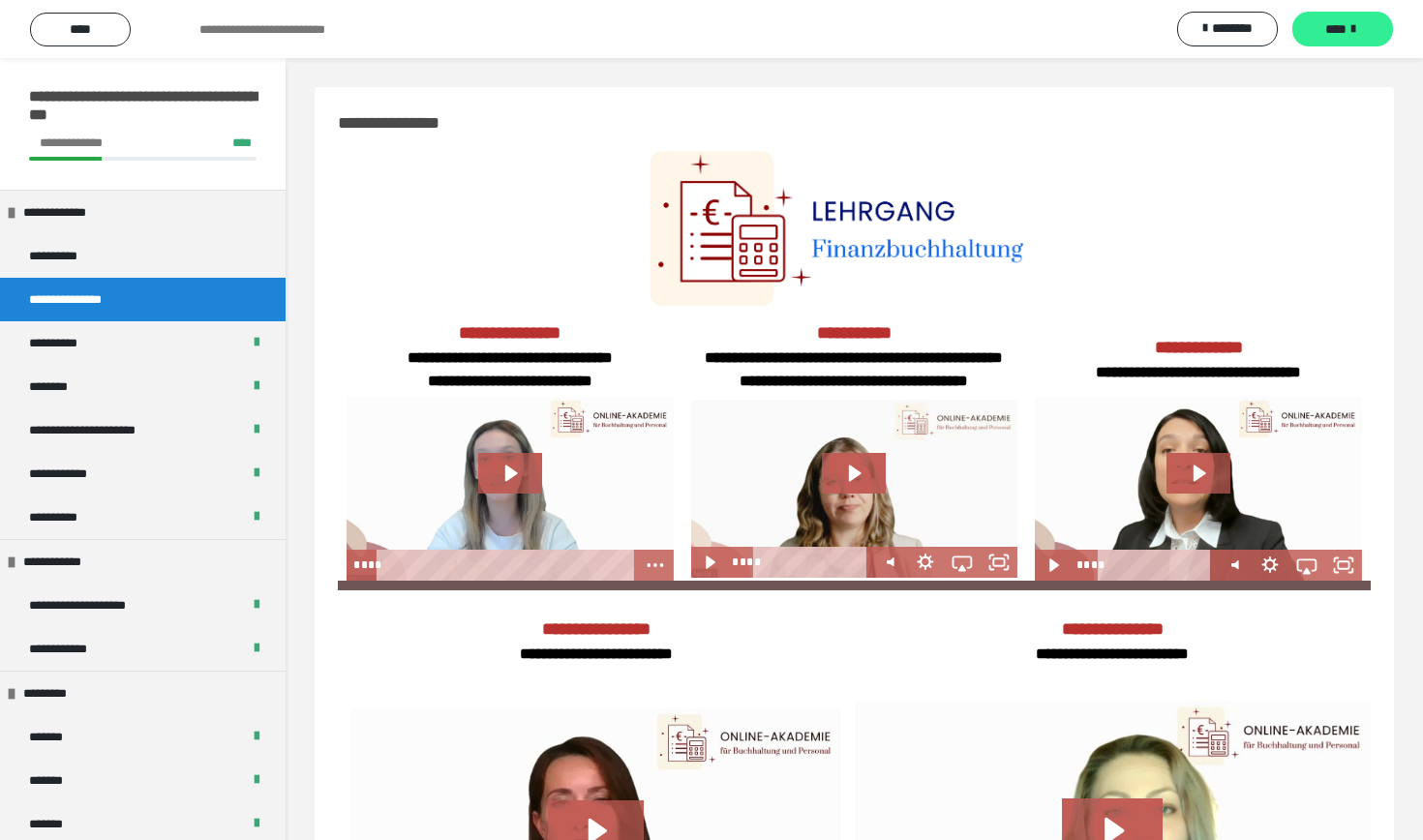 click on "****" at bounding box center [1343, 29] 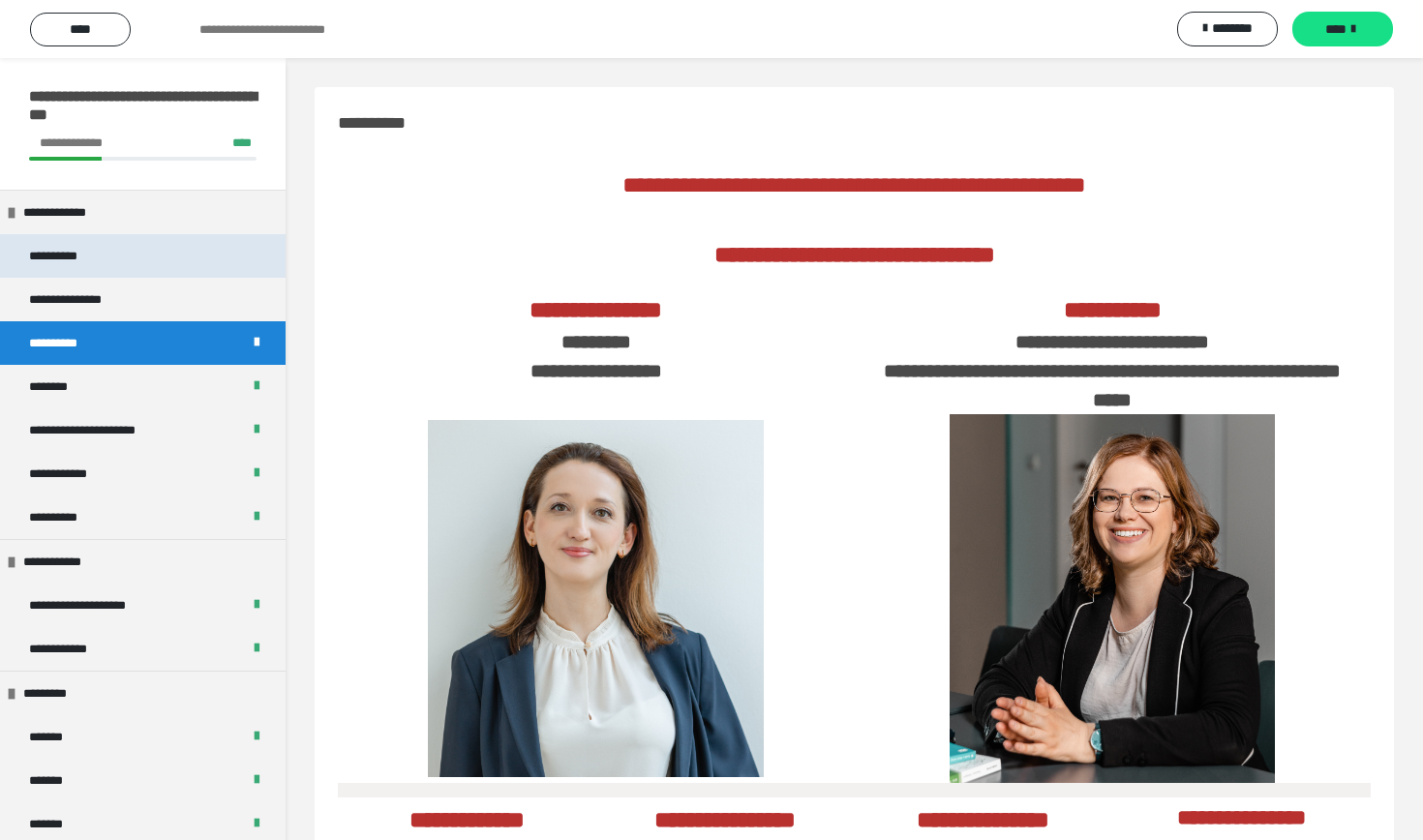 click on "**********" at bounding box center (142, 255) 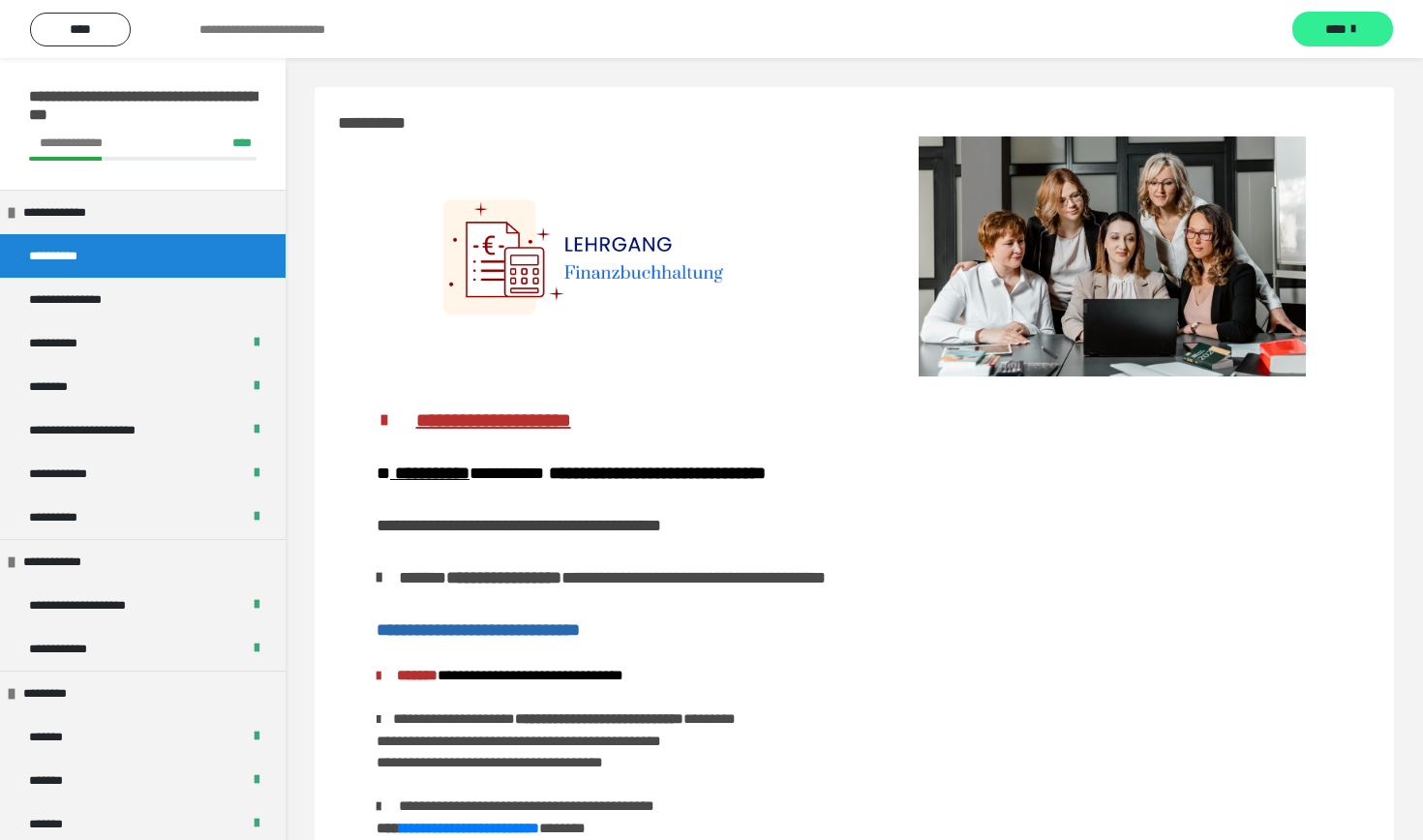 click on "****" at bounding box center [1336, 29] 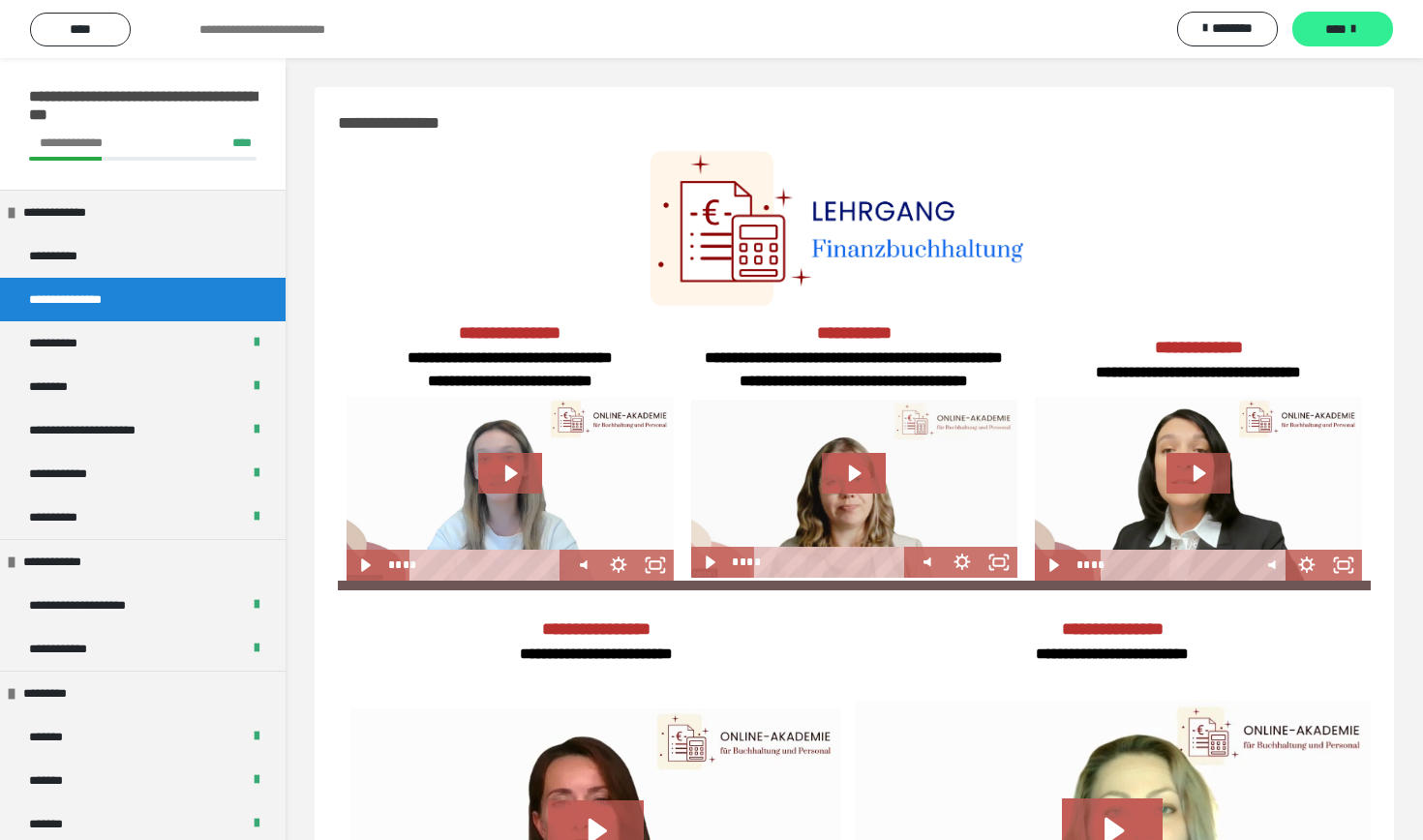 click on "****" at bounding box center [1336, 29] 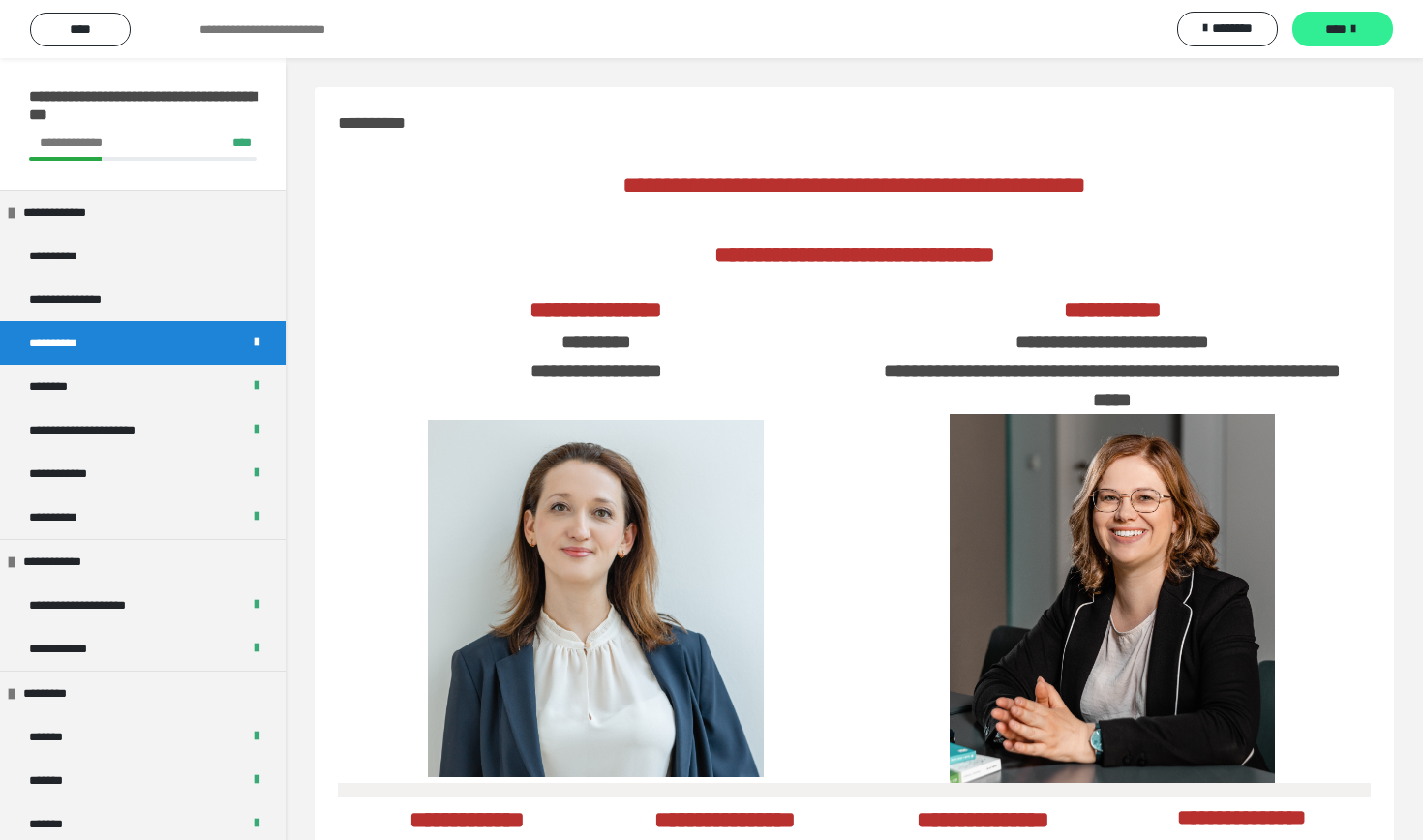 click on "****" at bounding box center [1336, 29] 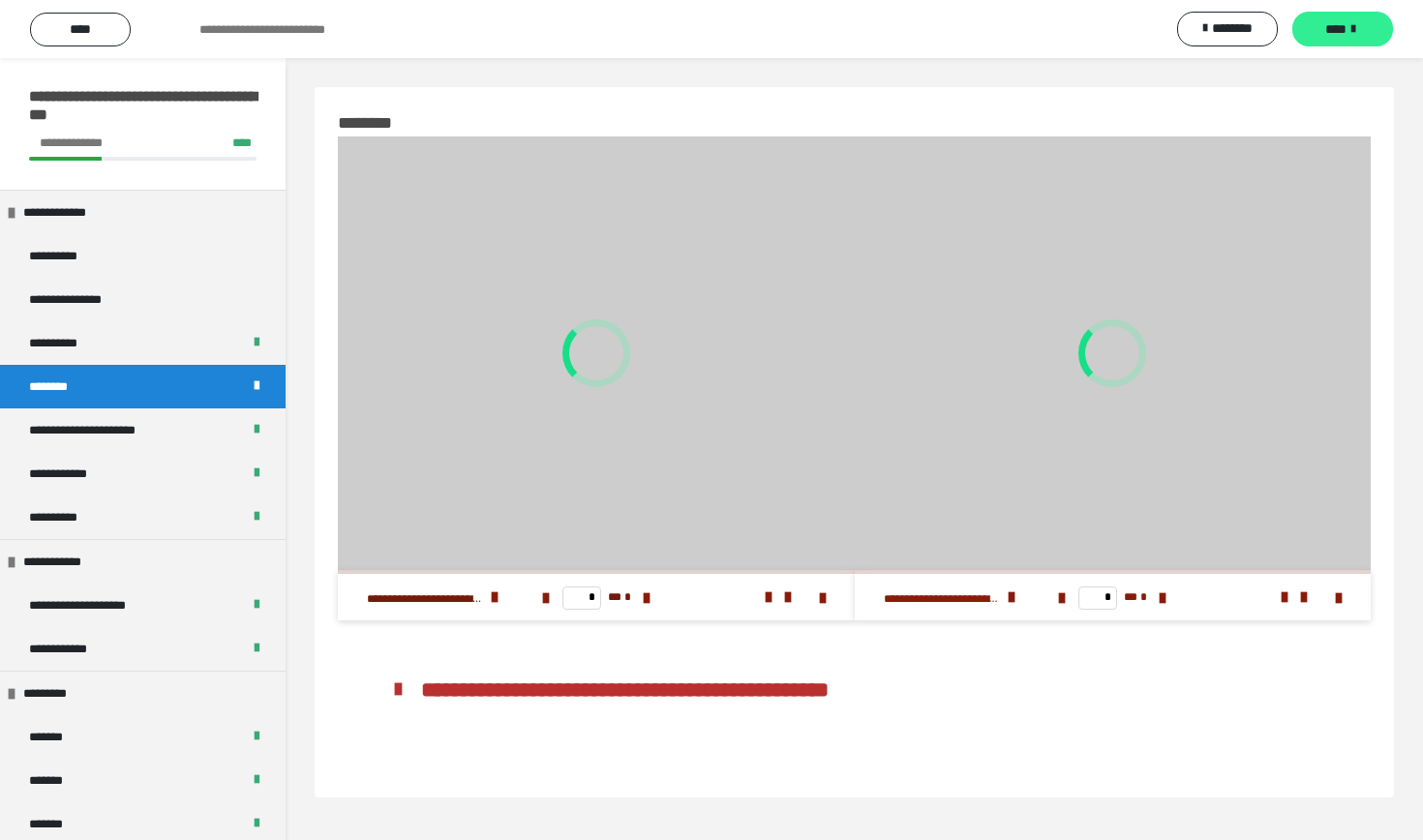 click on "****" at bounding box center (1336, 29) 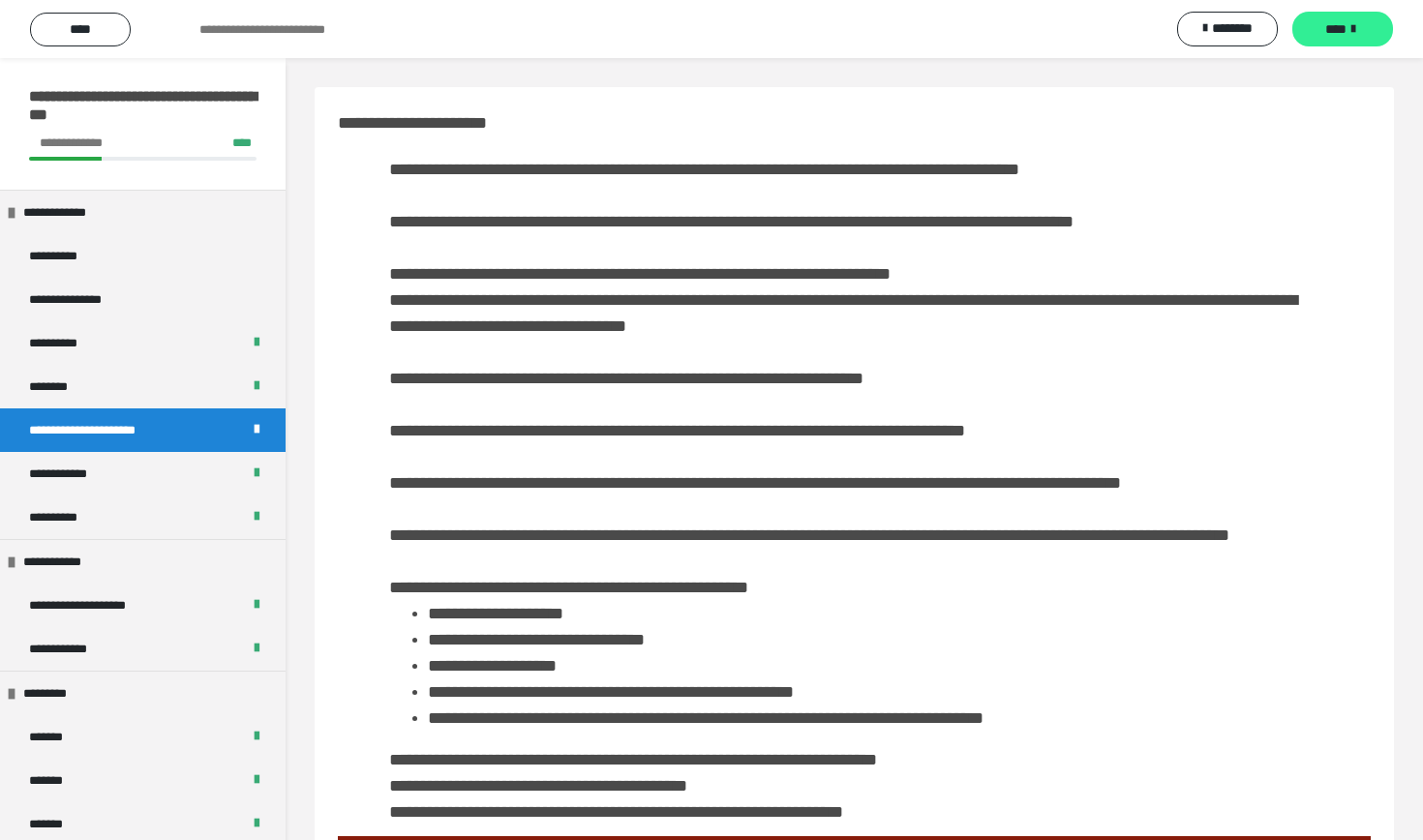 click on "****" at bounding box center (1336, 29) 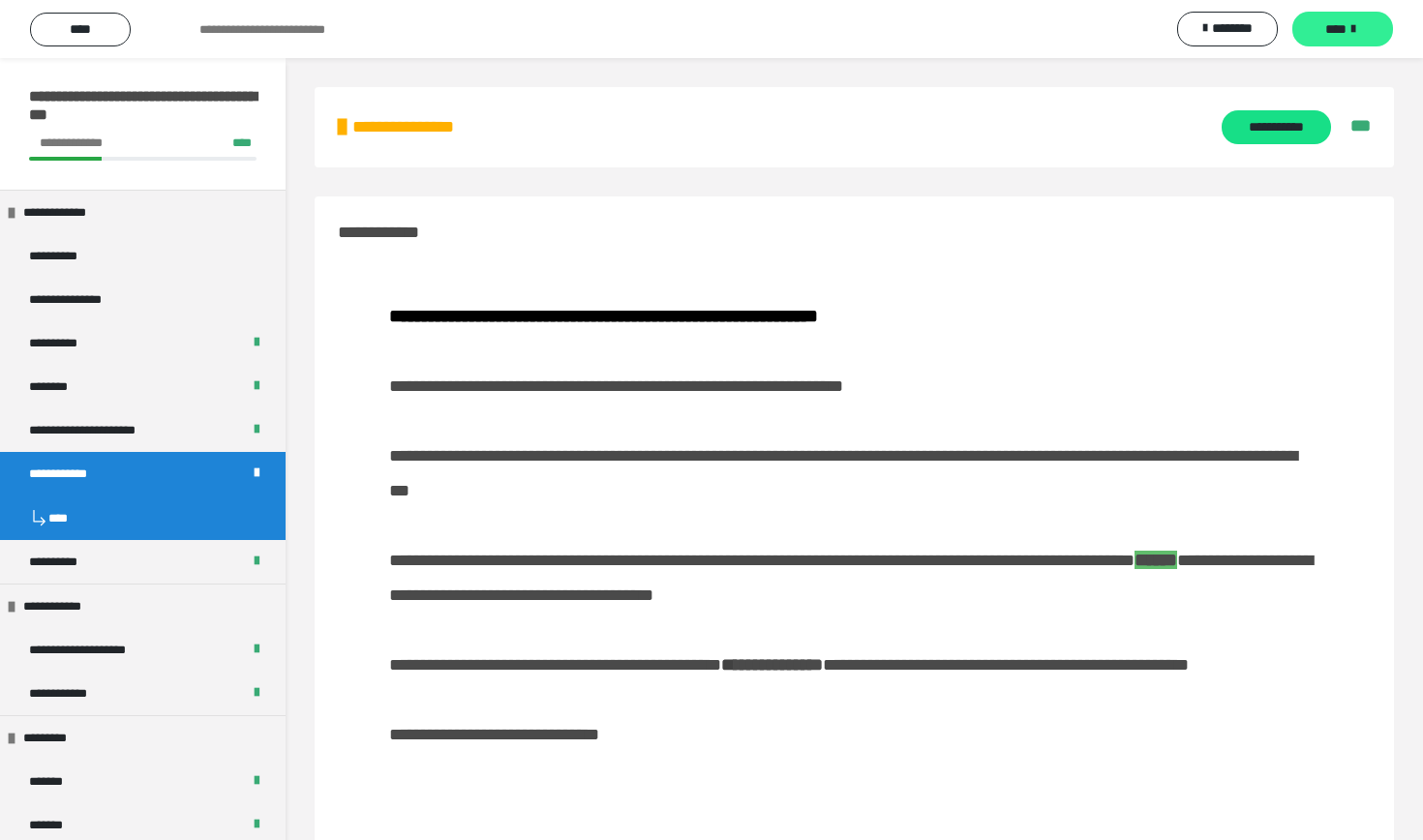 click on "****" at bounding box center (1336, 29) 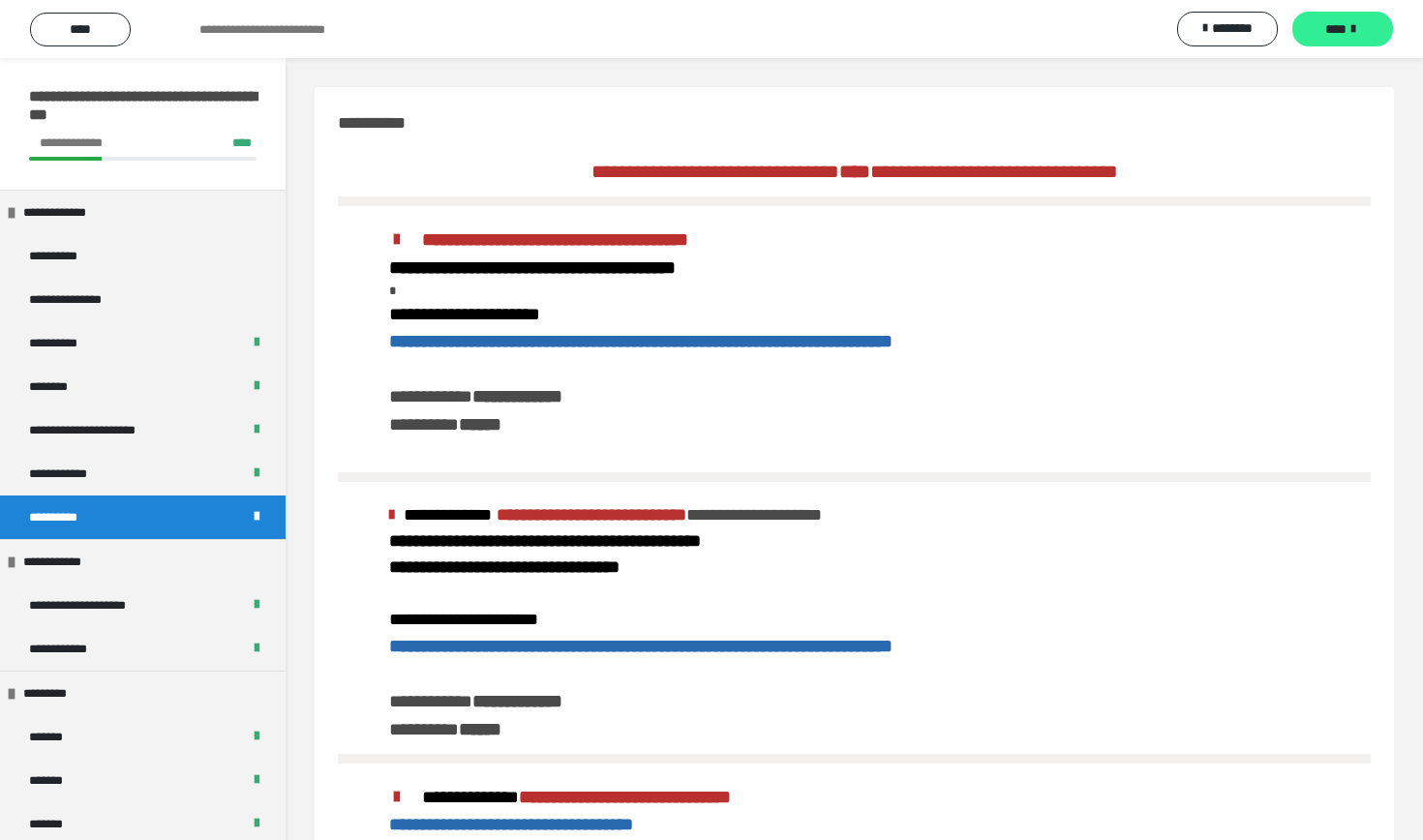 click on "****" at bounding box center (1336, 29) 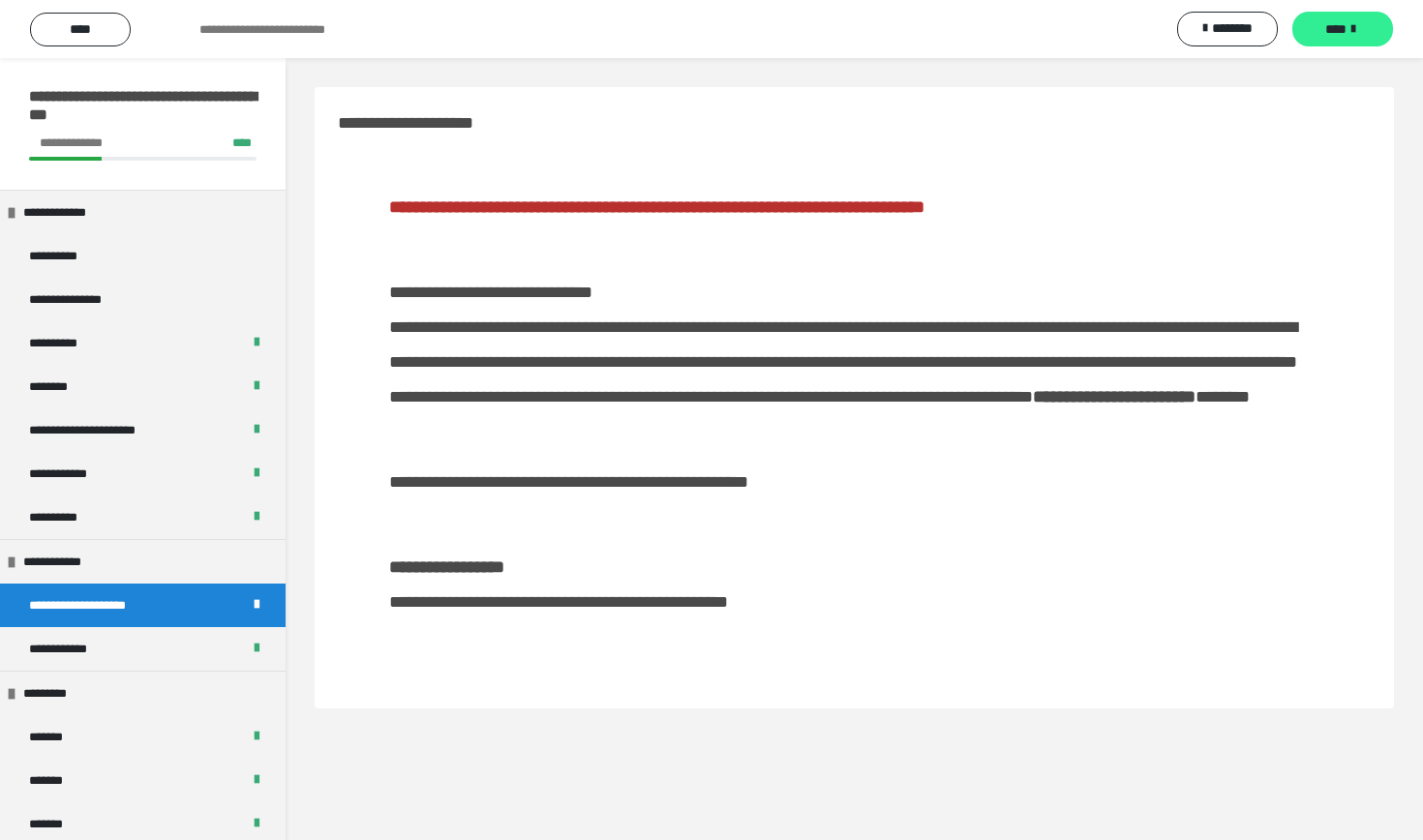 click on "****" at bounding box center (1336, 29) 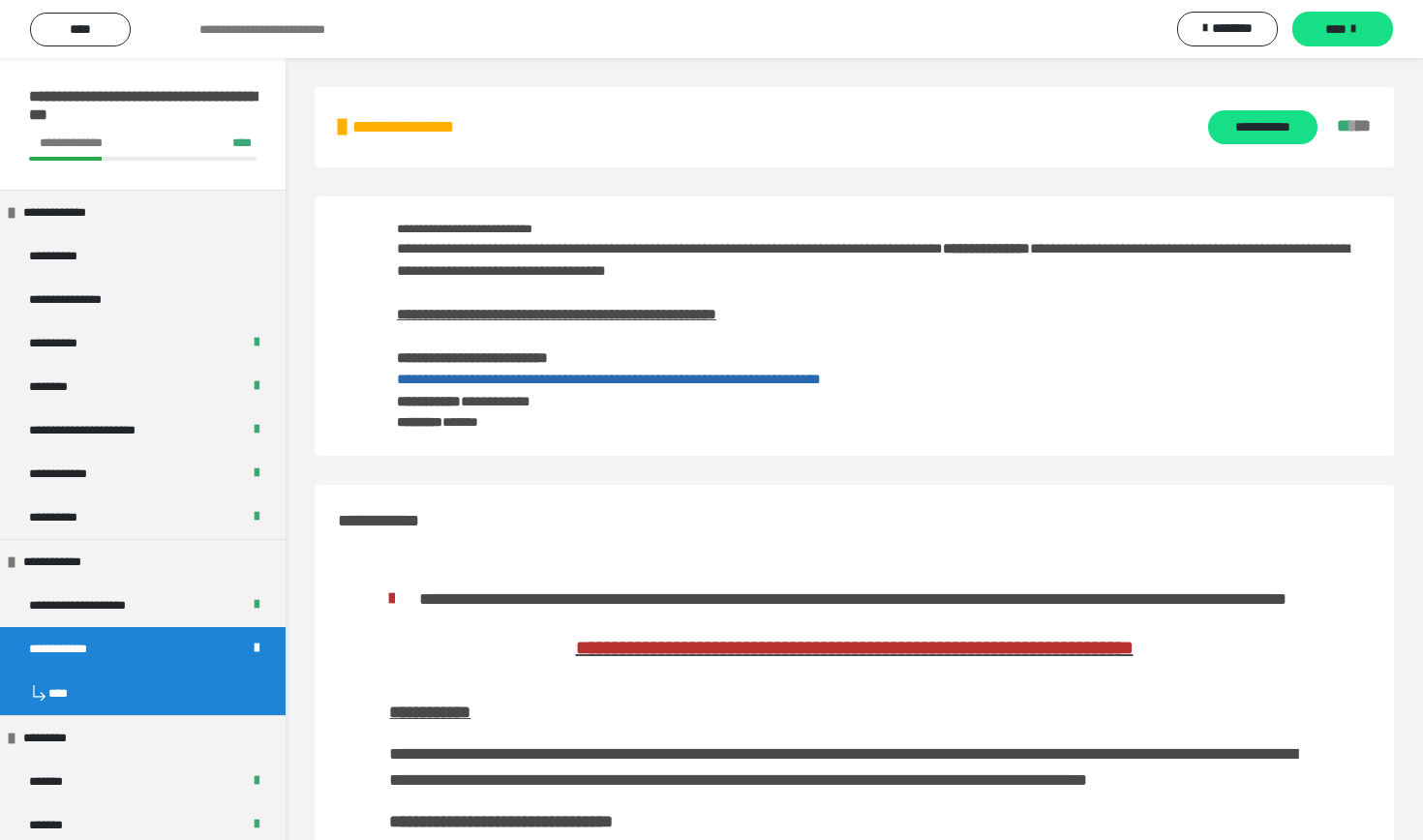 click on "**********" at bounding box center [884, 335] 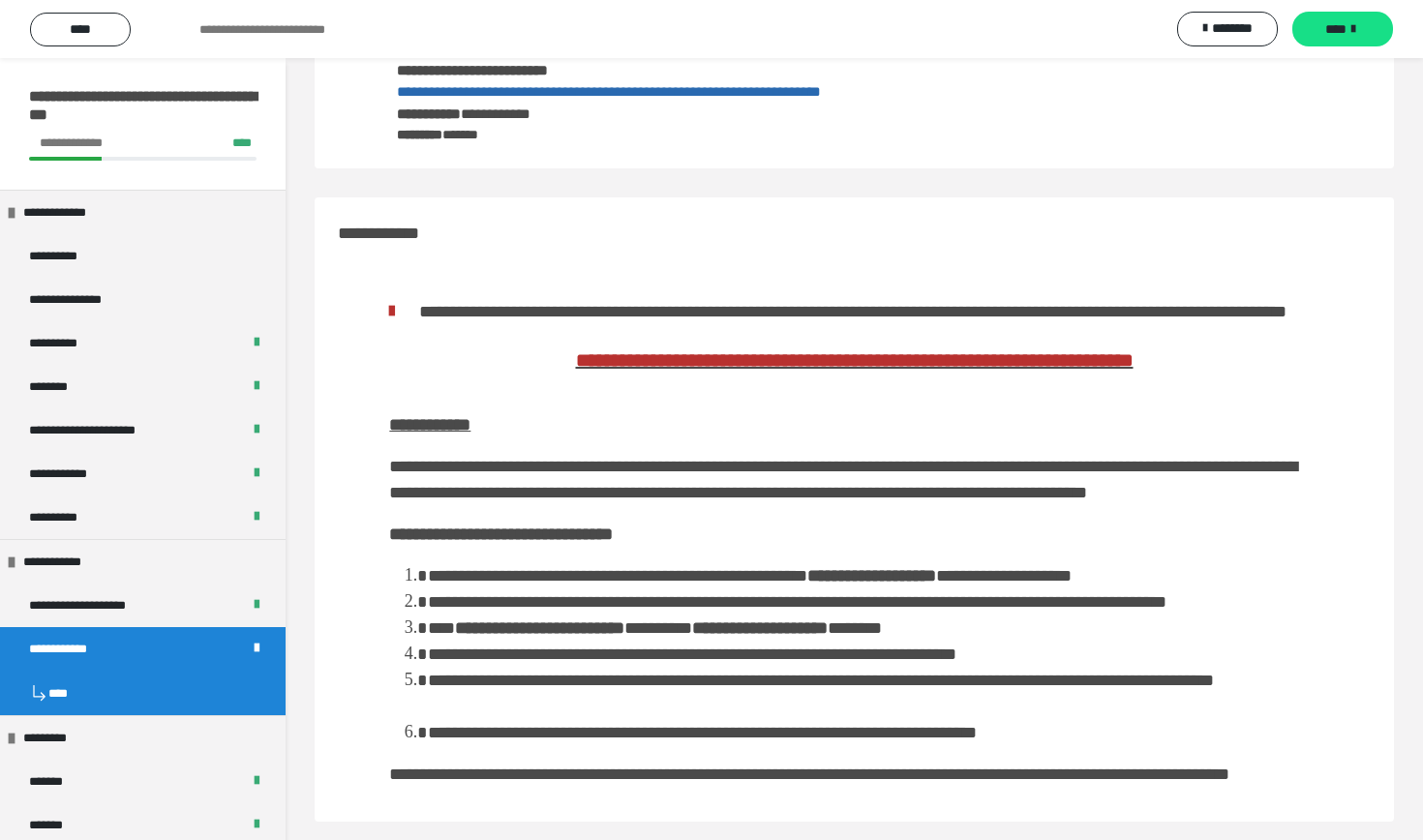 scroll, scrollTop: 372, scrollLeft: 0, axis: vertical 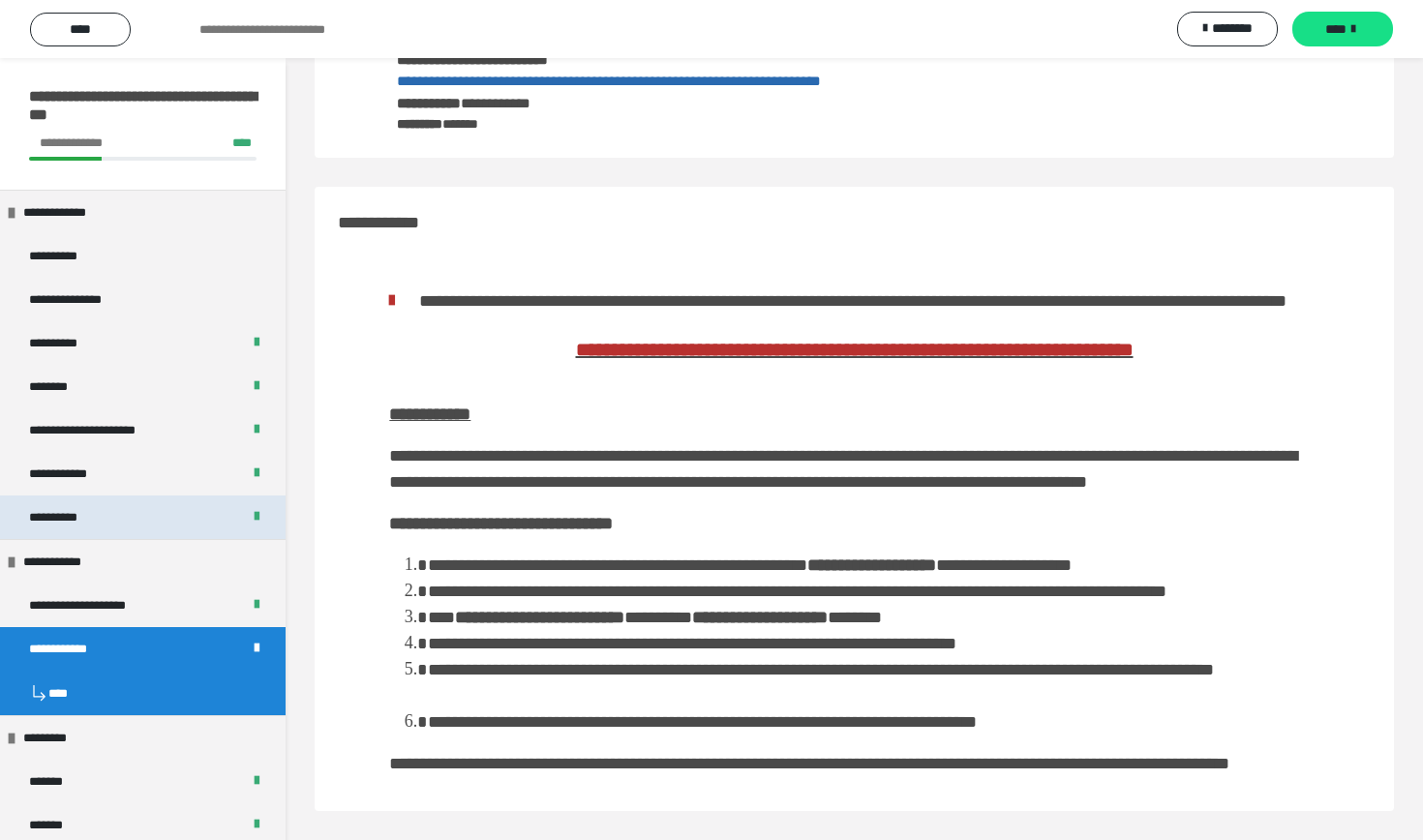 click on "**********" at bounding box center [142, 517] 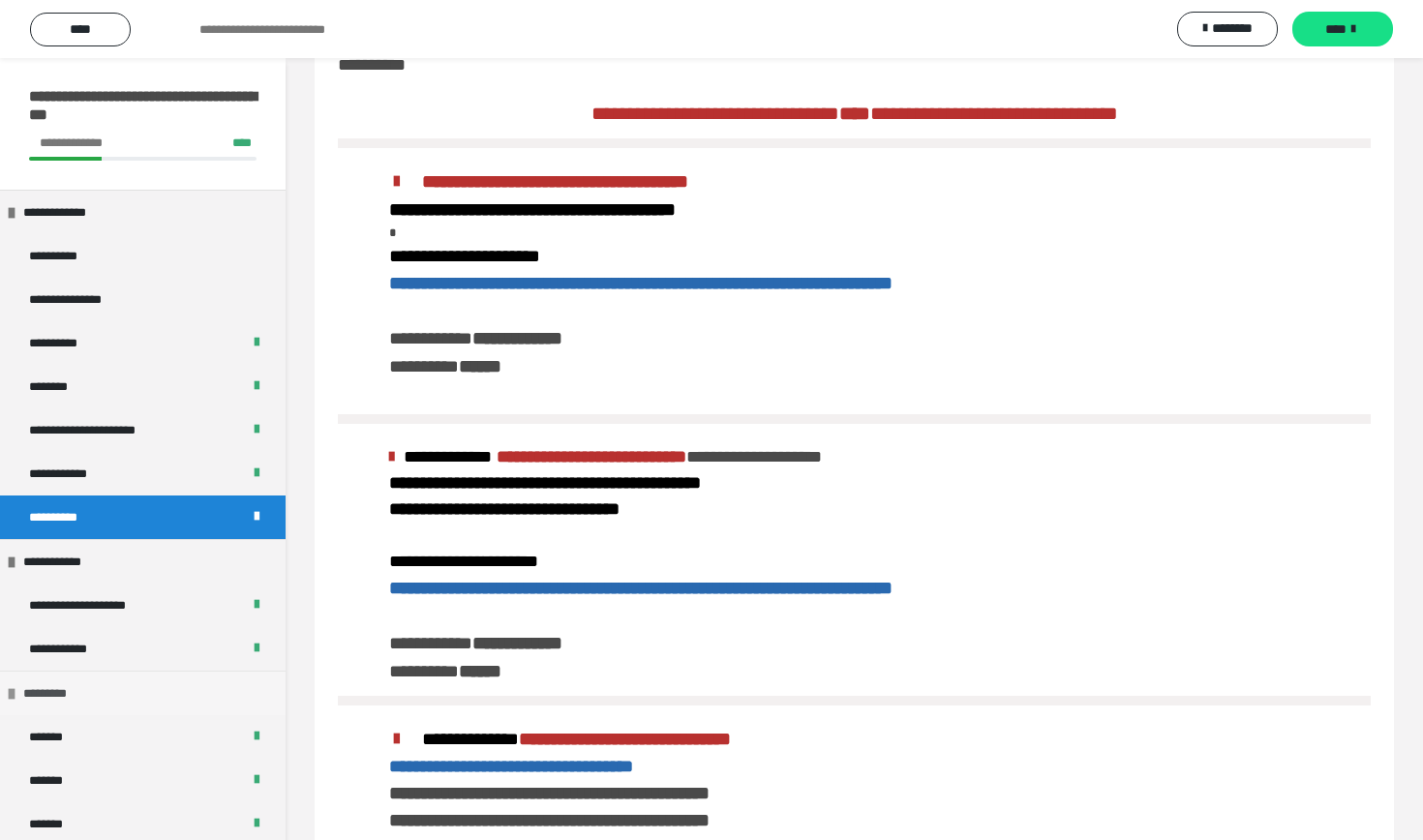 click on "*********" at bounding box center (142, 693) 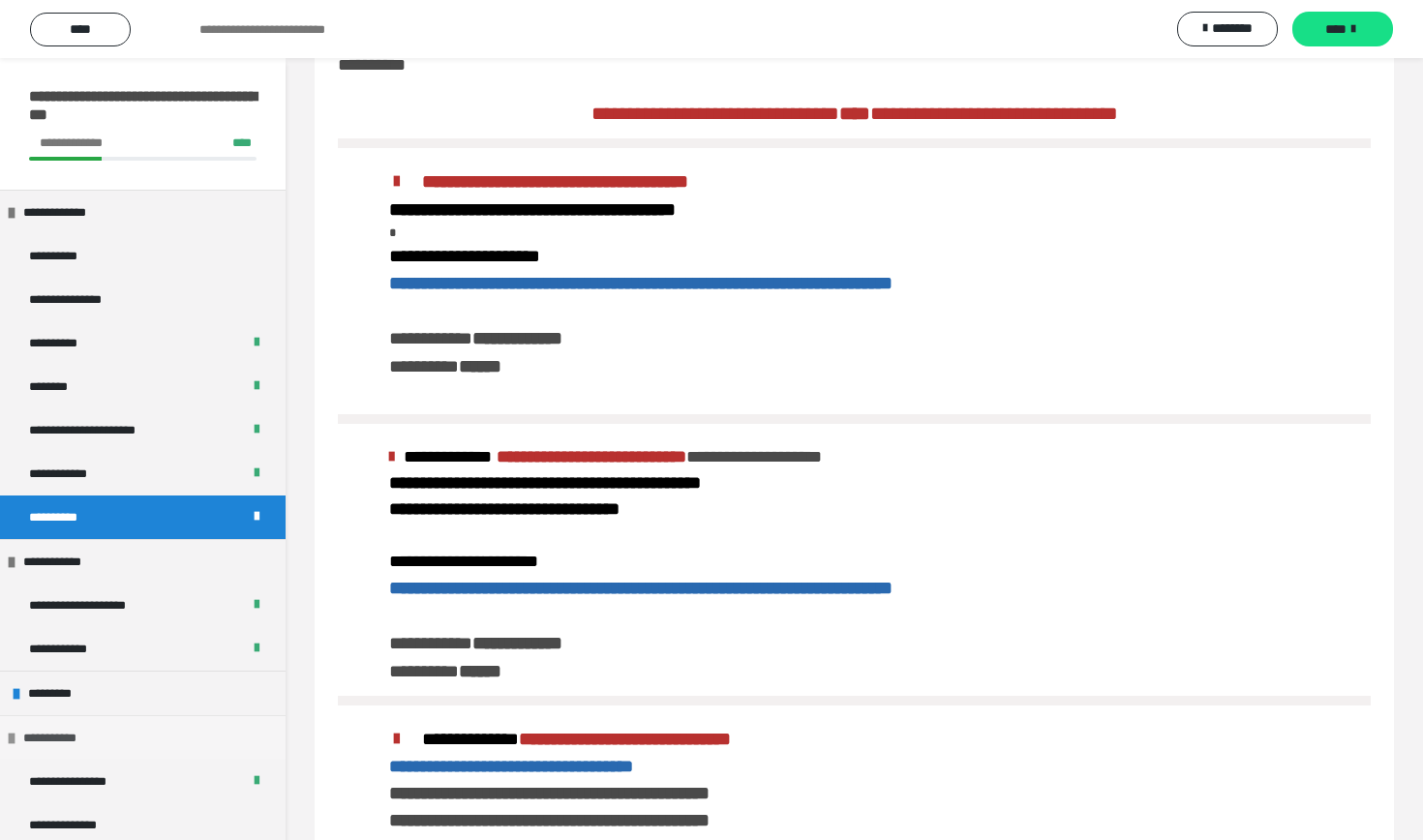 click on "**********" at bounding box center (142, 737) 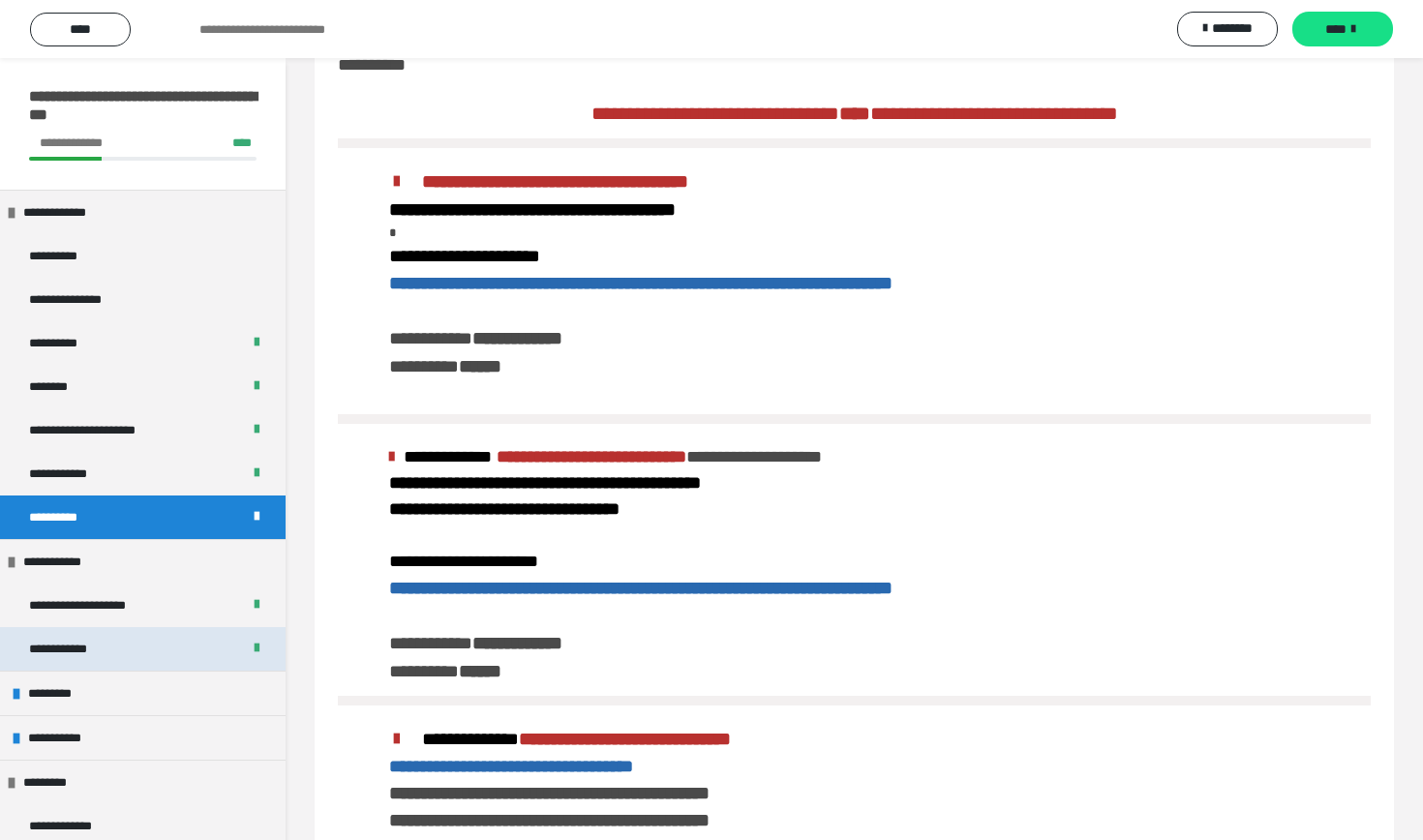 click on "**********" at bounding box center [142, 648] 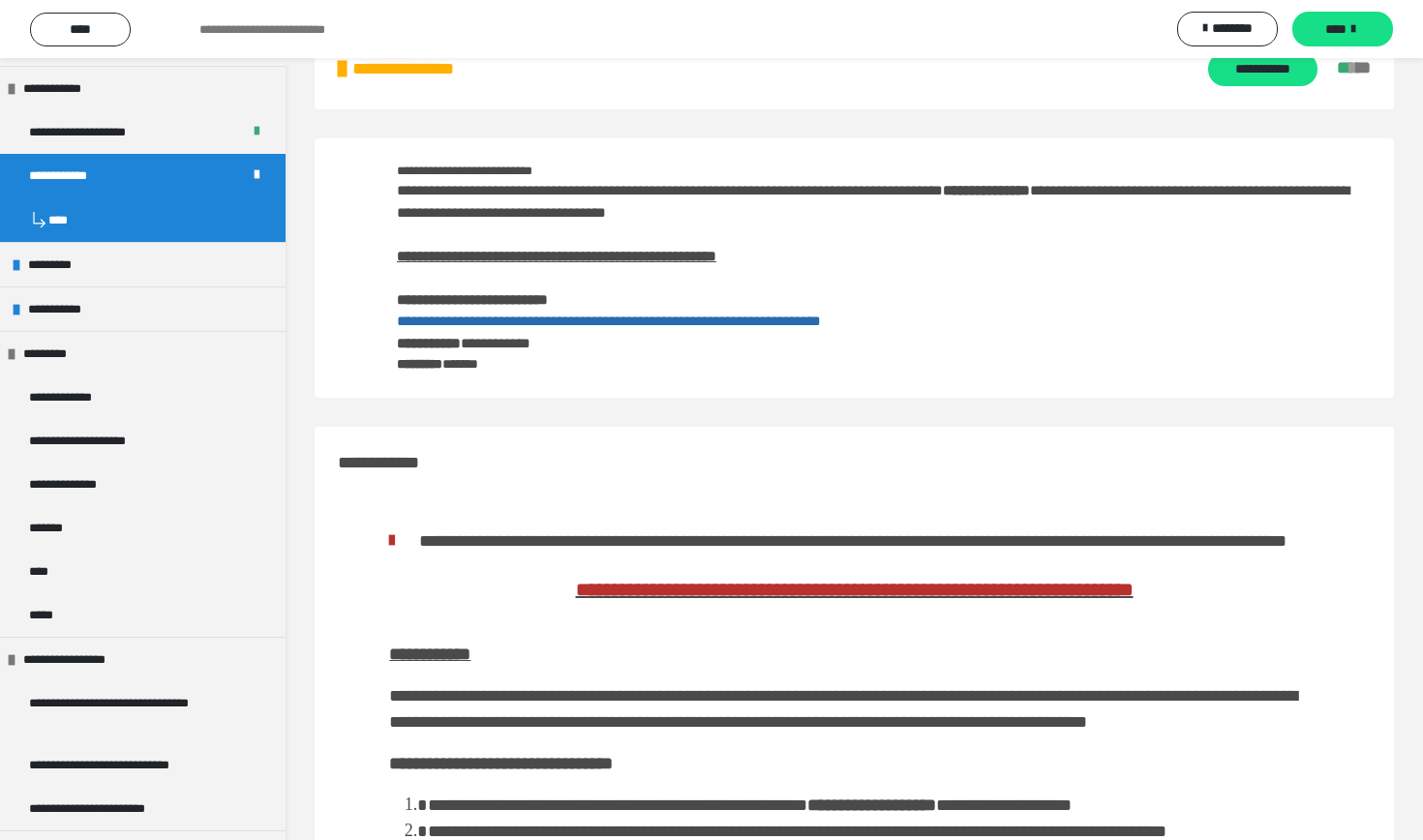 scroll, scrollTop: 524, scrollLeft: 0, axis: vertical 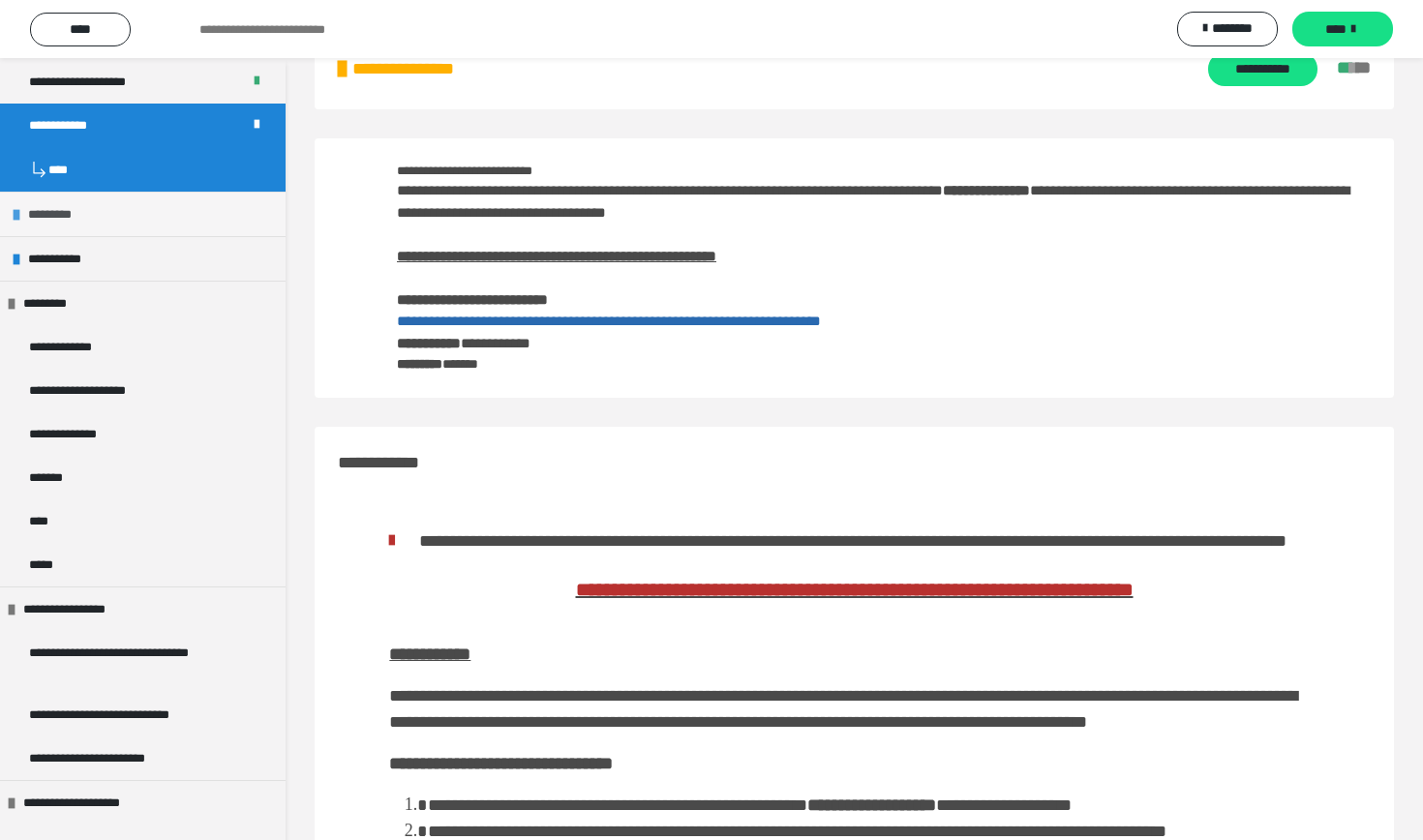 click on "*********" at bounding box center [55, 214] 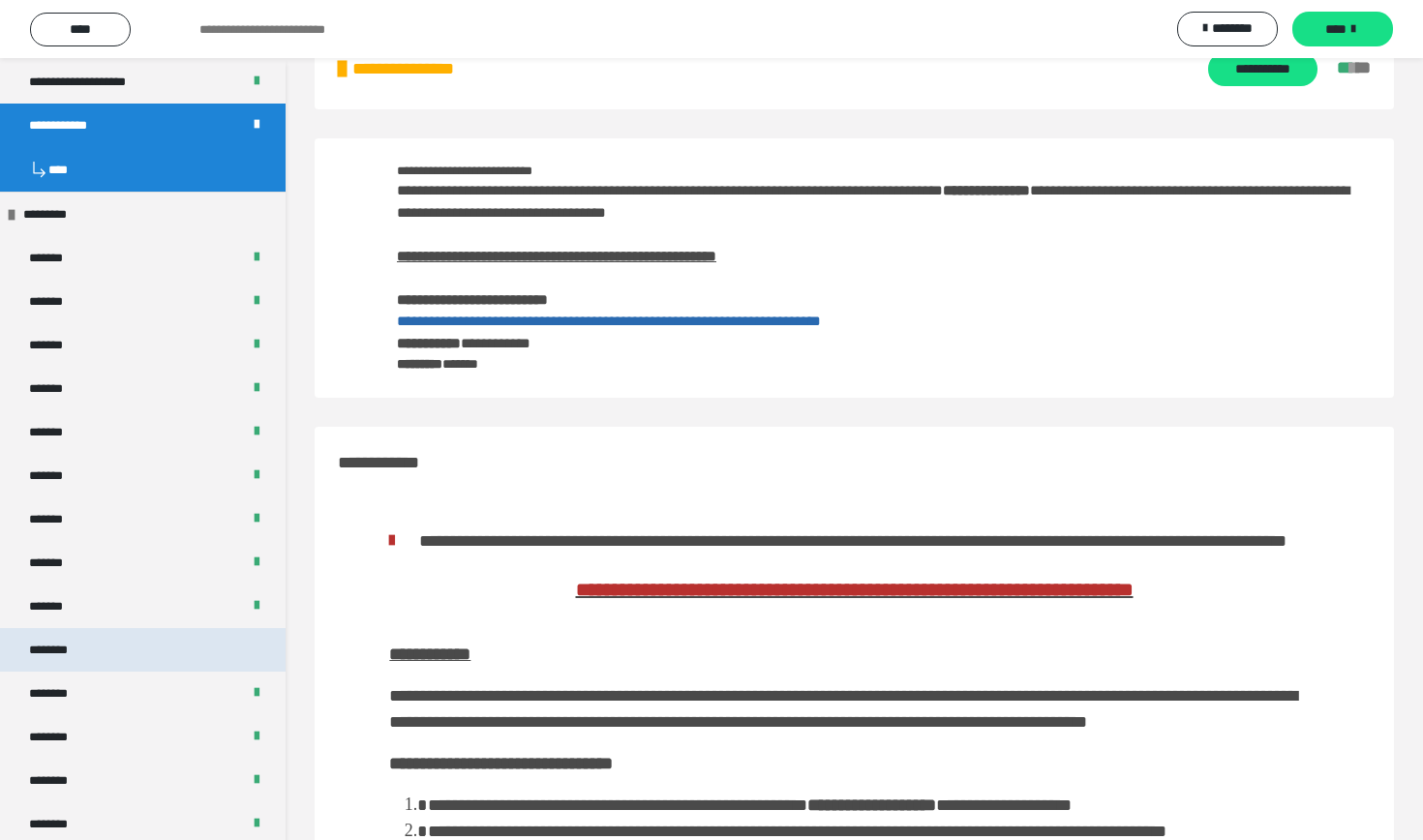 click on "********" at bounding box center [142, 649] 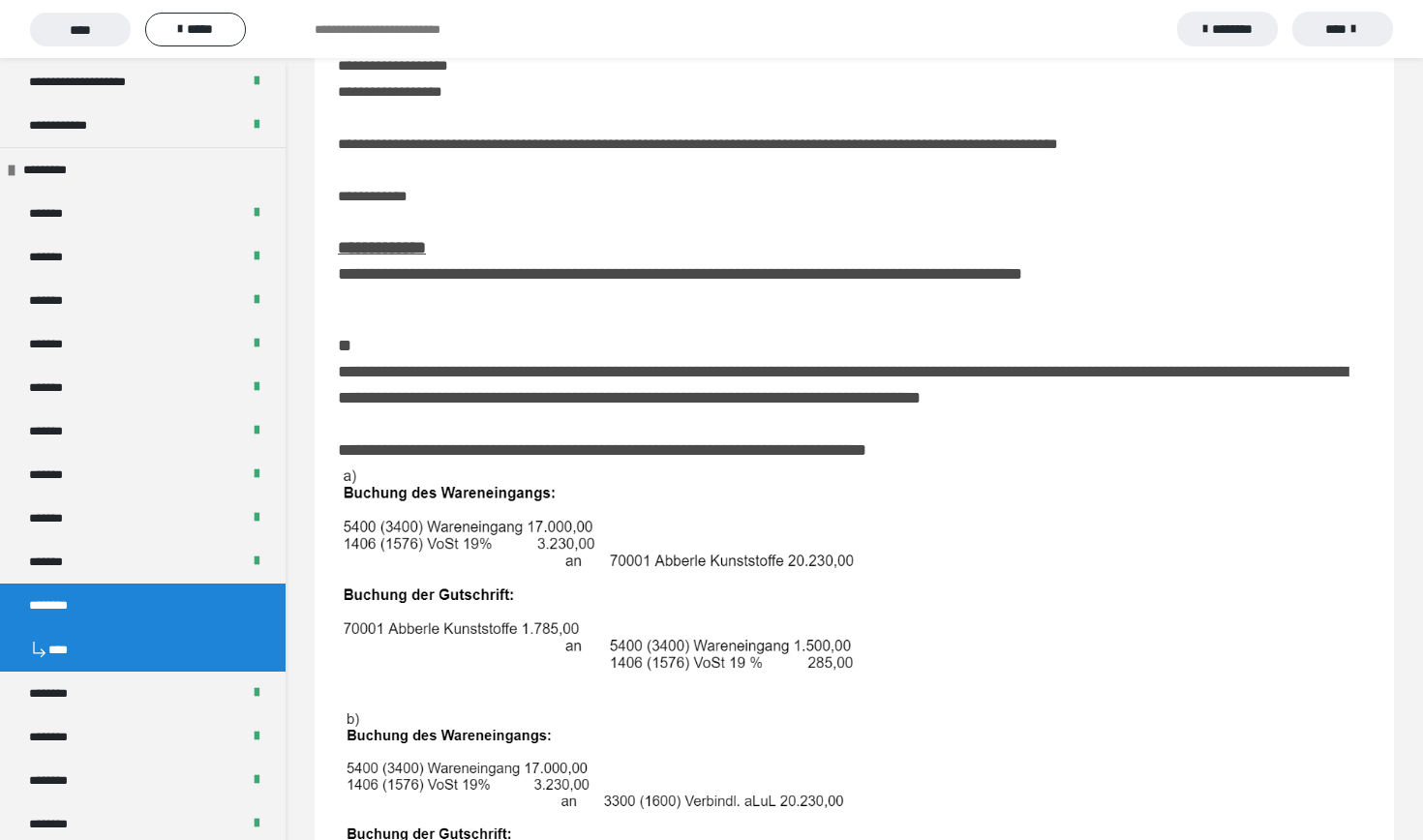 click at bounding box center [854, 571] 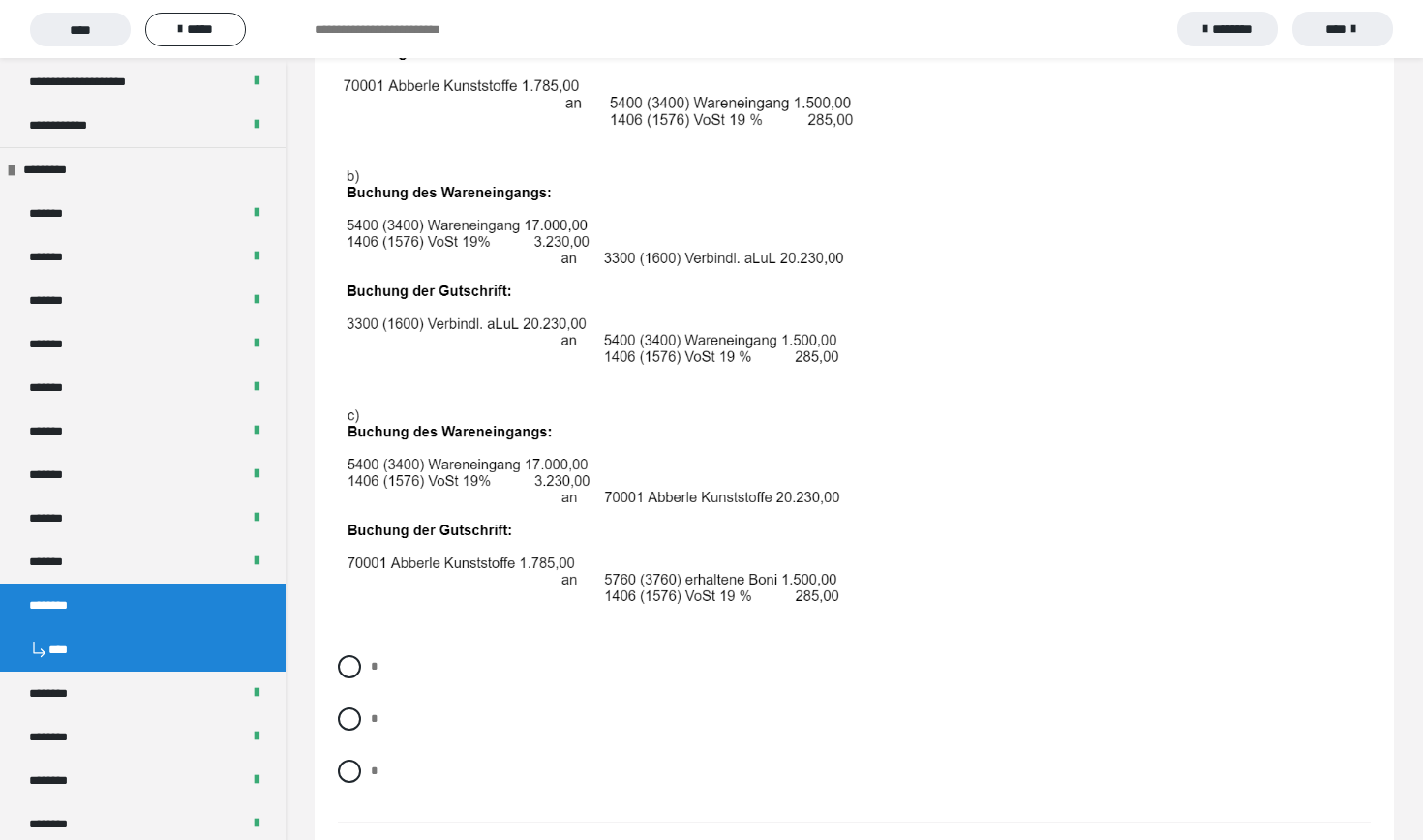 scroll, scrollTop: 600, scrollLeft: 0, axis: vertical 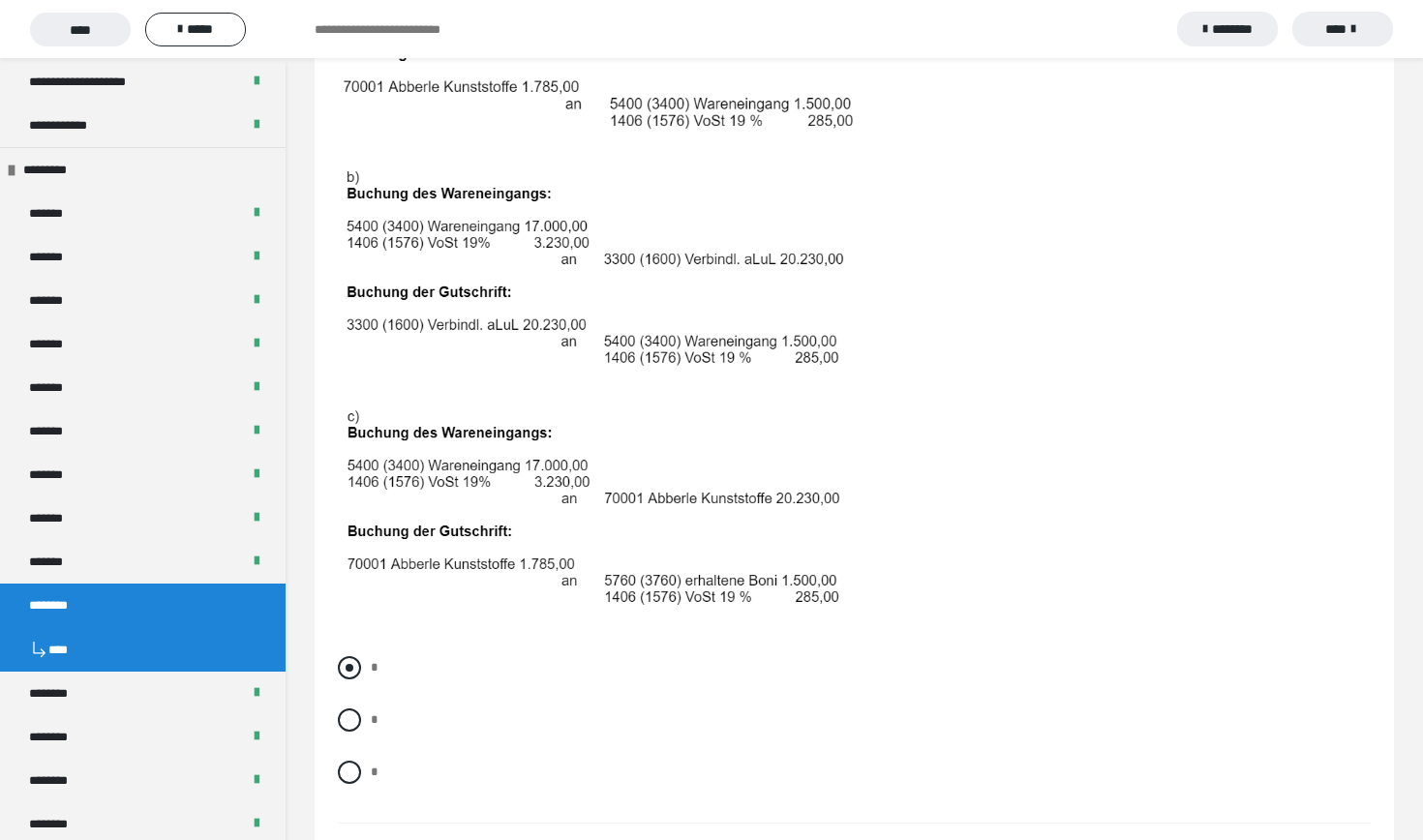 click at bounding box center (349, 668) 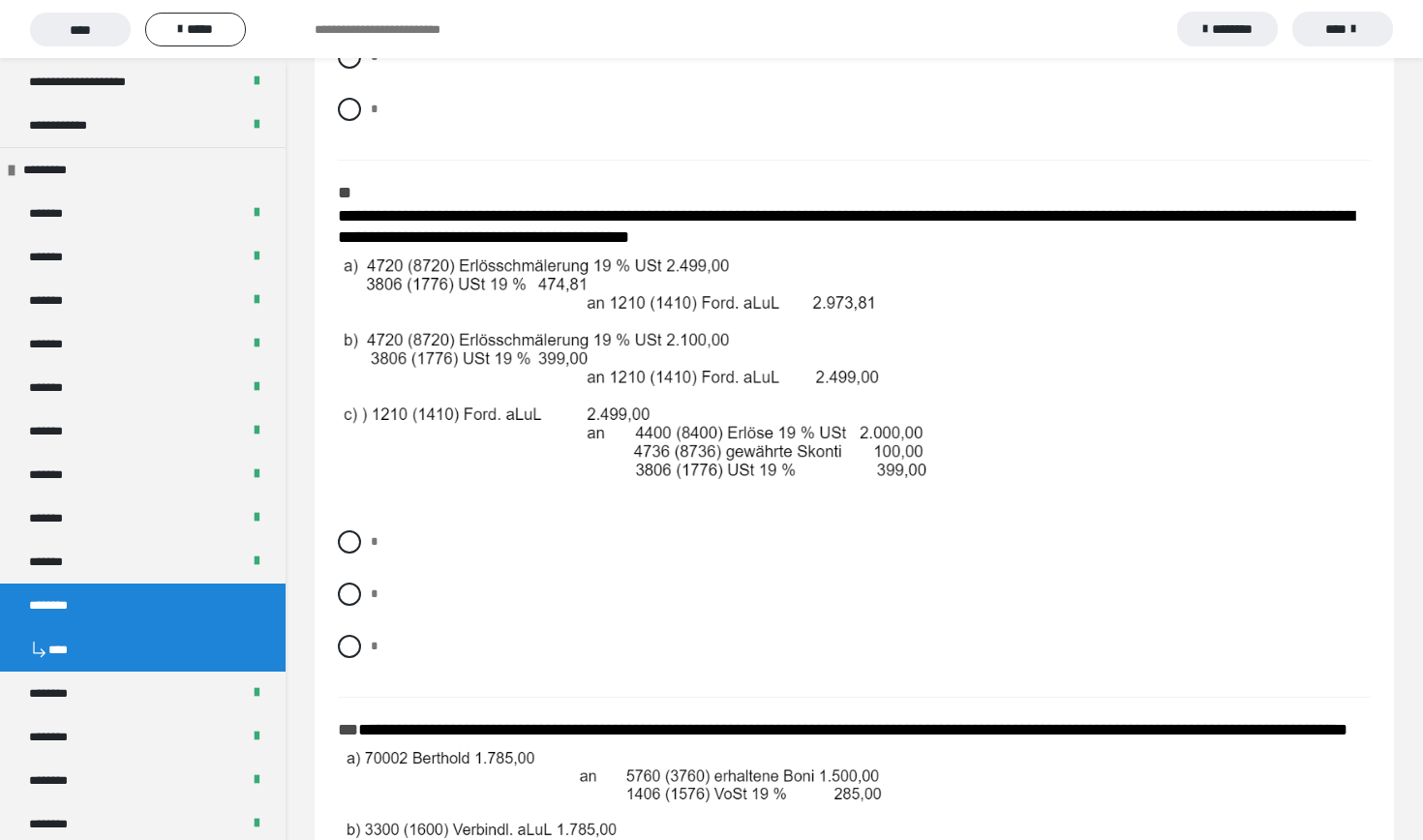 scroll, scrollTop: 1946, scrollLeft: 0, axis: vertical 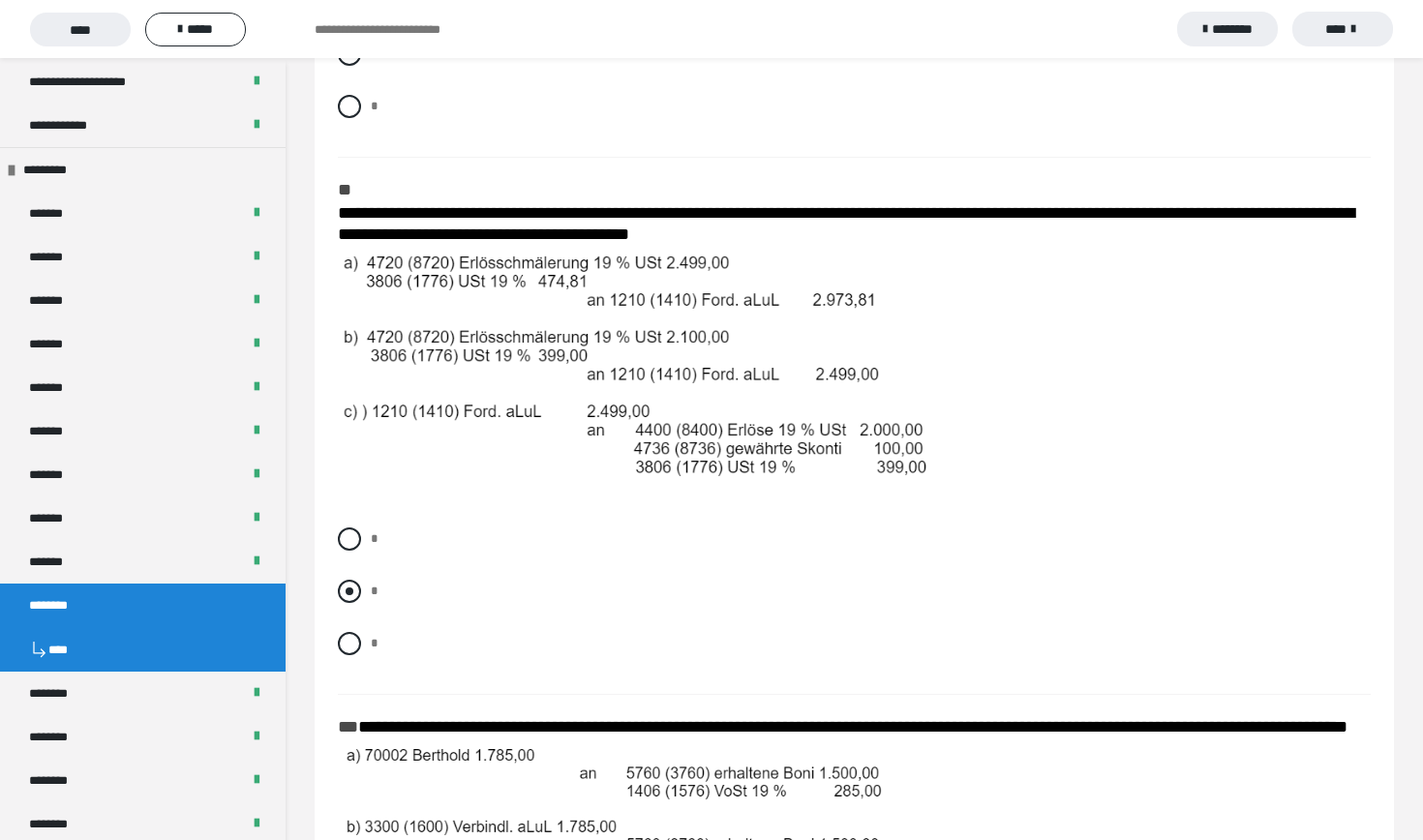 click on "*" at bounding box center [854, 591] 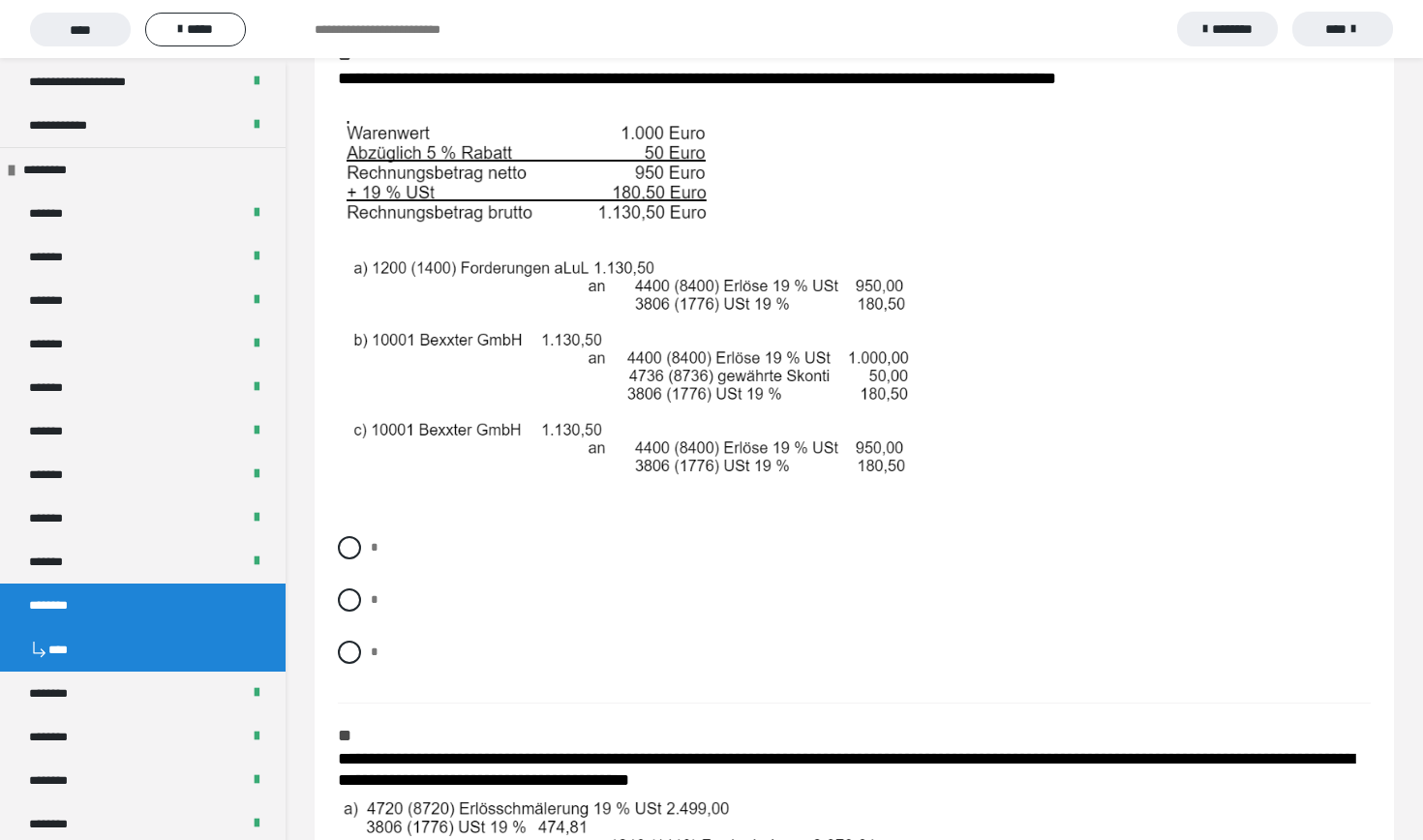 scroll, scrollTop: 1371, scrollLeft: 0, axis: vertical 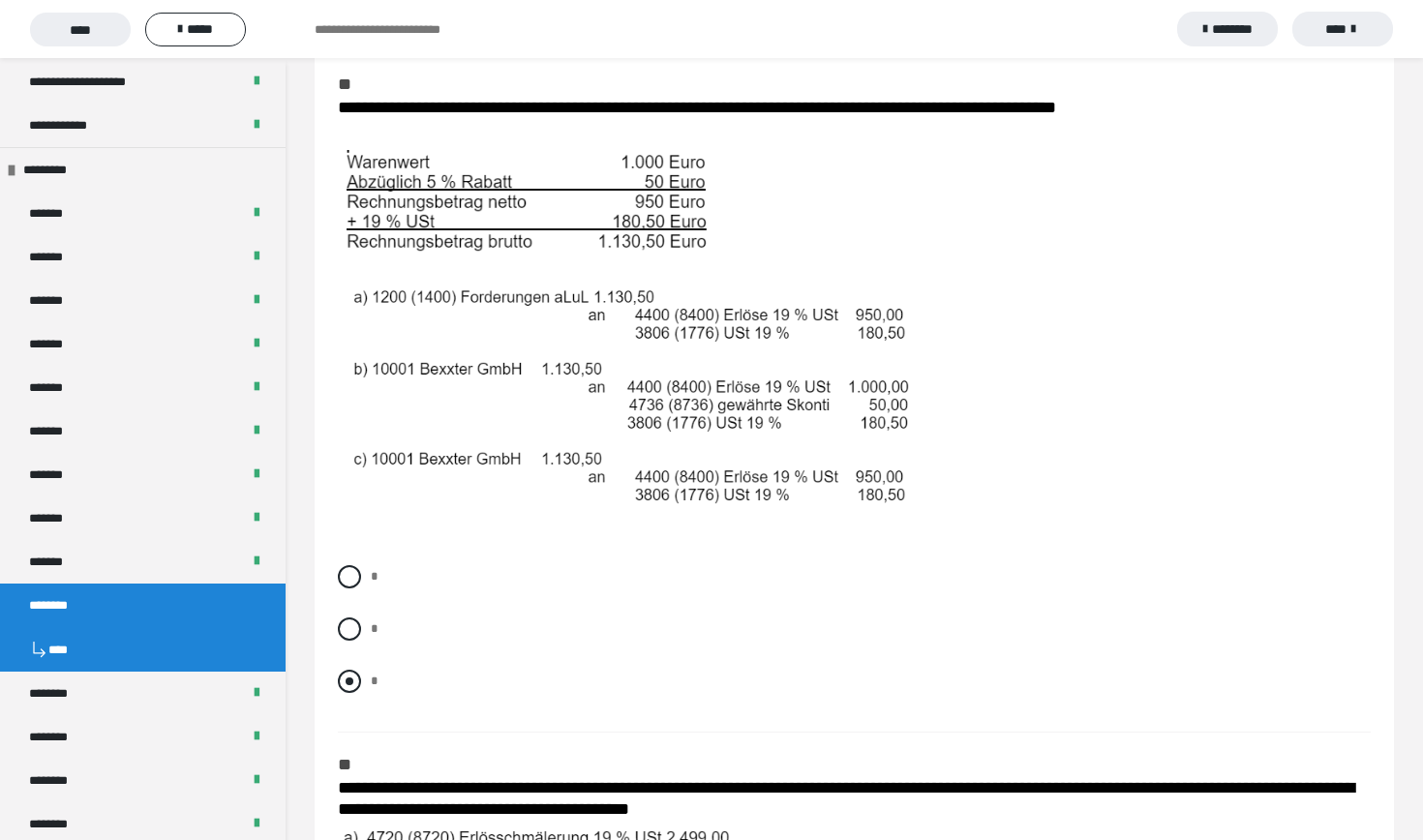click on "*" at bounding box center (854, 681) 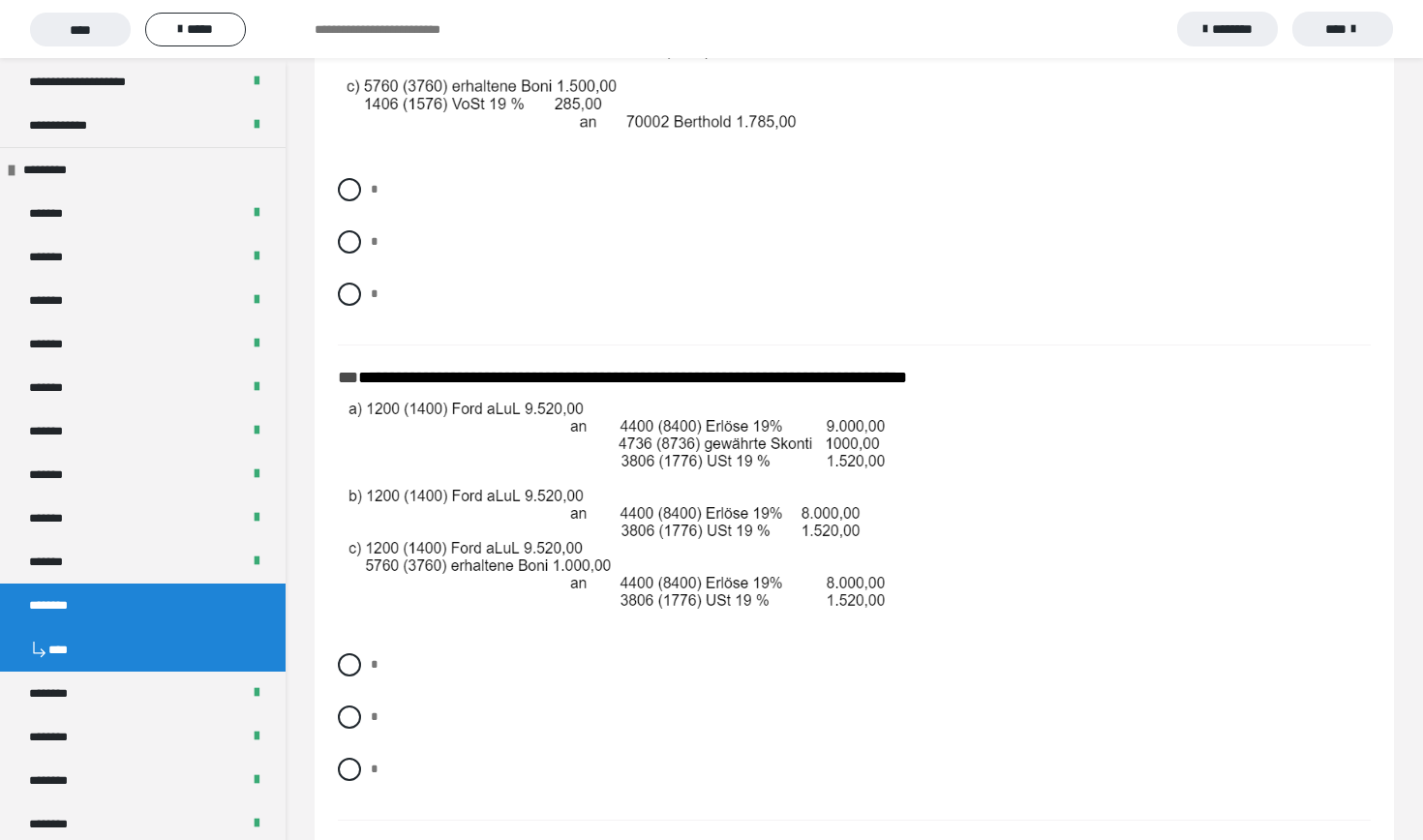scroll, scrollTop: 2759, scrollLeft: 0, axis: vertical 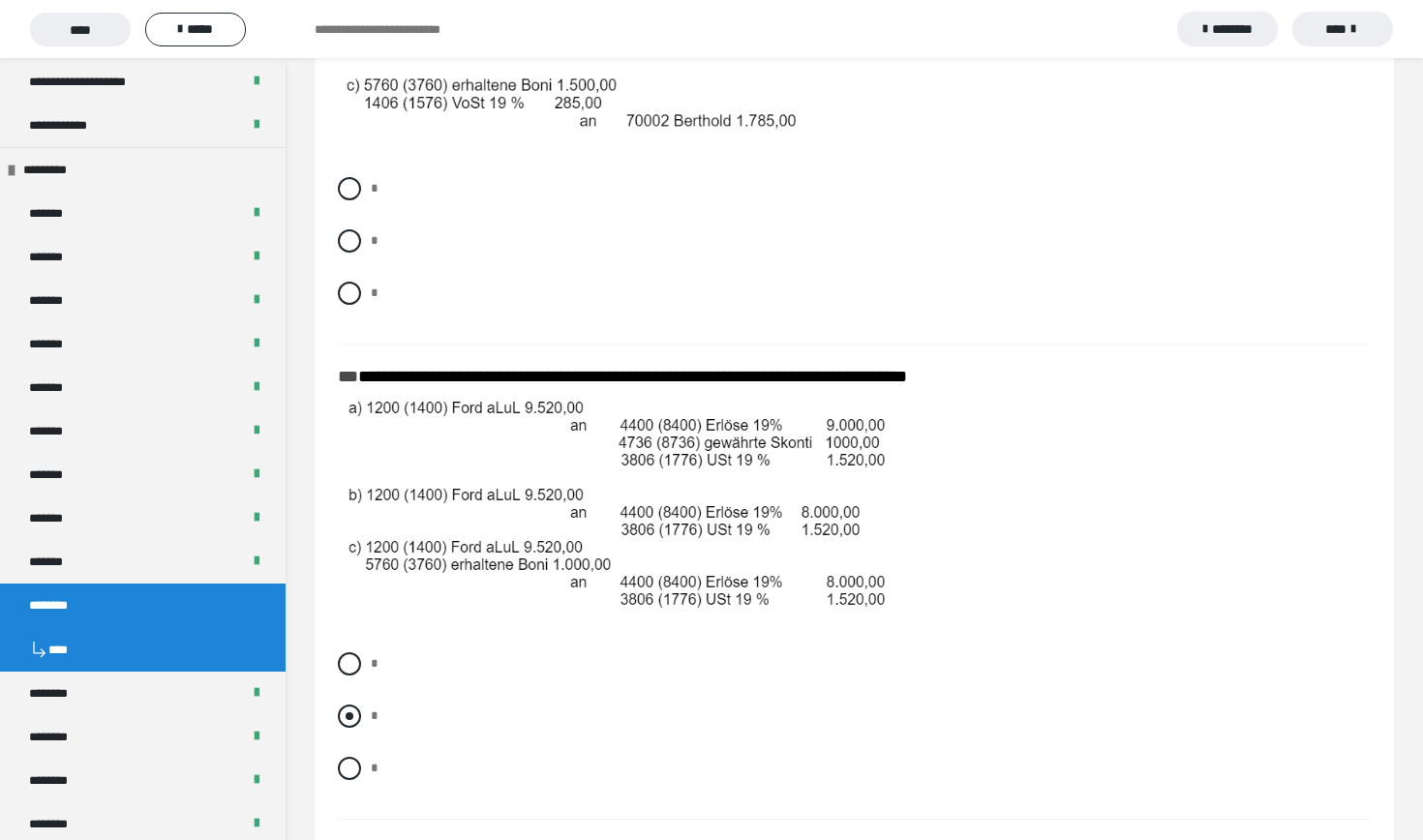 click on "*" at bounding box center (854, 716) 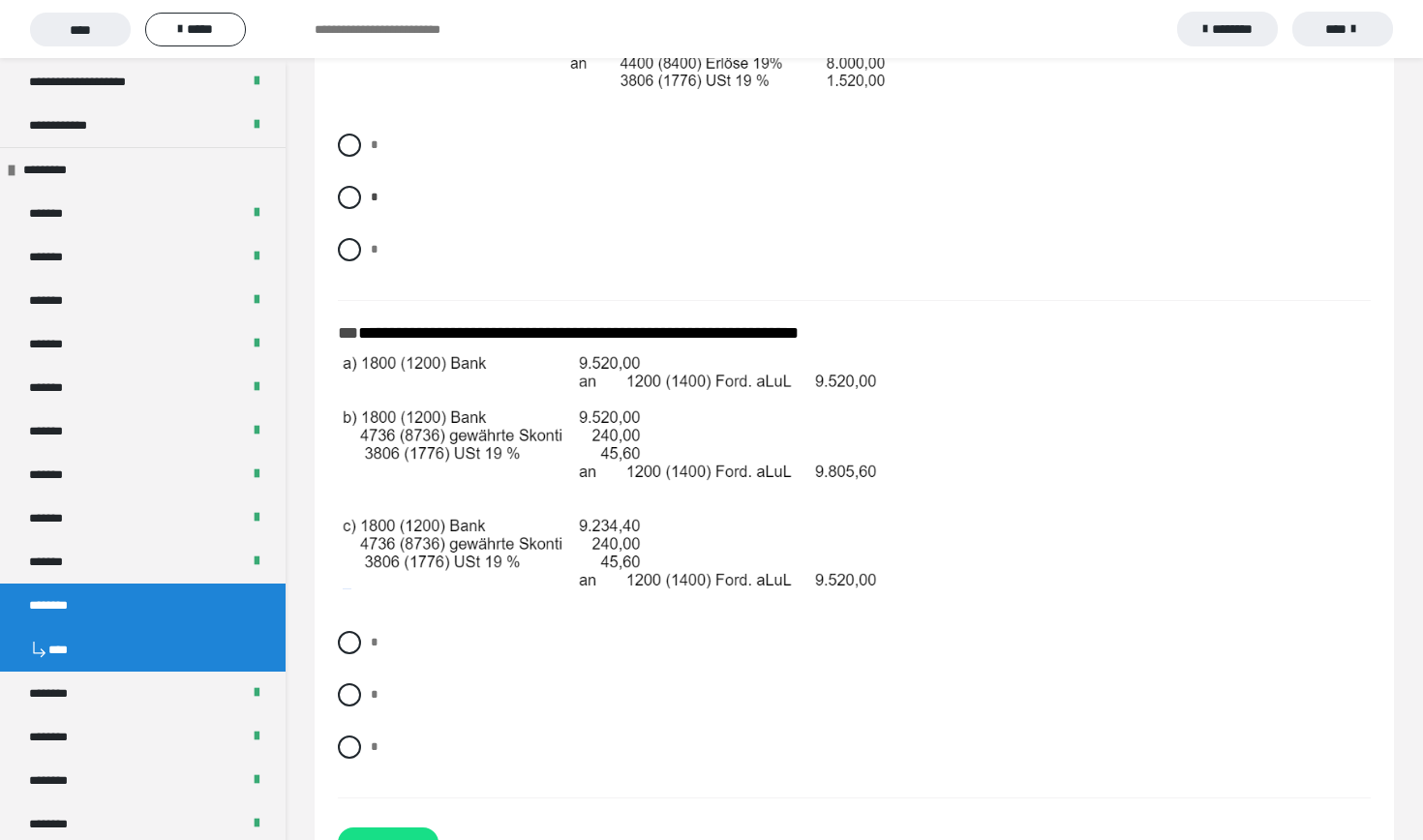 scroll, scrollTop: 3325, scrollLeft: 0, axis: vertical 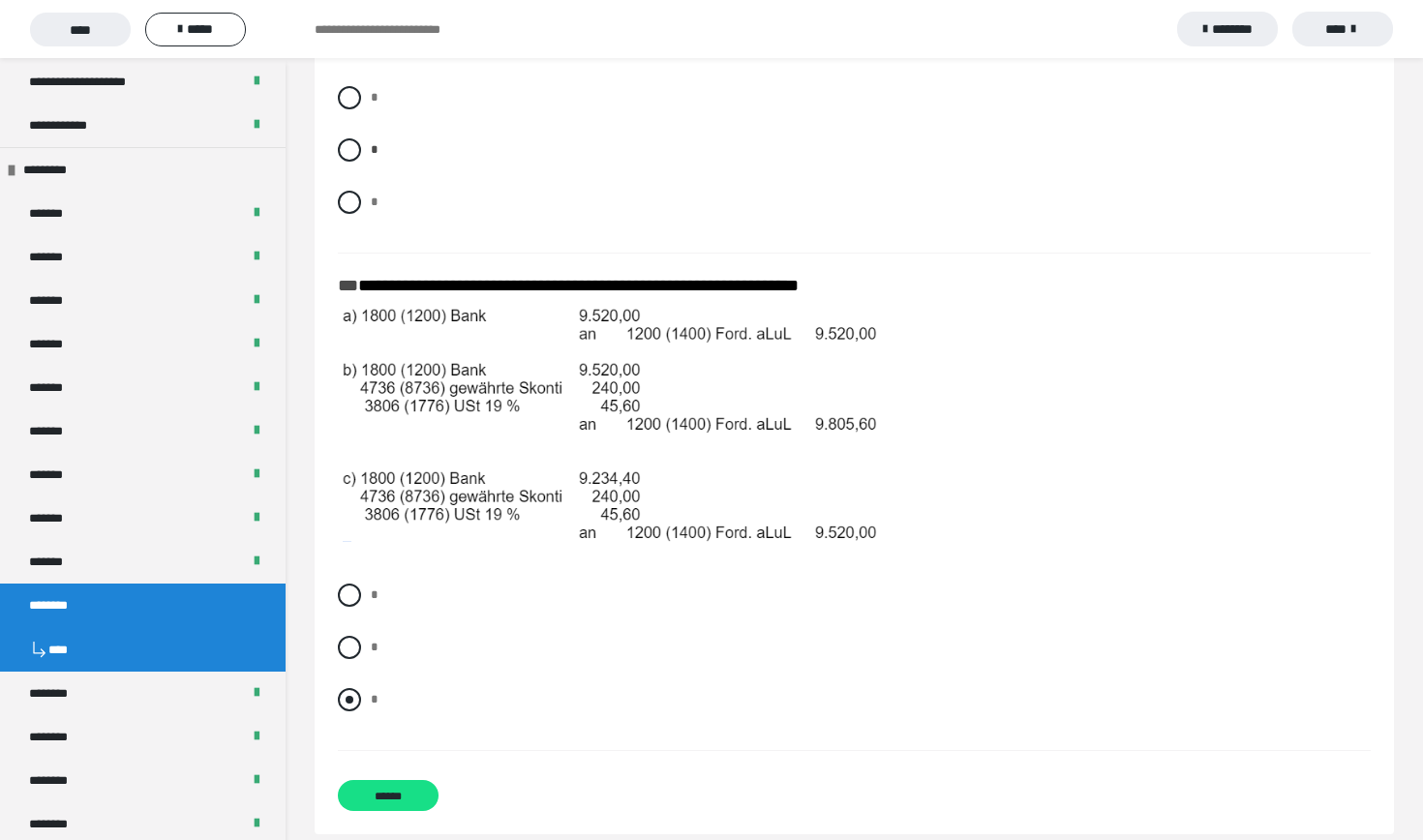 click on "*" at bounding box center [377, 694] 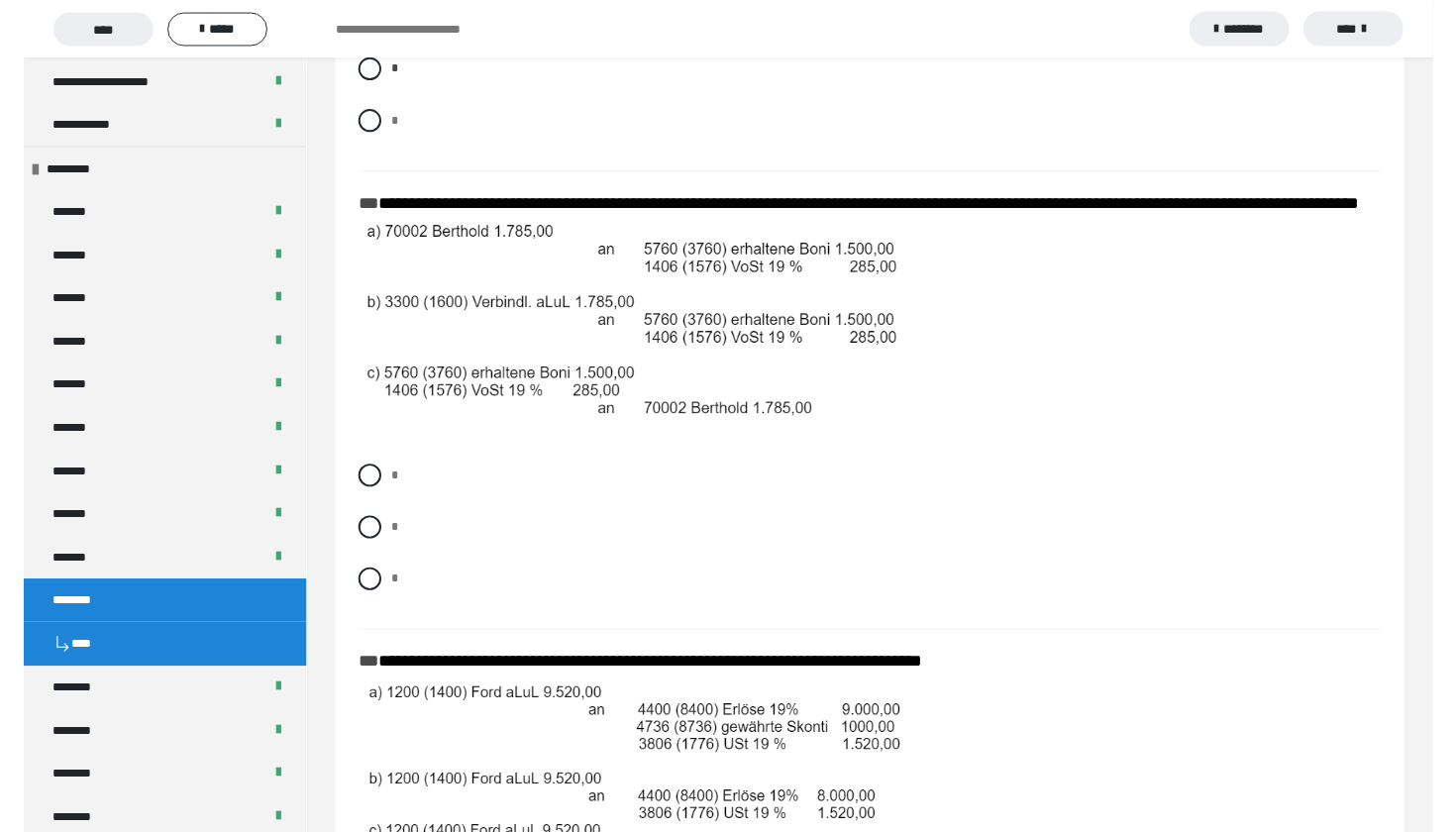 scroll, scrollTop: 2528, scrollLeft: 0, axis: vertical 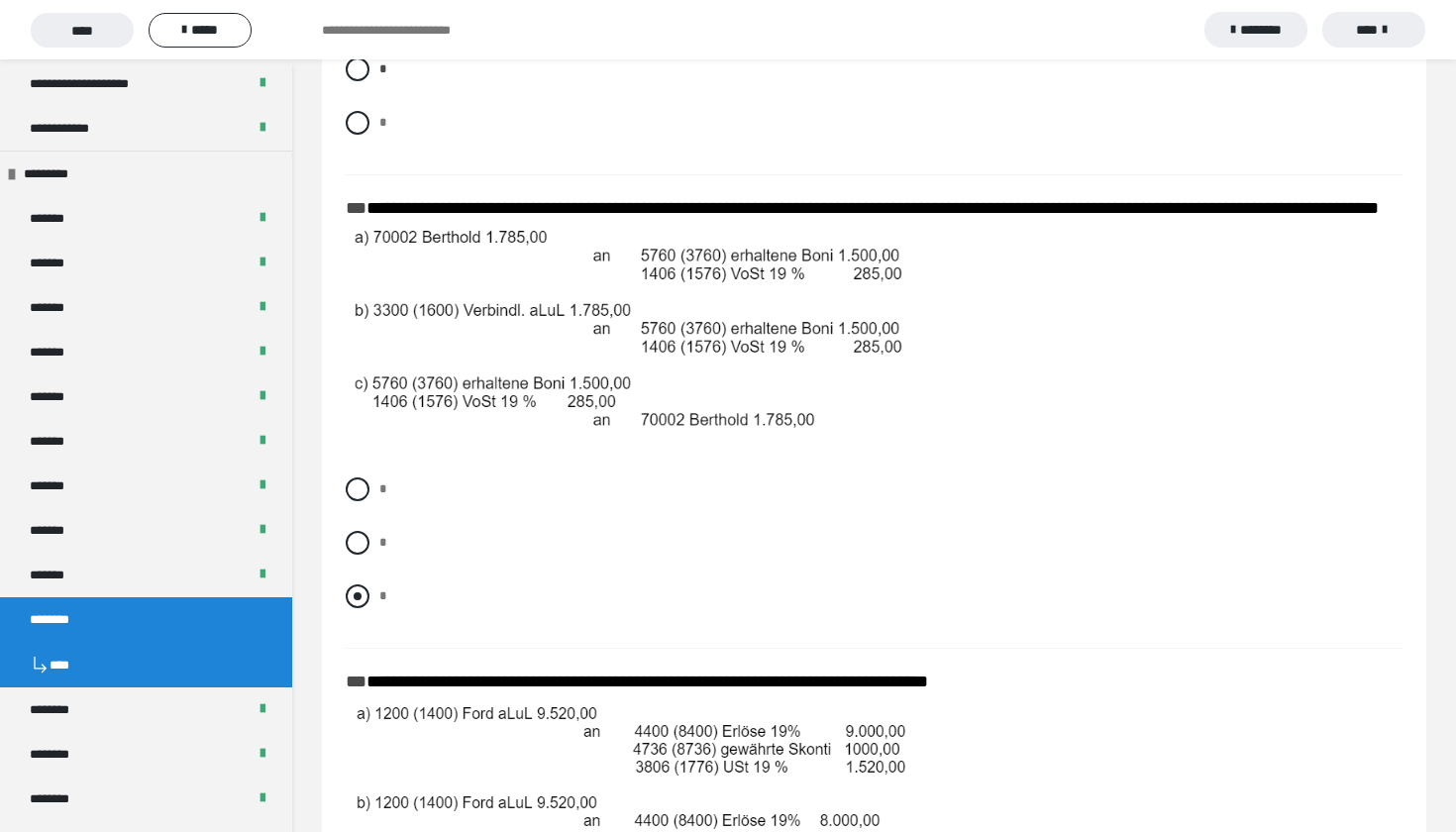 click at bounding box center (358, 596) 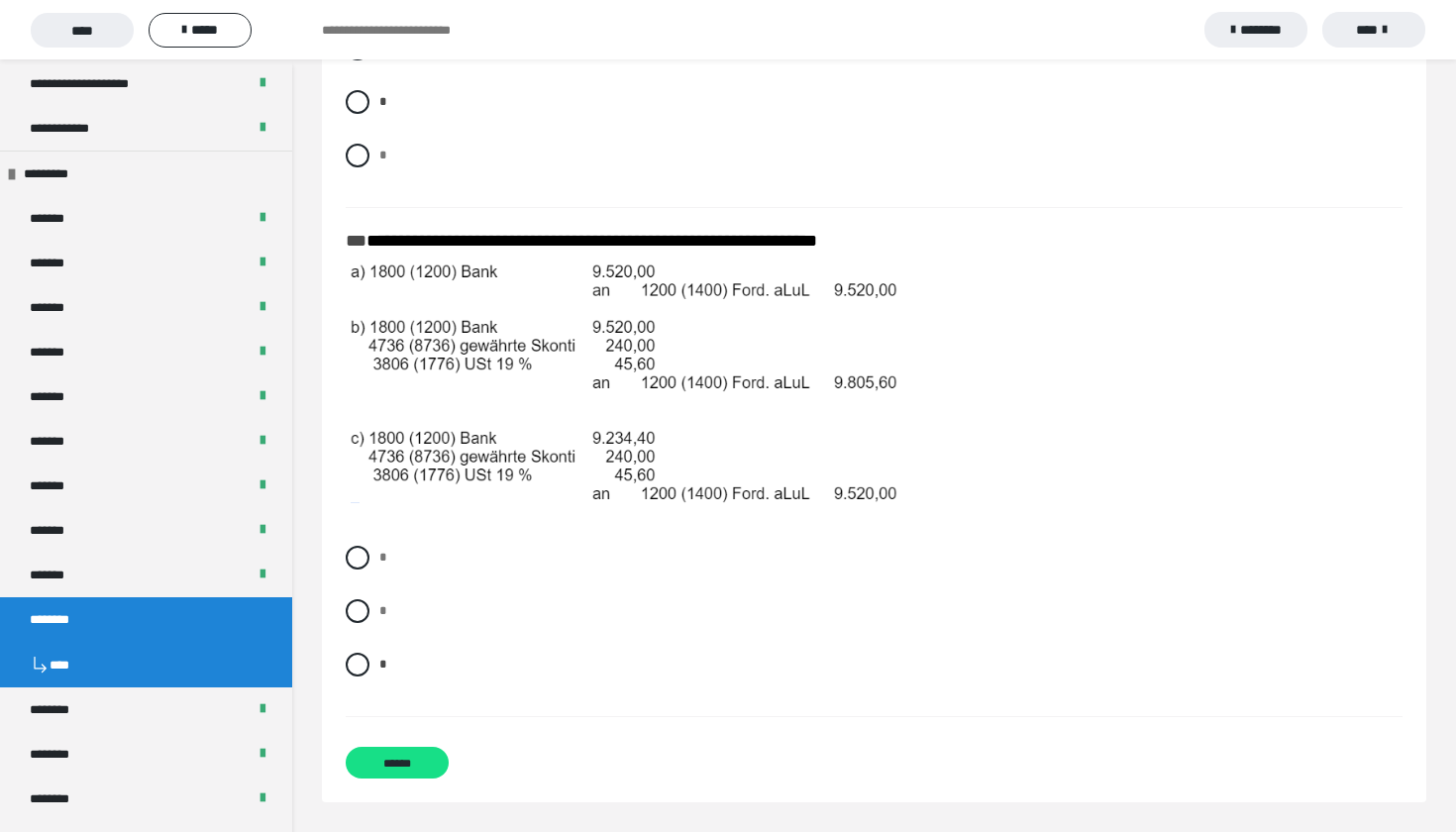 scroll, scrollTop: 3462, scrollLeft: 0, axis: vertical 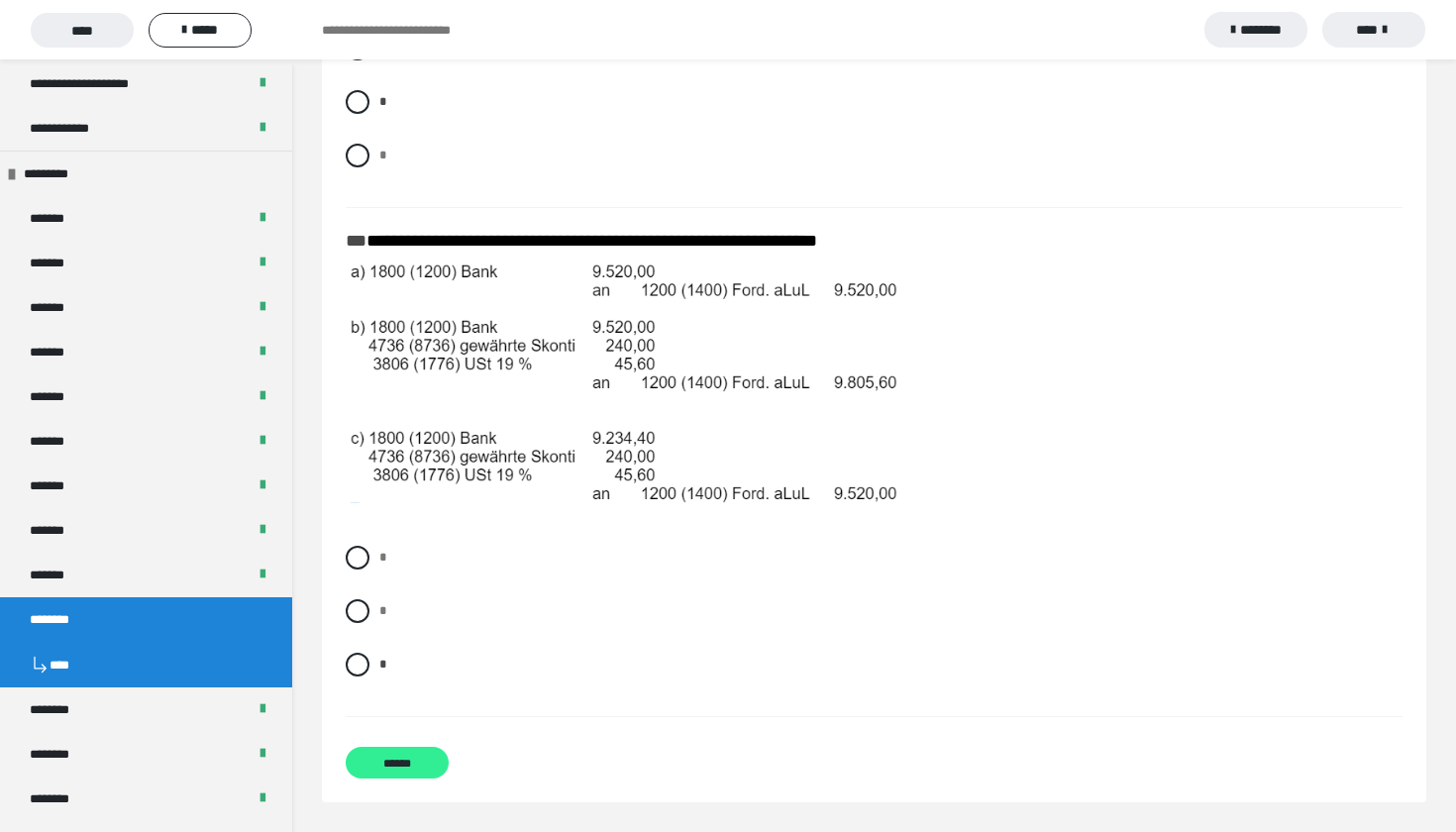 click on "******" at bounding box center (397, 763) 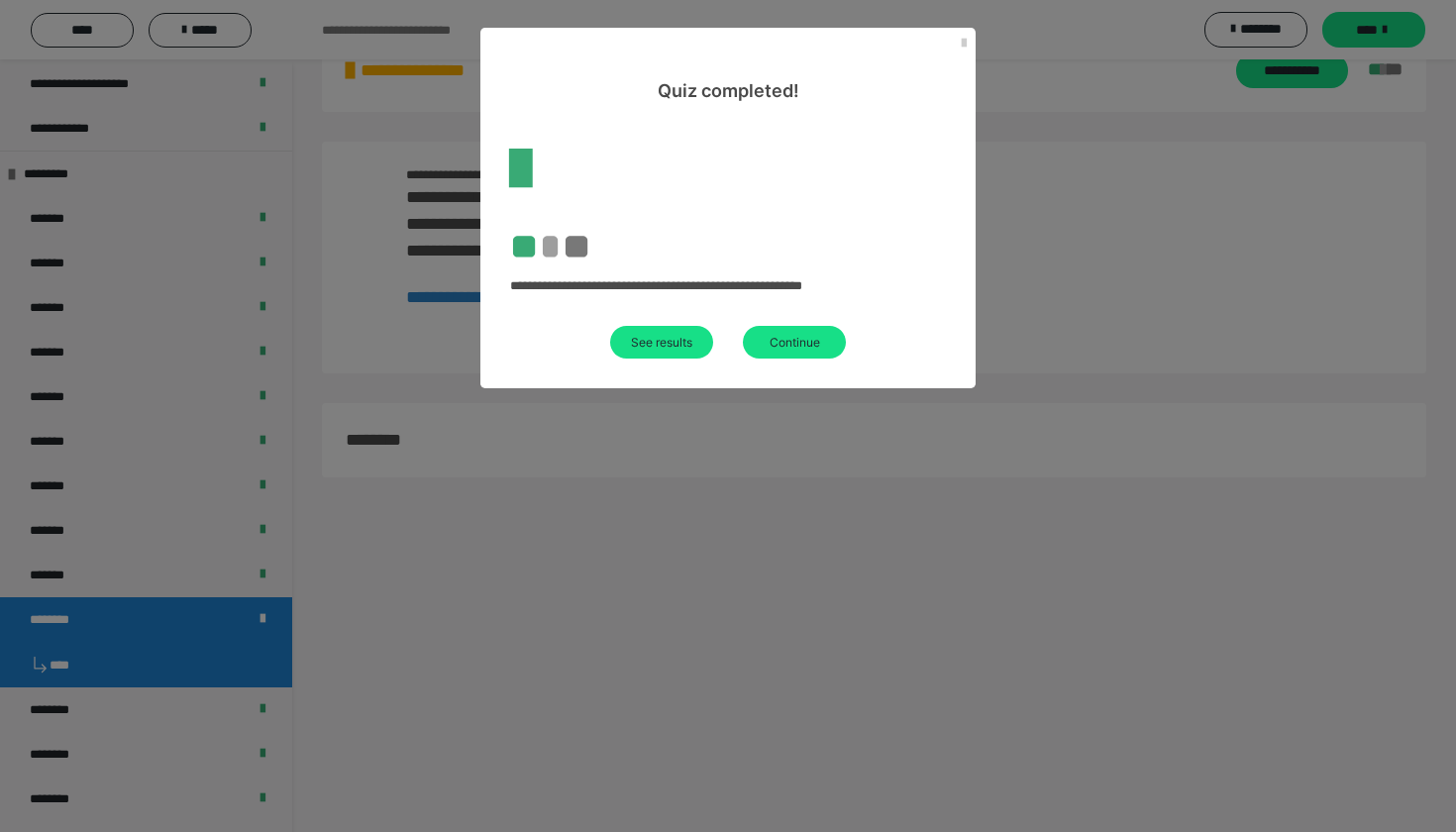 scroll, scrollTop: 59, scrollLeft: 0, axis: vertical 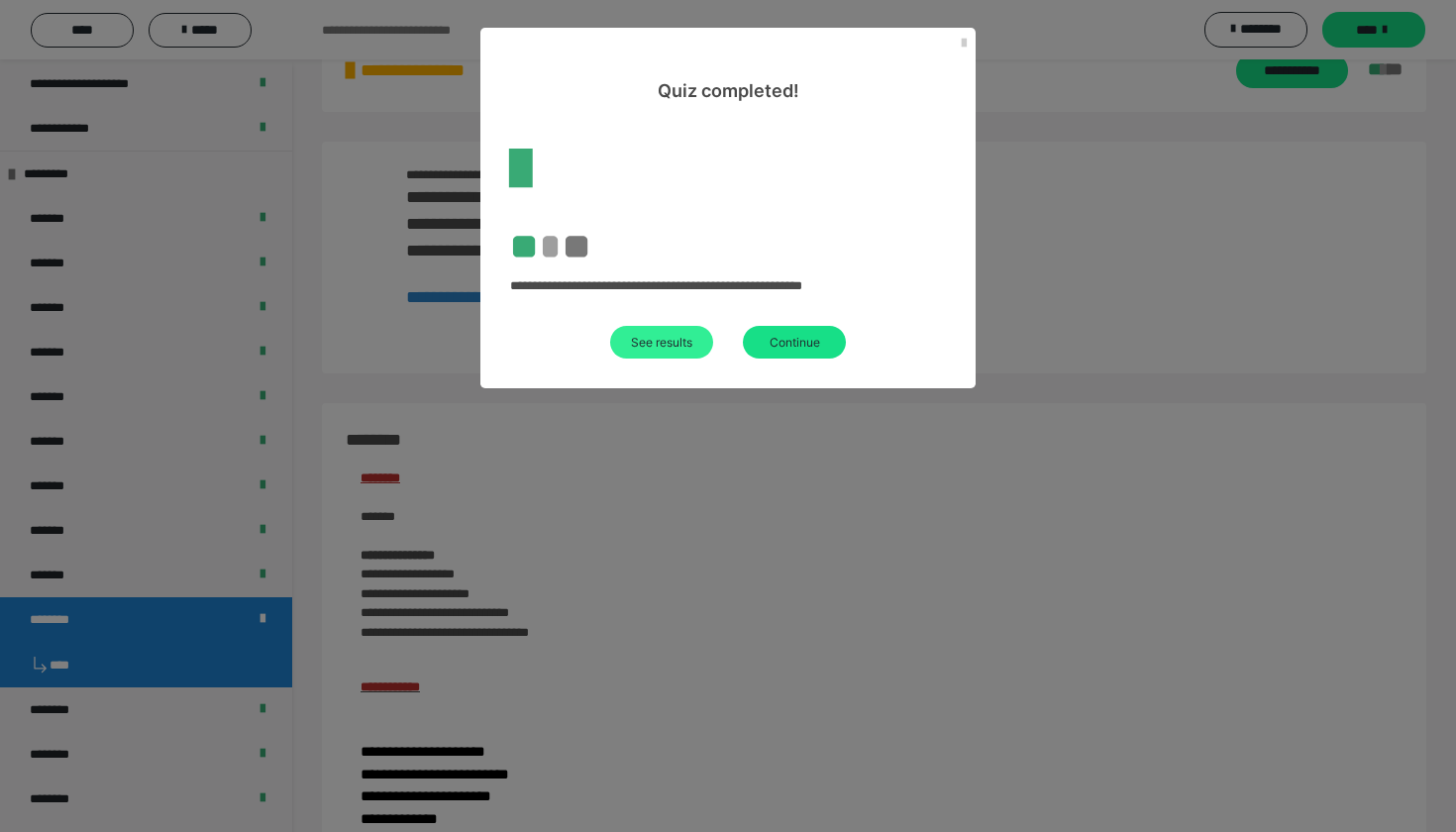 click on "See results" at bounding box center (662, 342) 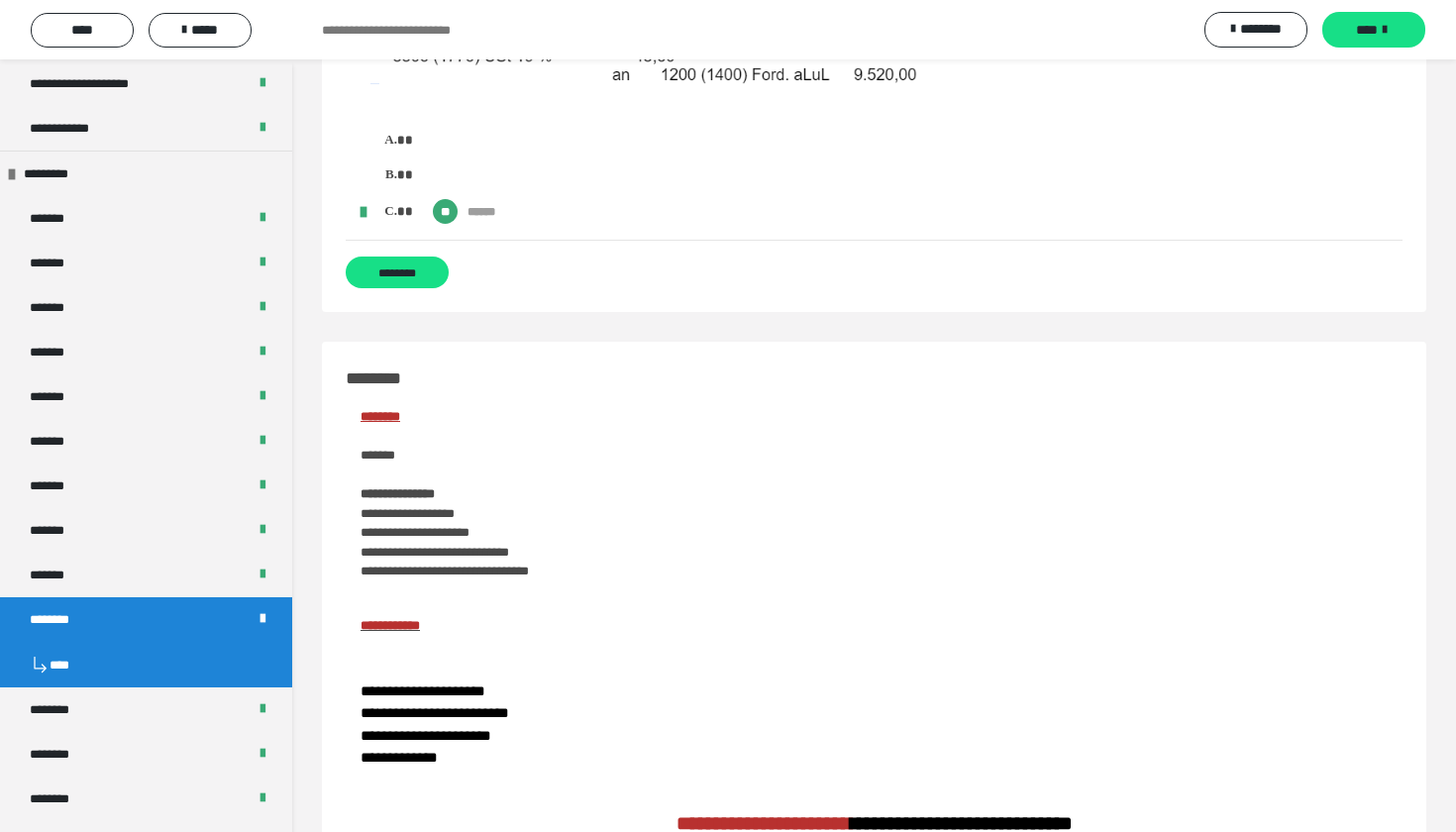scroll, scrollTop: 3227, scrollLeft: 0, axis: vertical 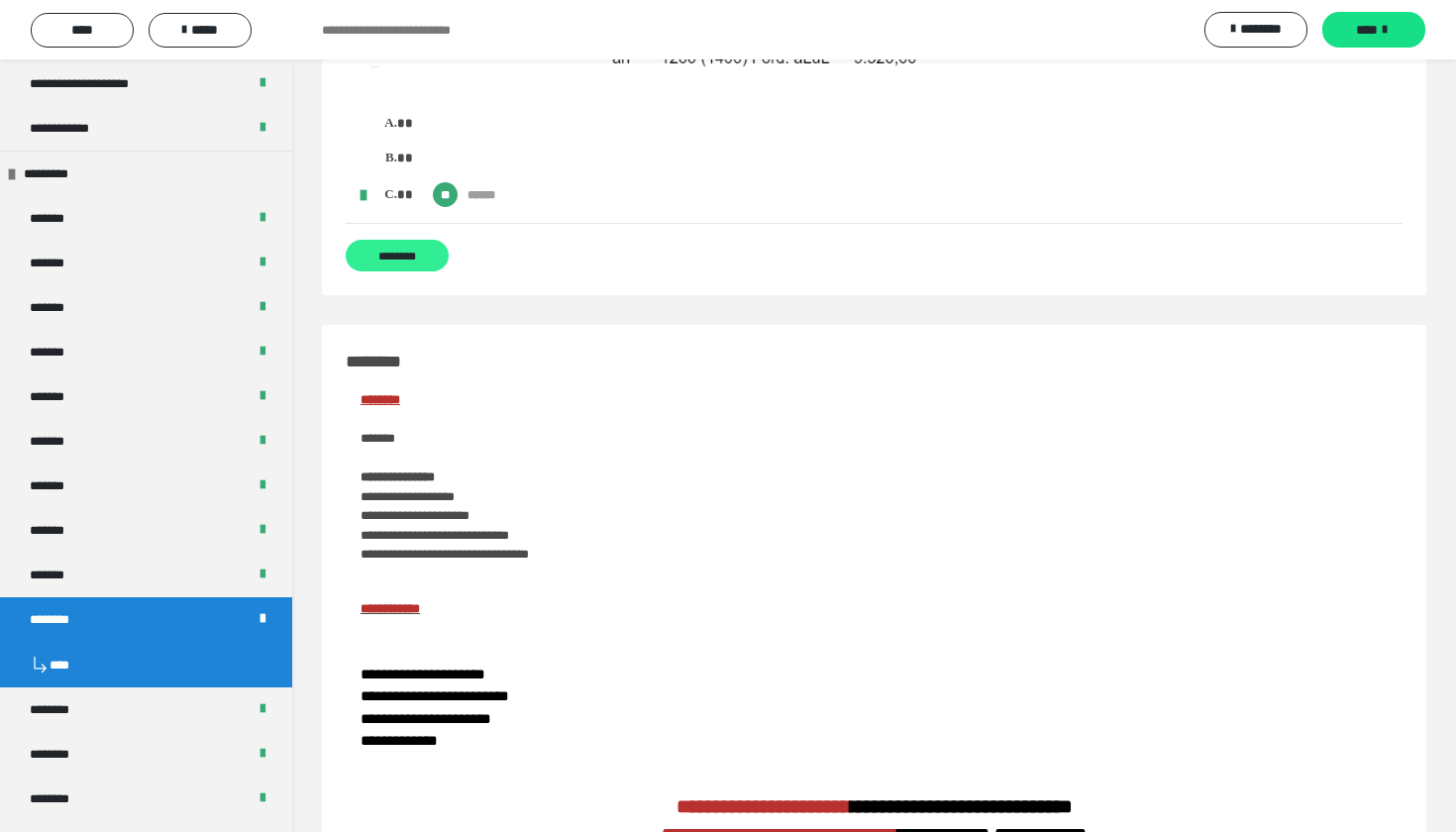 click on "********" at bounding box center (397, 256) 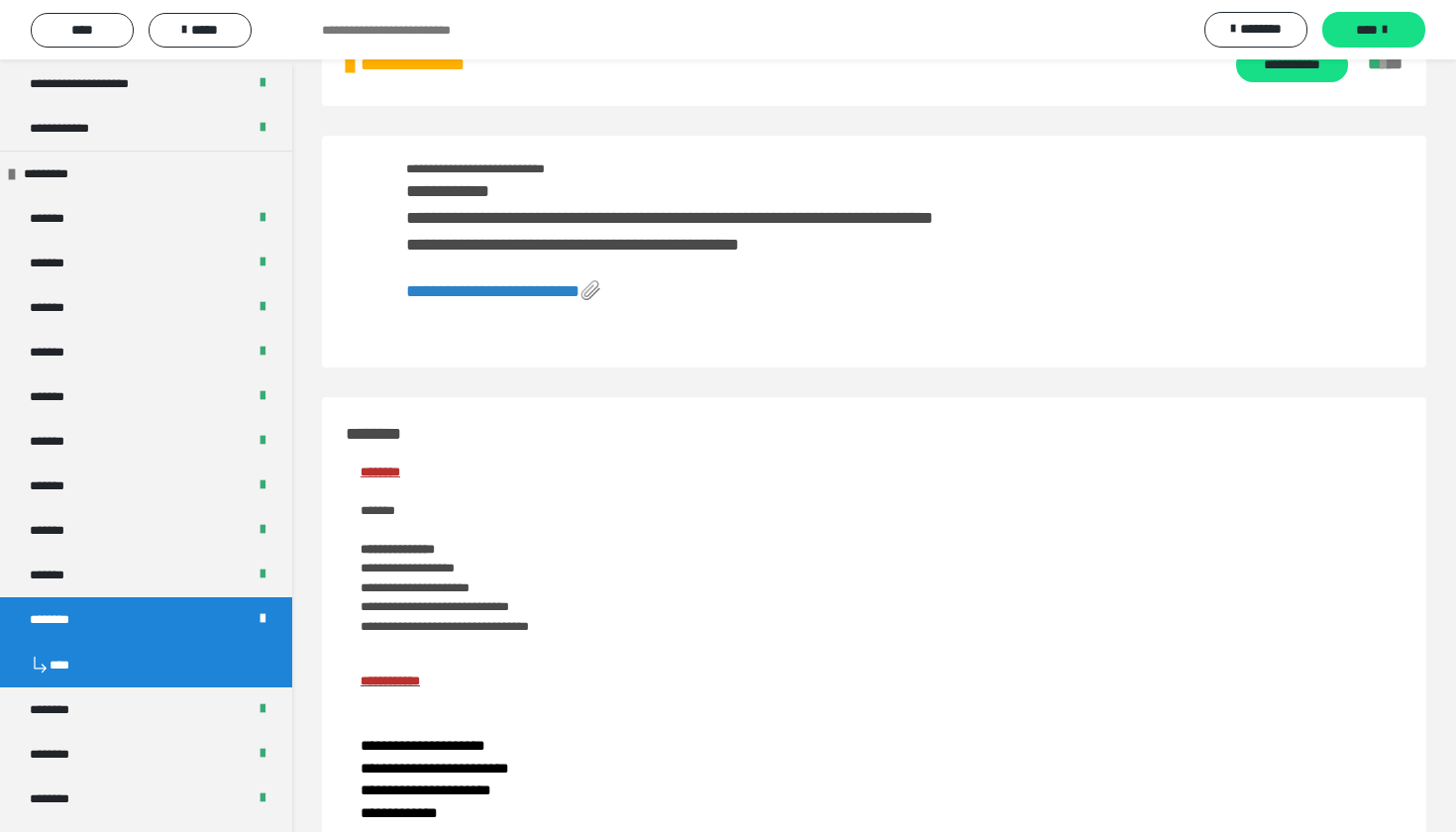 scroll, scrollTop: 79, scrollLeft: 0, axis: vertical 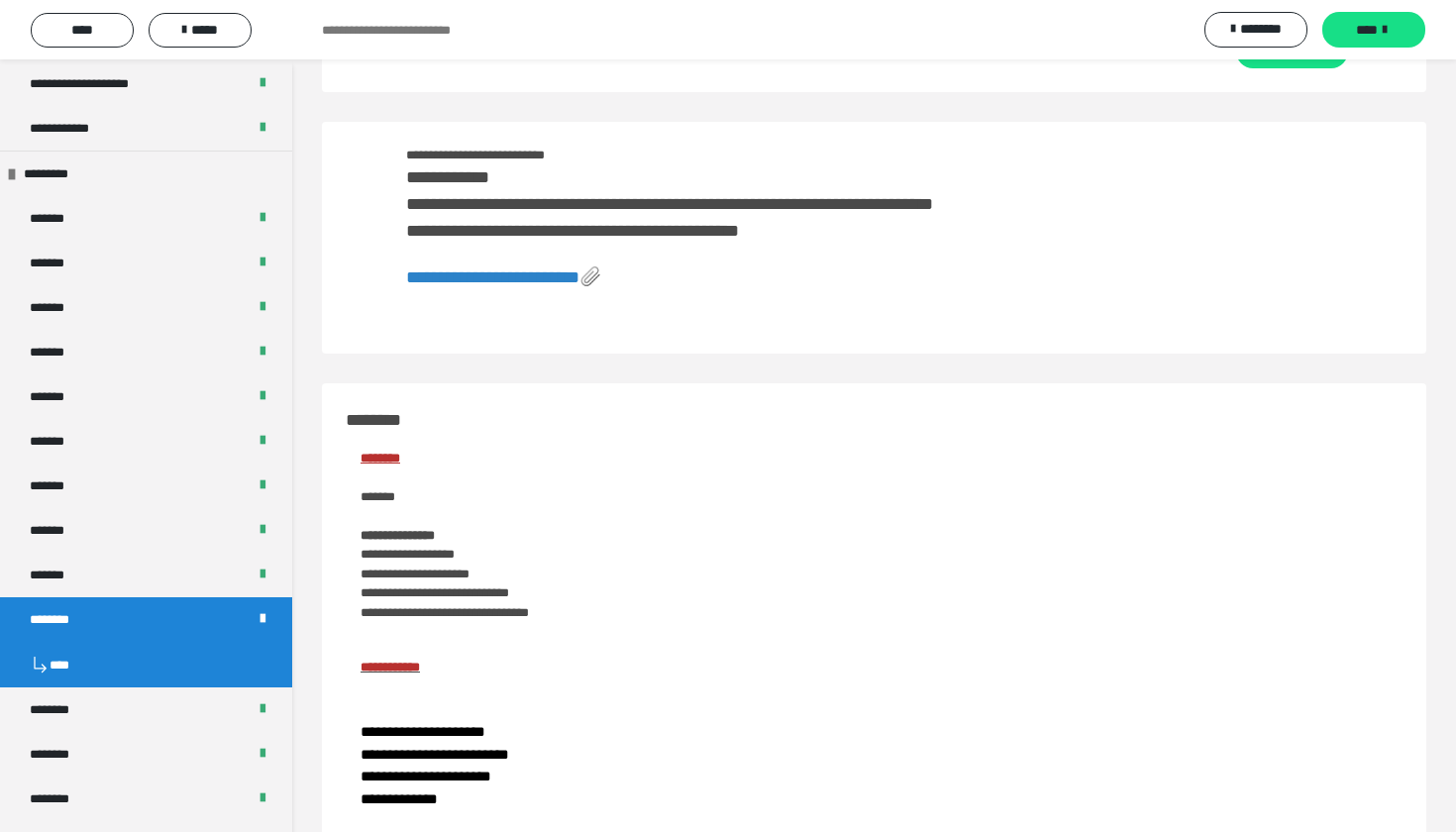 click on "**********" at bounding box center [492, 277] 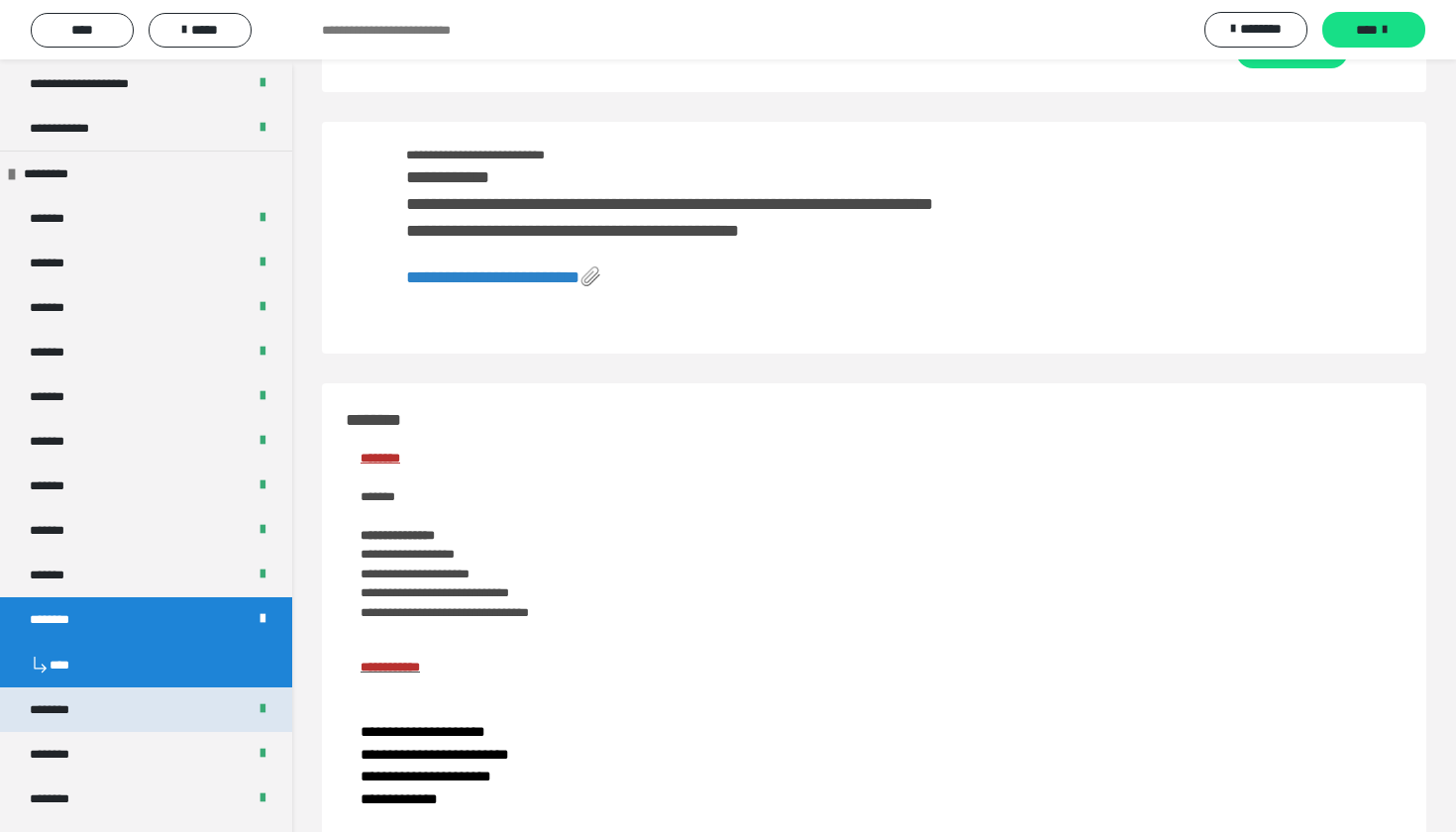 click on "********" at bounding box center (146, 709) 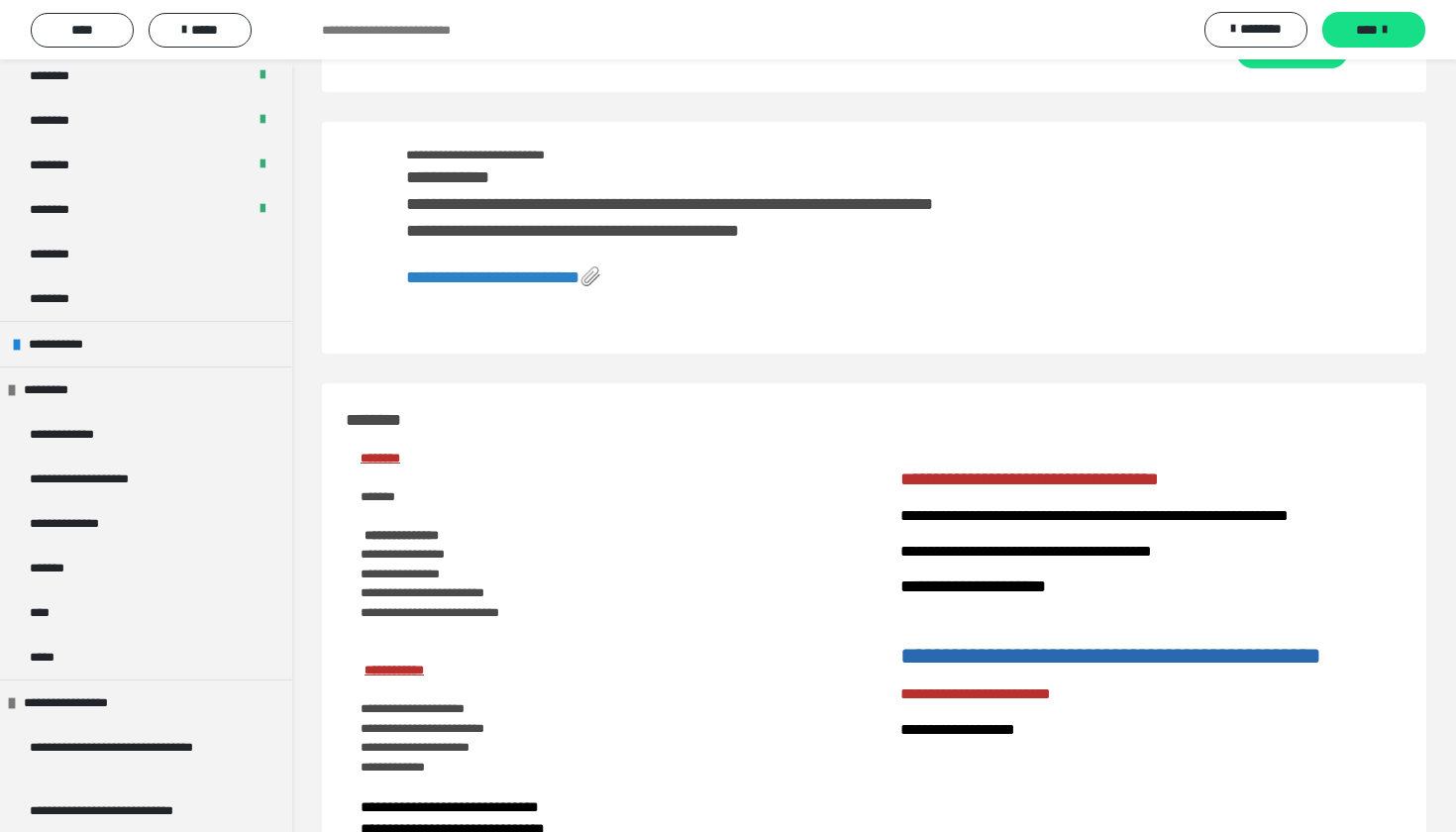 scroll, scrollTop: 1262, scrollLeft: 0, axis: vertical 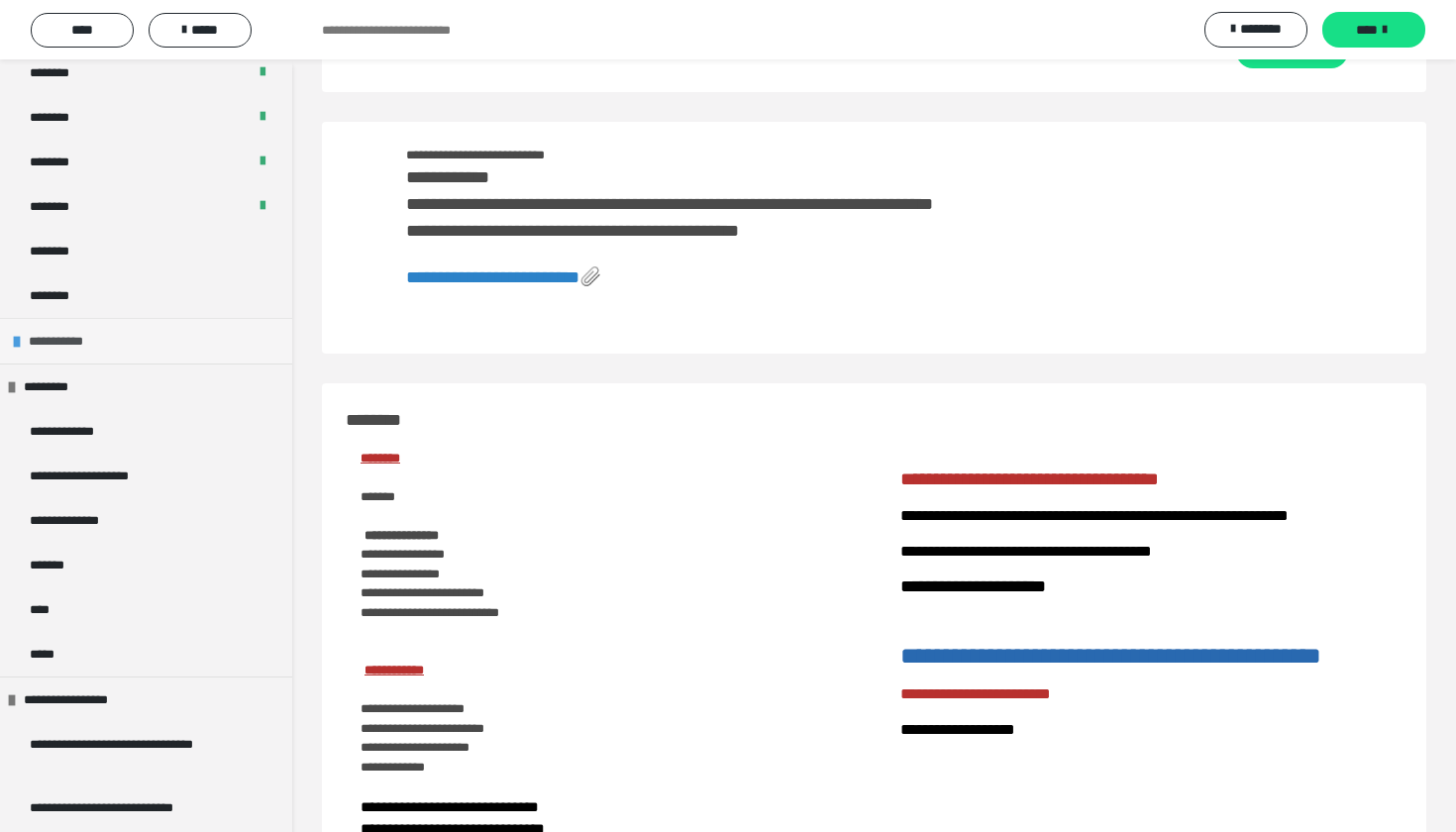 click on "**********" at bounding box center (146, 341) 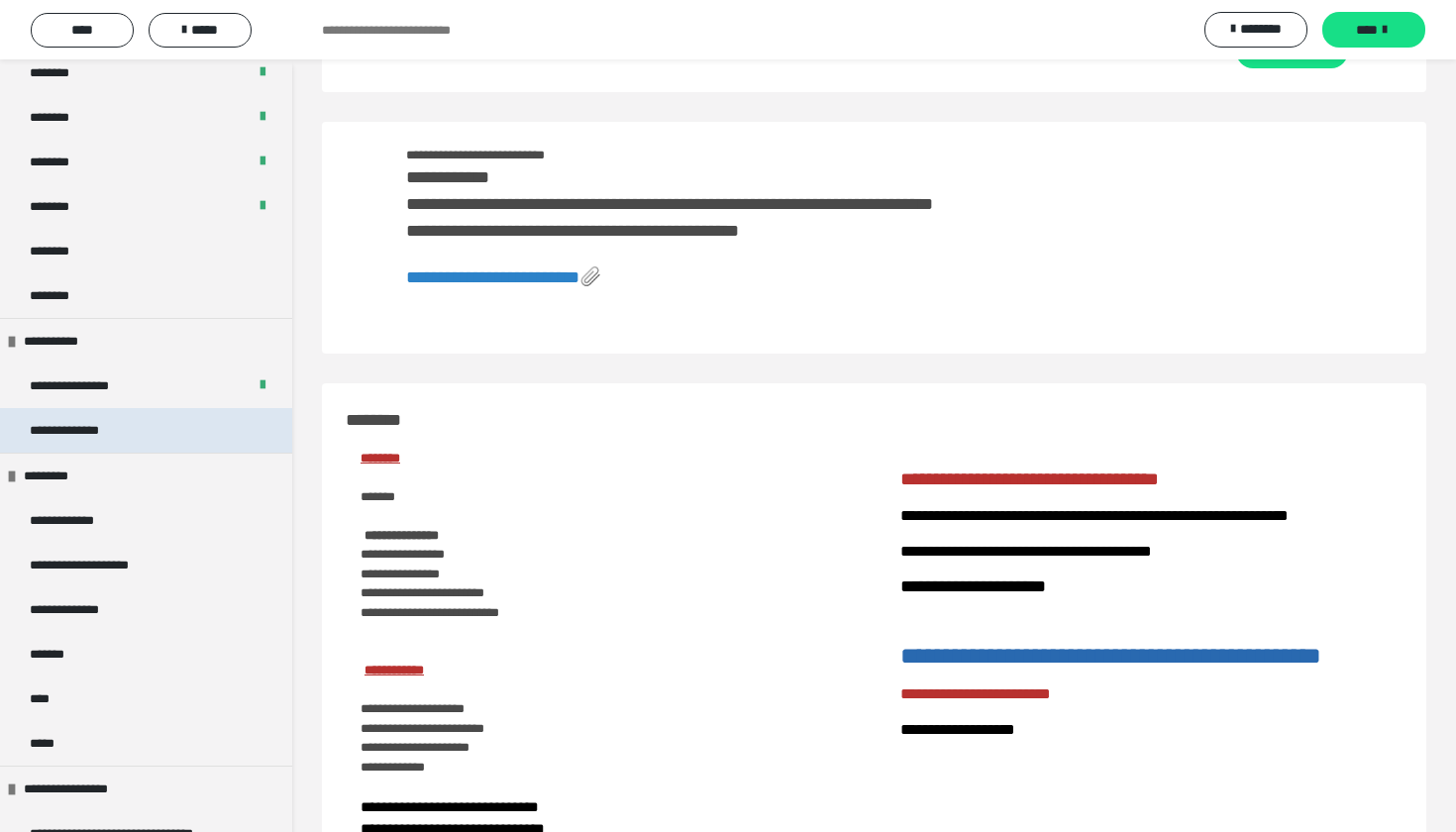 click on "**********" at bounding box center [88, 430] 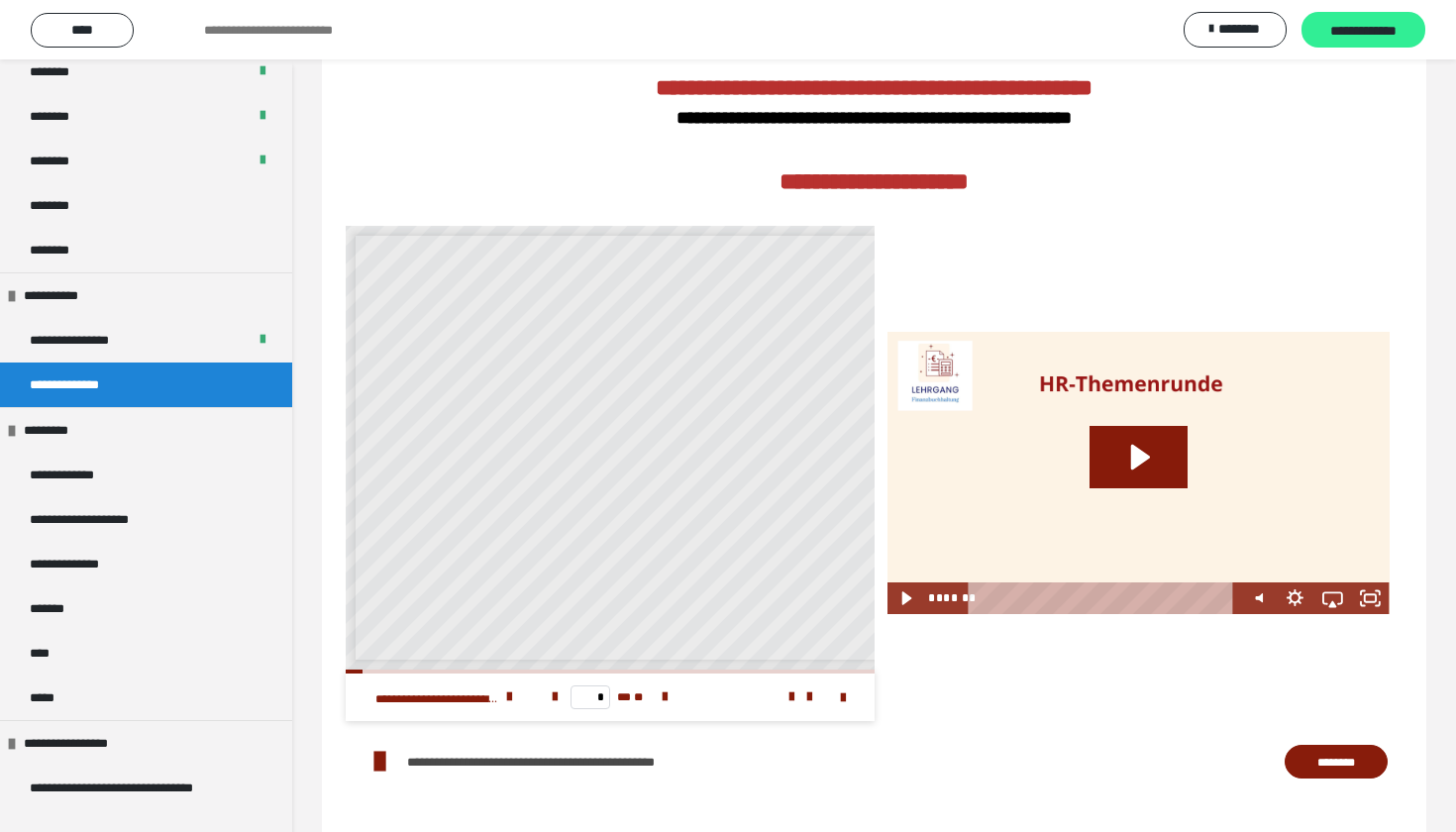 click on "**********" at bounding box center (1363, 30) 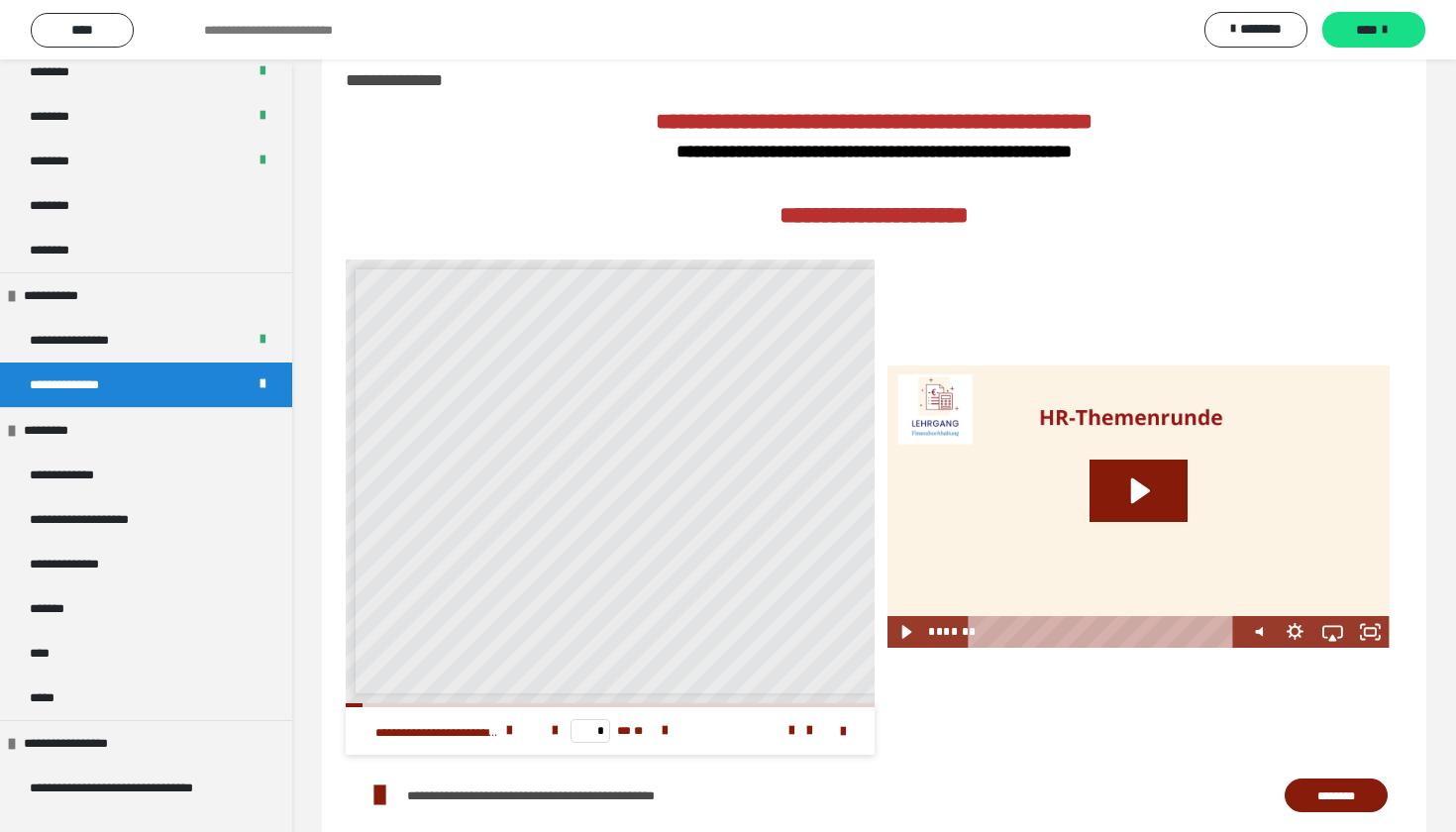 scroll, scrollTop: 40, scrollLeft: 0, axis: vertical 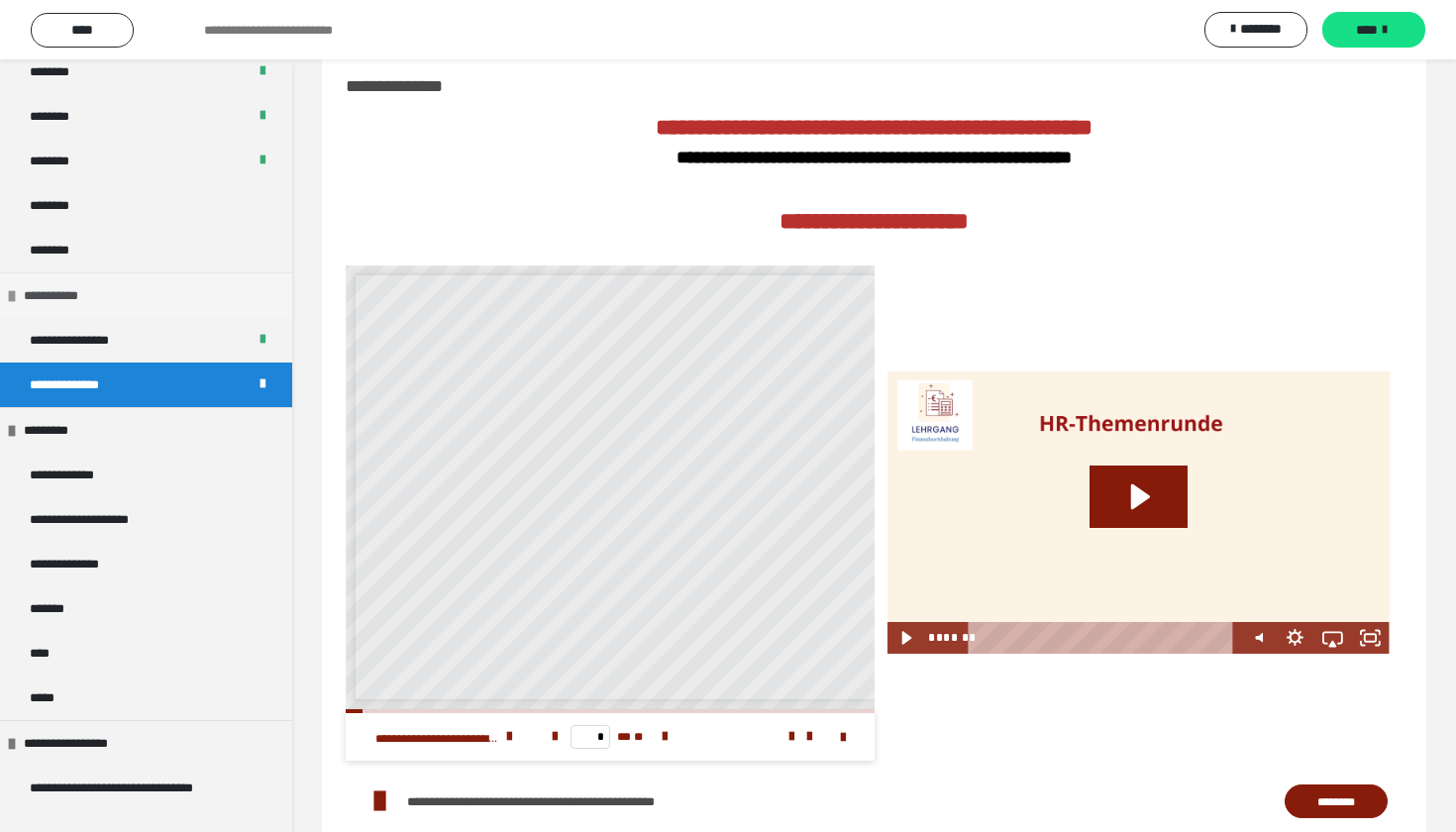 click on "**********" at bounding box center (146, 295) 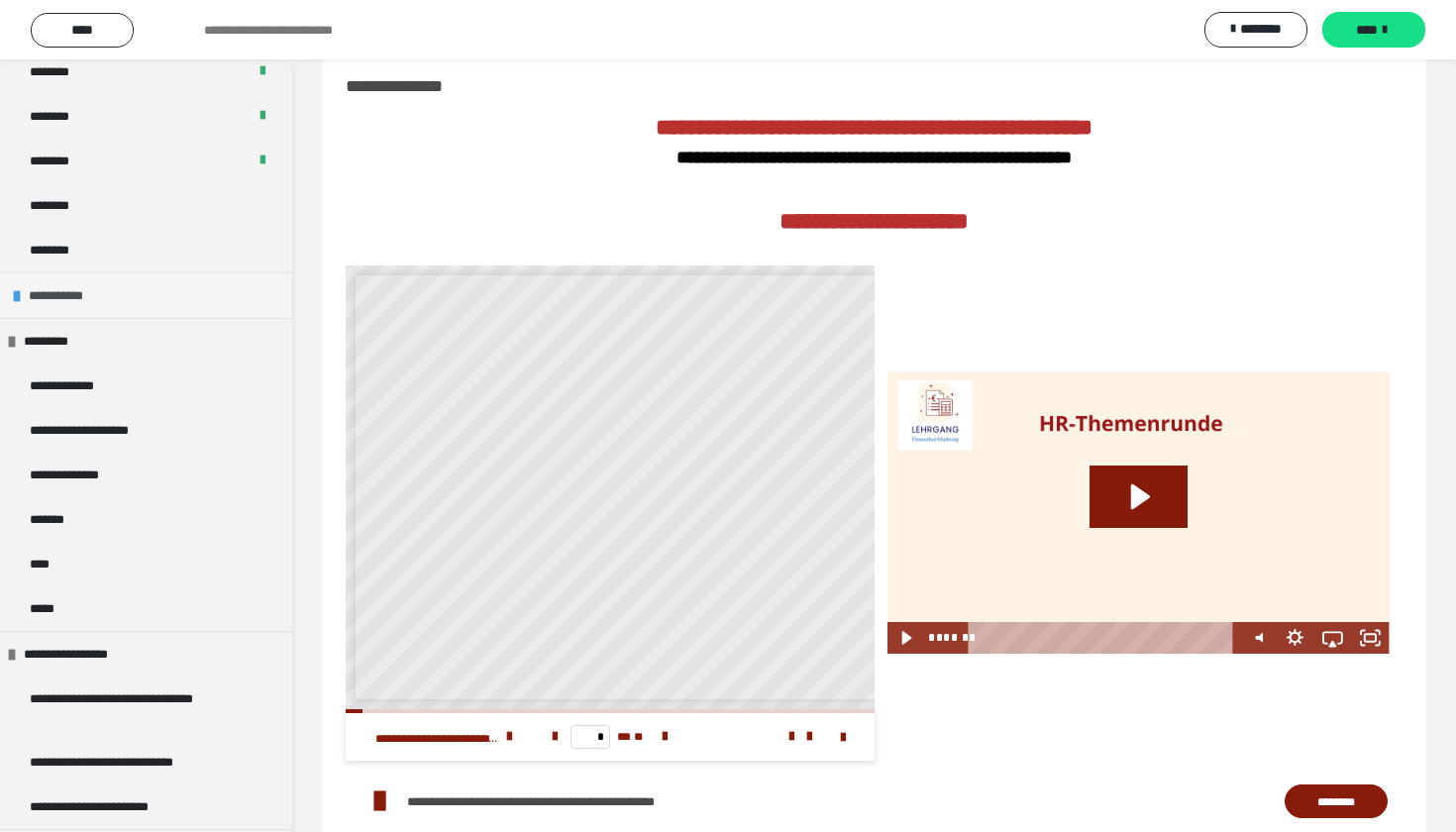 click on "**********" at bounding box center [146, 295] 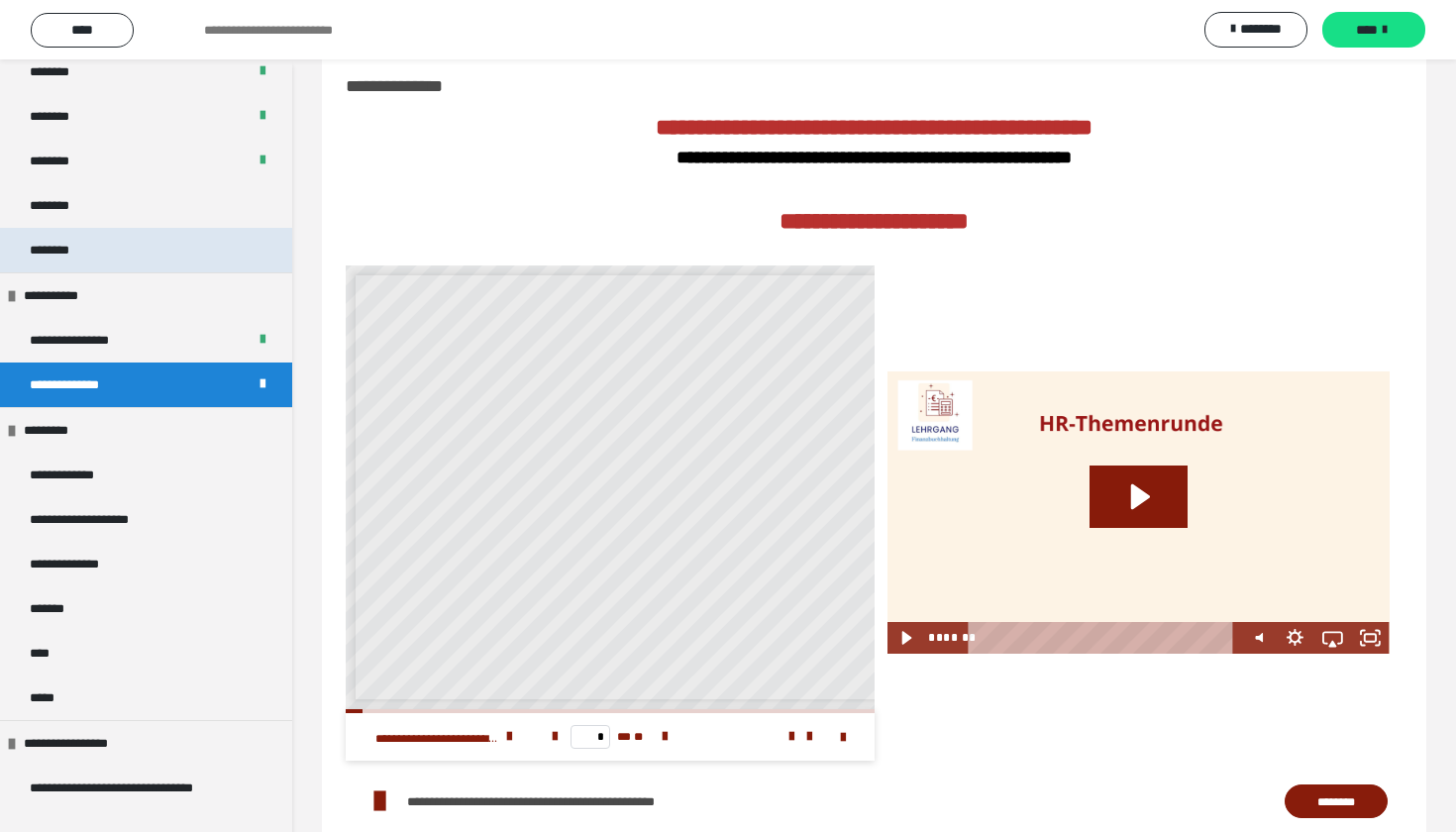 click on "********" at bounding box center [146, 250] 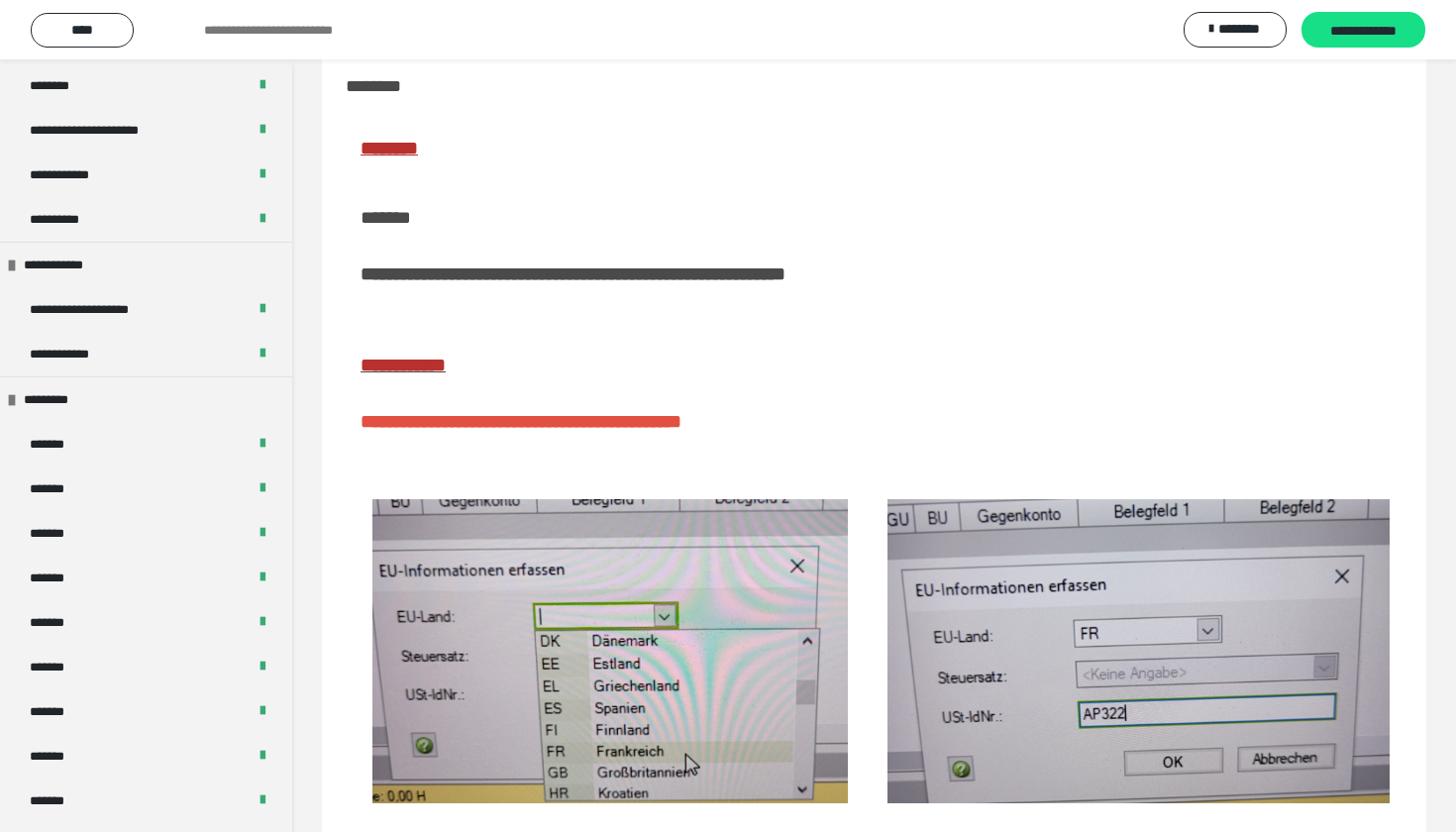scroll, scrollTop: 340, scrollLeft: 0, axis: vertical 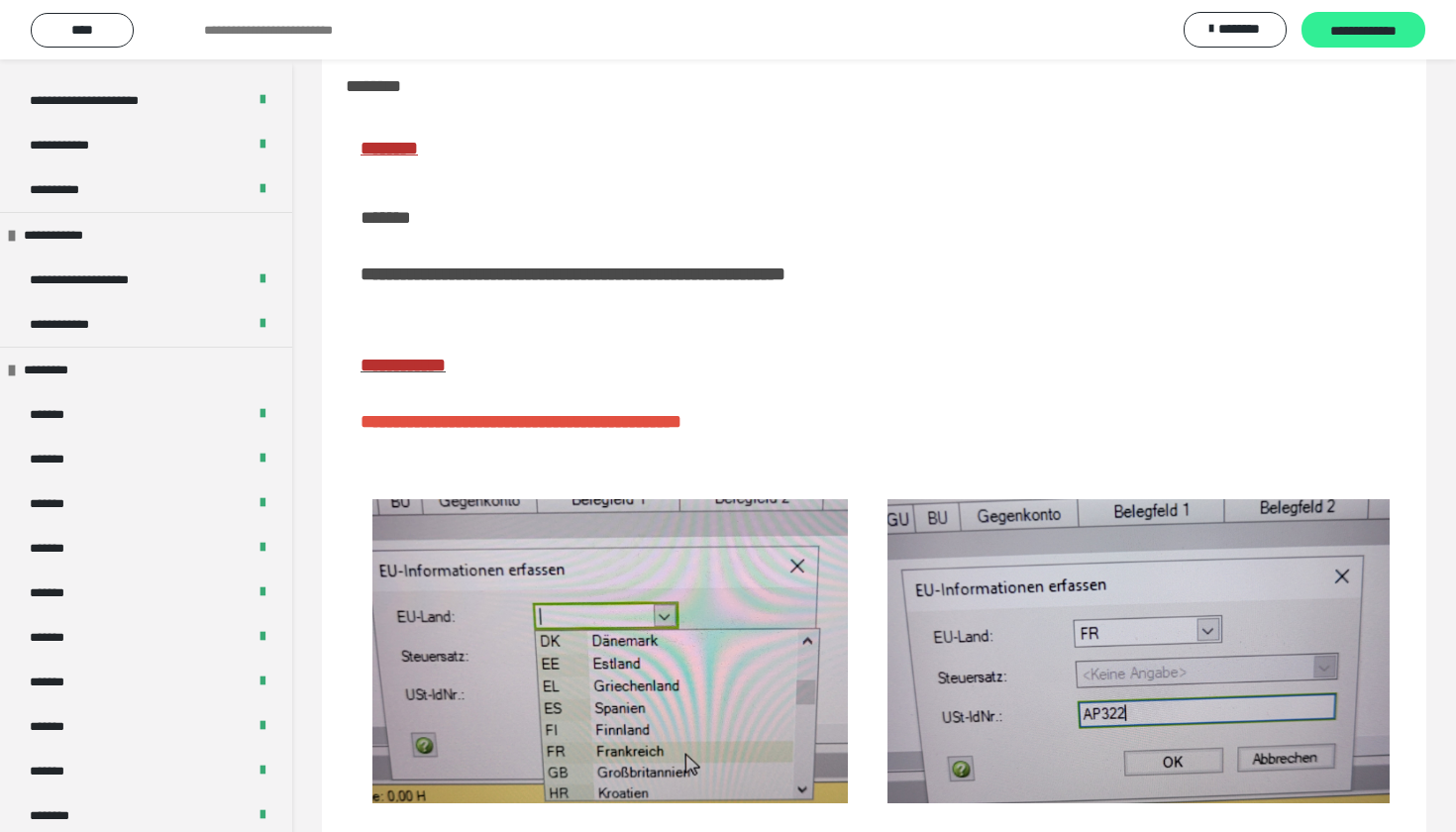 click on "**********" at bounding box center (1363, 31) 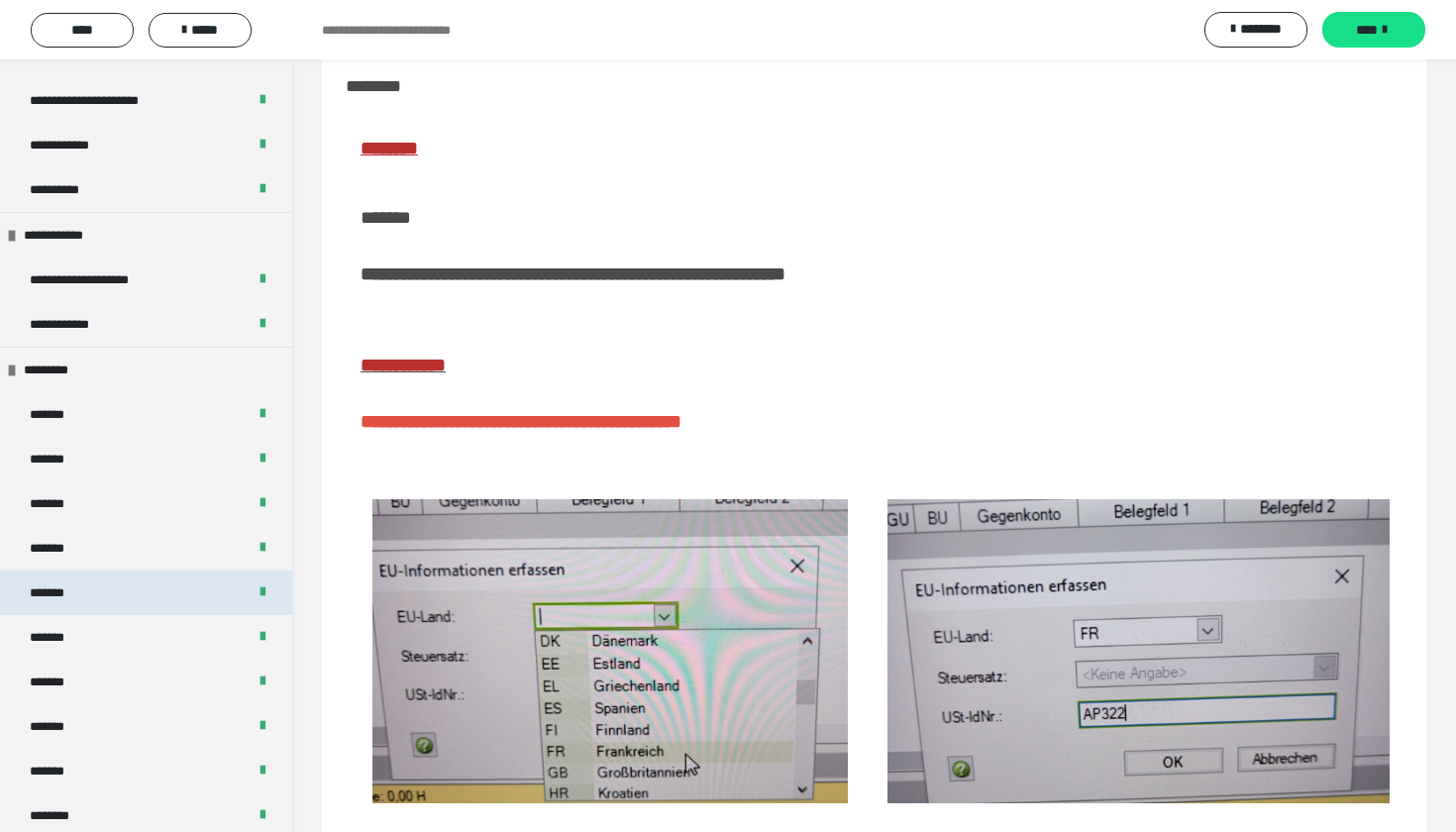 click on "*******" at bounding box center (146, 592) 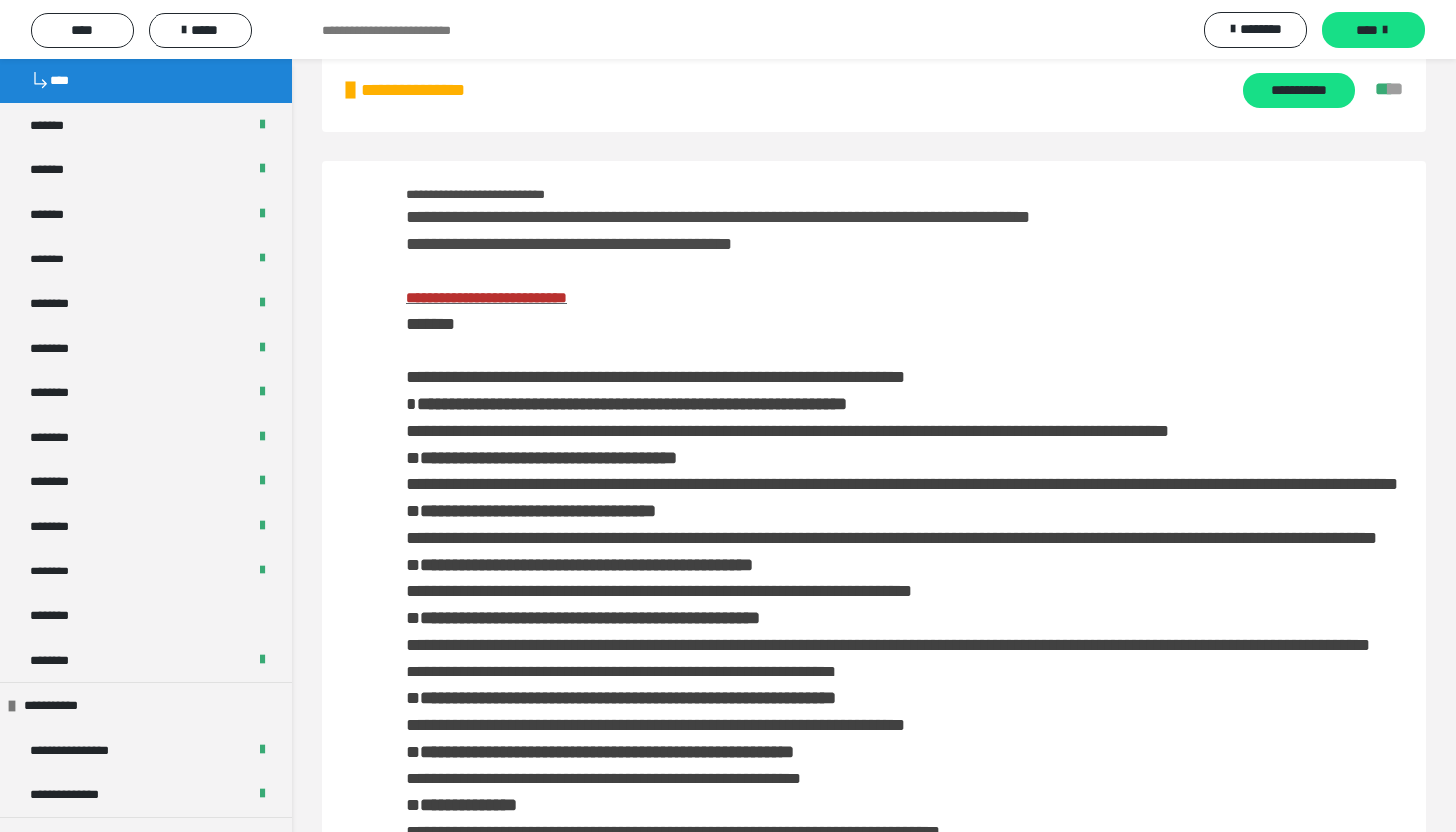scroll, scrollTop: 867, scrollLeft: 0, axis: vertical 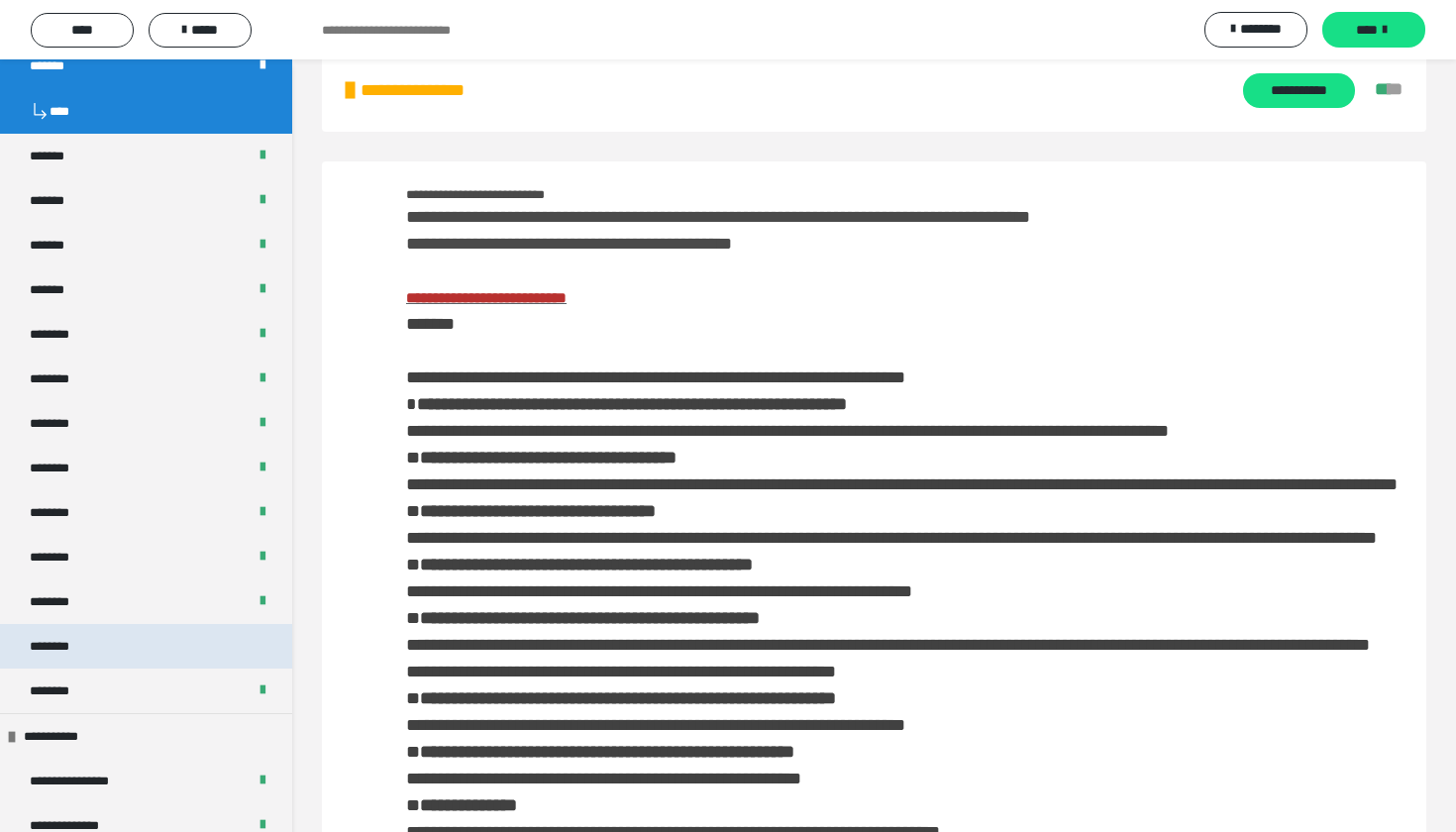 click on "********" at bounding box center (146, 646) 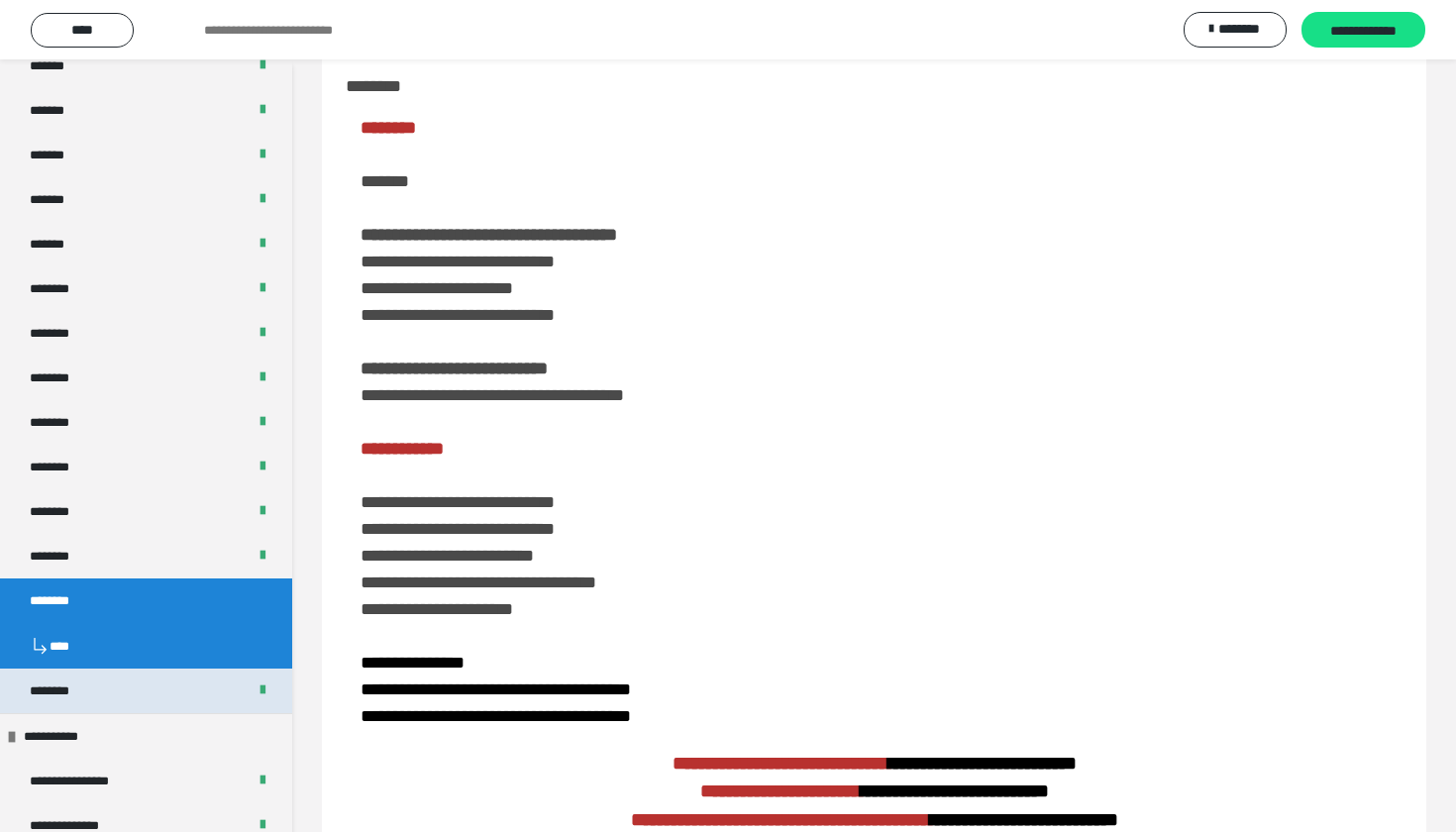 click on "********" at bounding box center [146, 690] 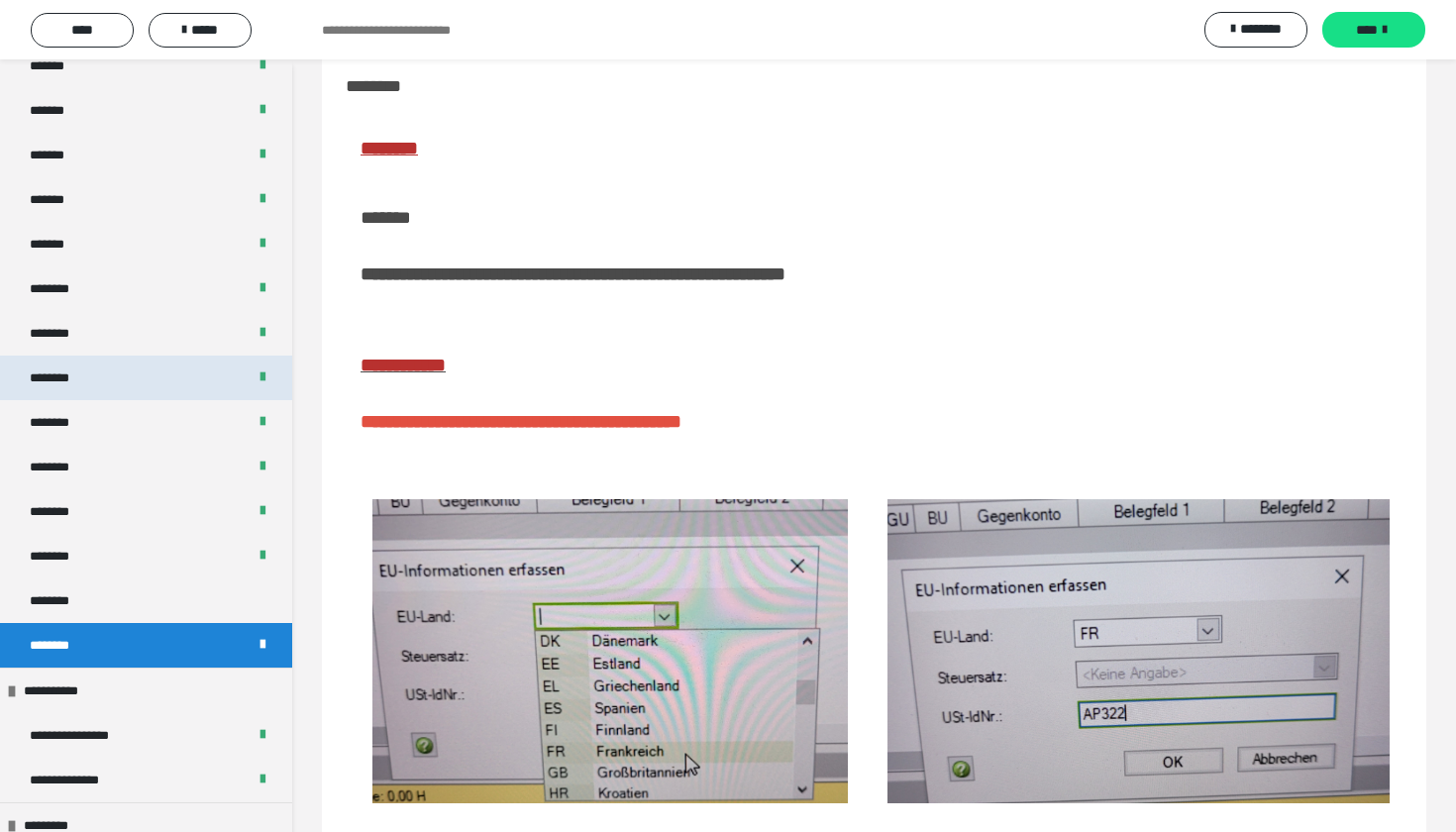 click on "********" at bounding box center (146, 377) 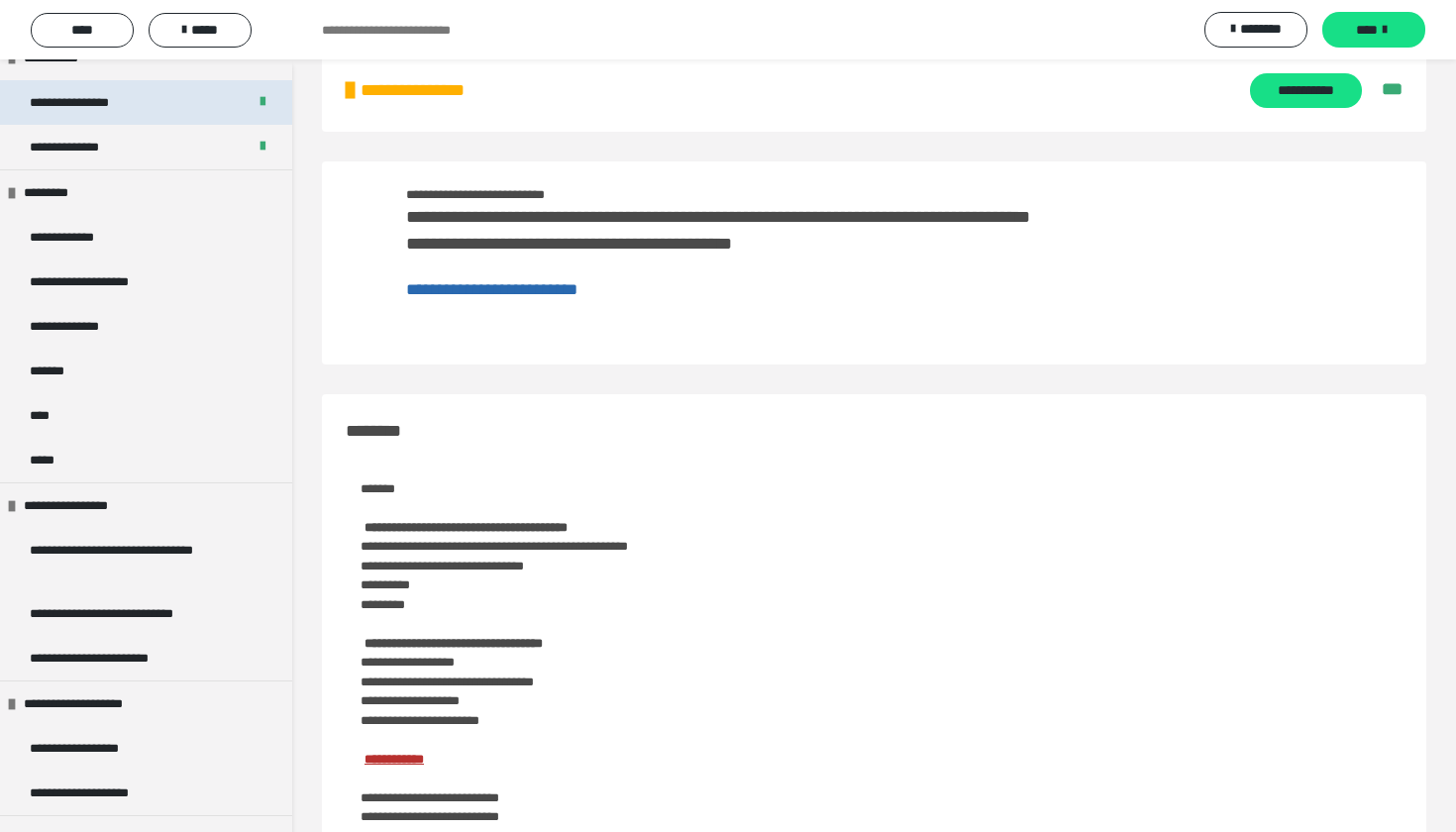 scroll, scrollTop: 1561, scrollLeft: 0, axis: vertical 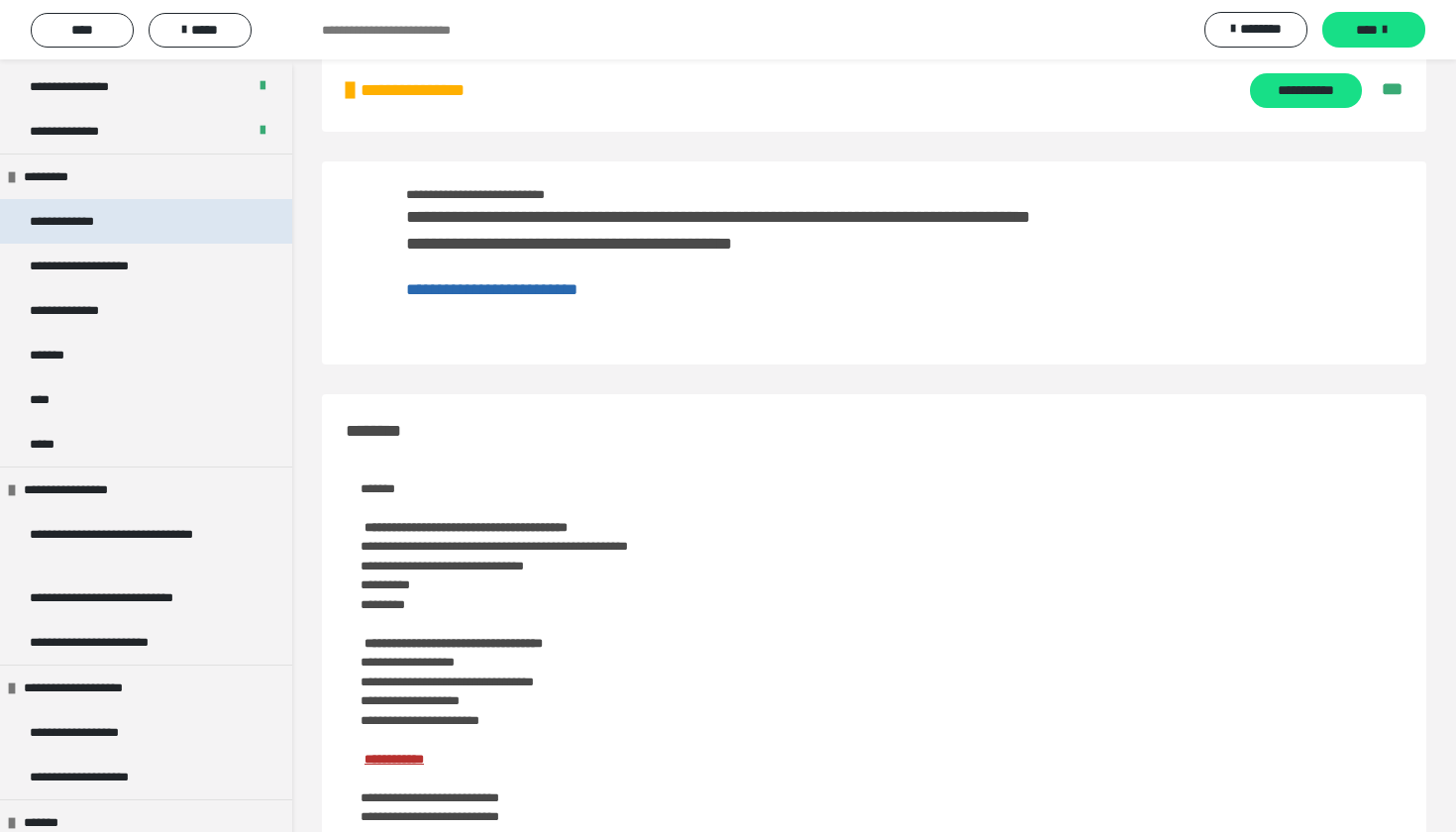 click on "**********" at bounding box center (146, 221) 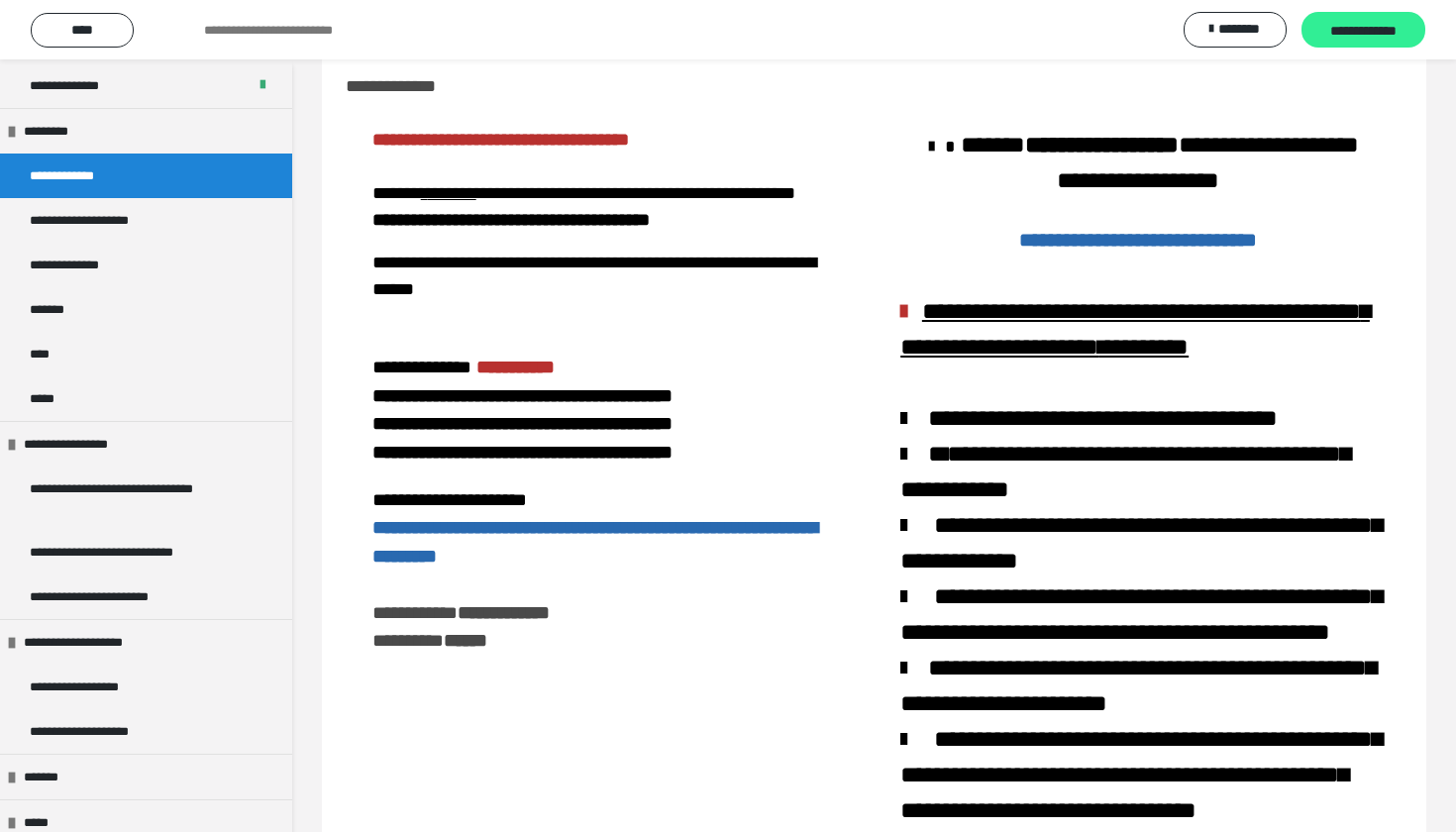 click on "**********" at bounding box center [1363, 31] 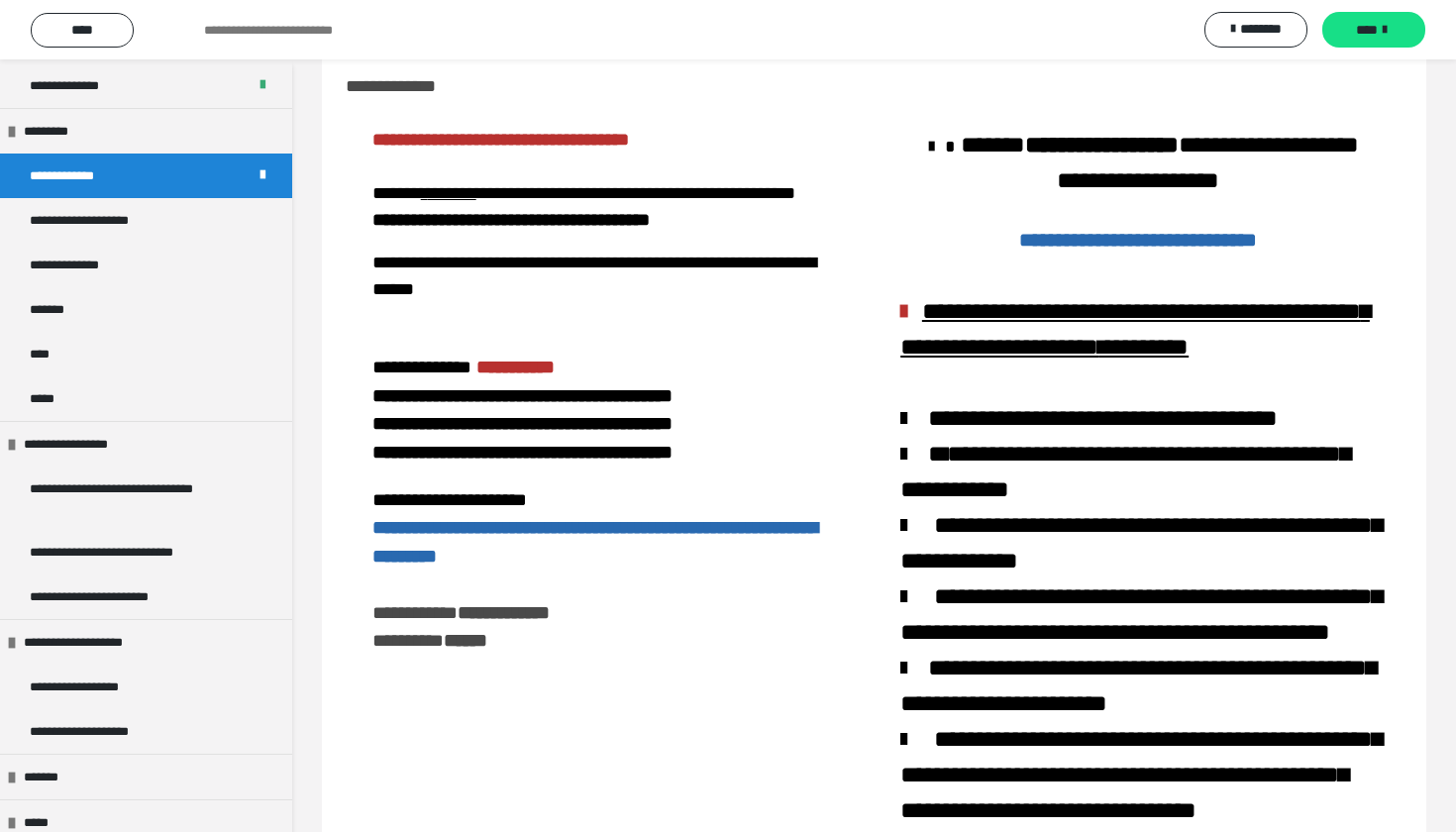 click on "****" at bounding box center [1367, 30] 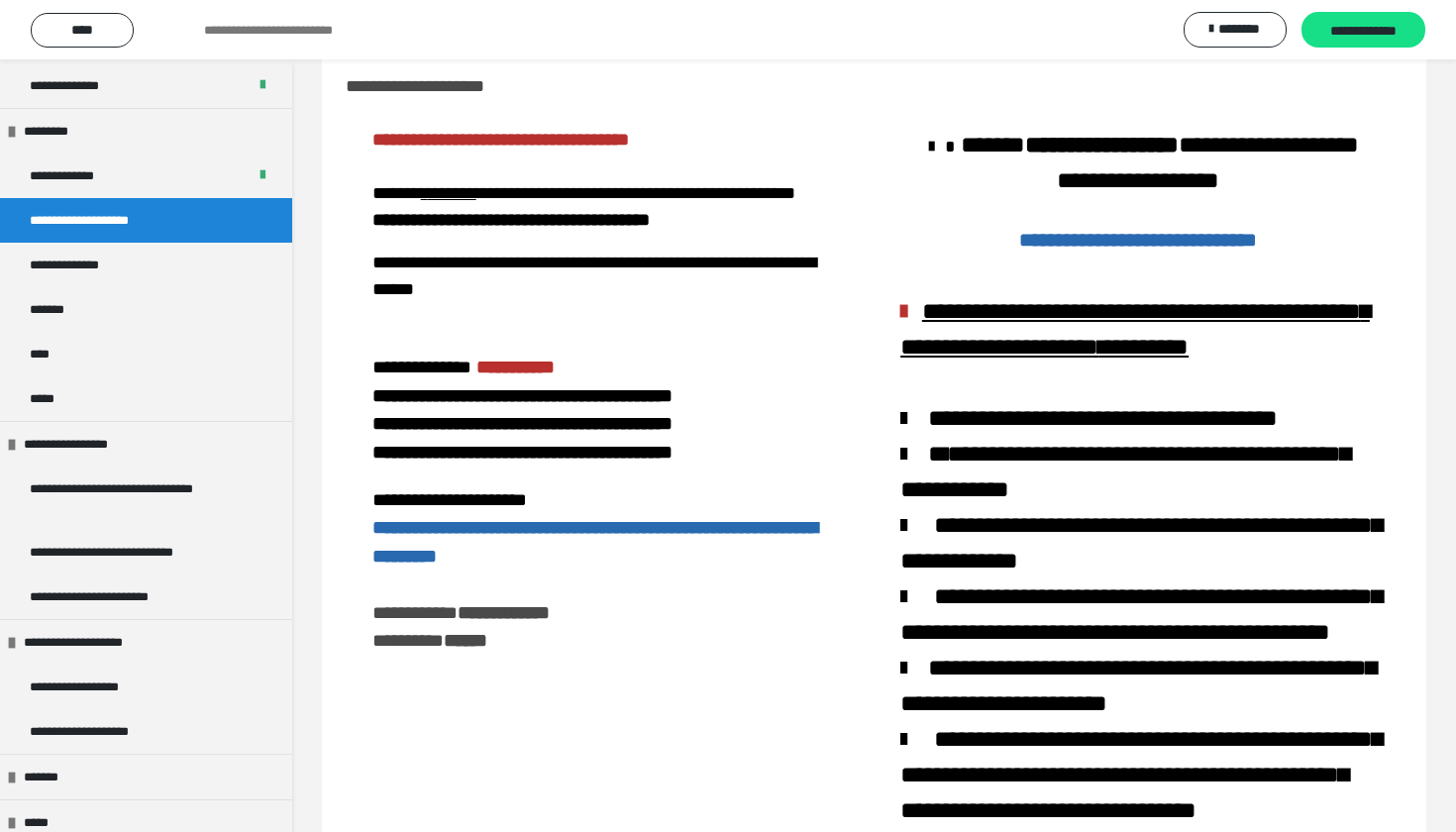click on "**********" at bounding box center [1363, 31] 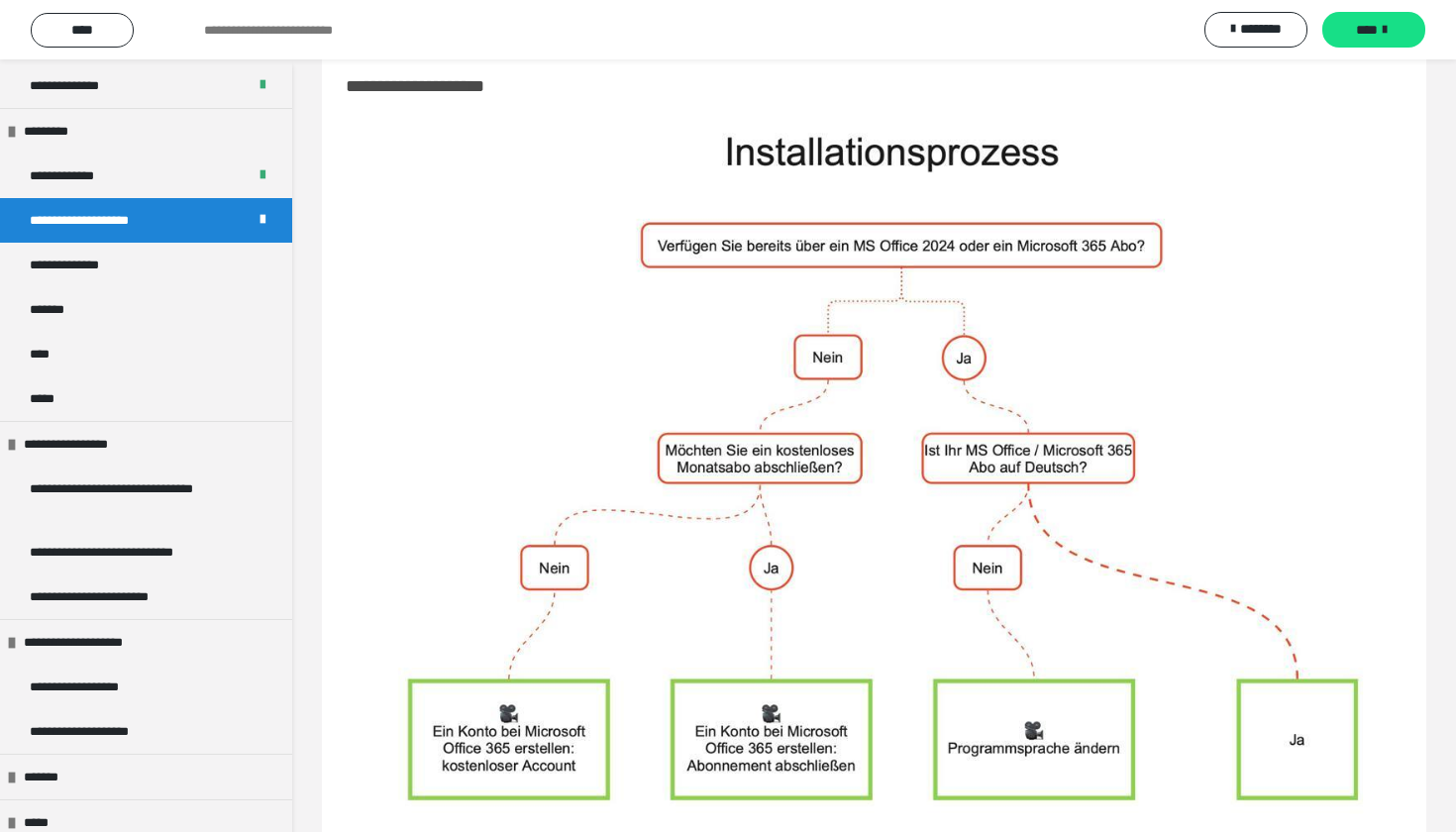 click on "****" at bounding box center [1367, 30] 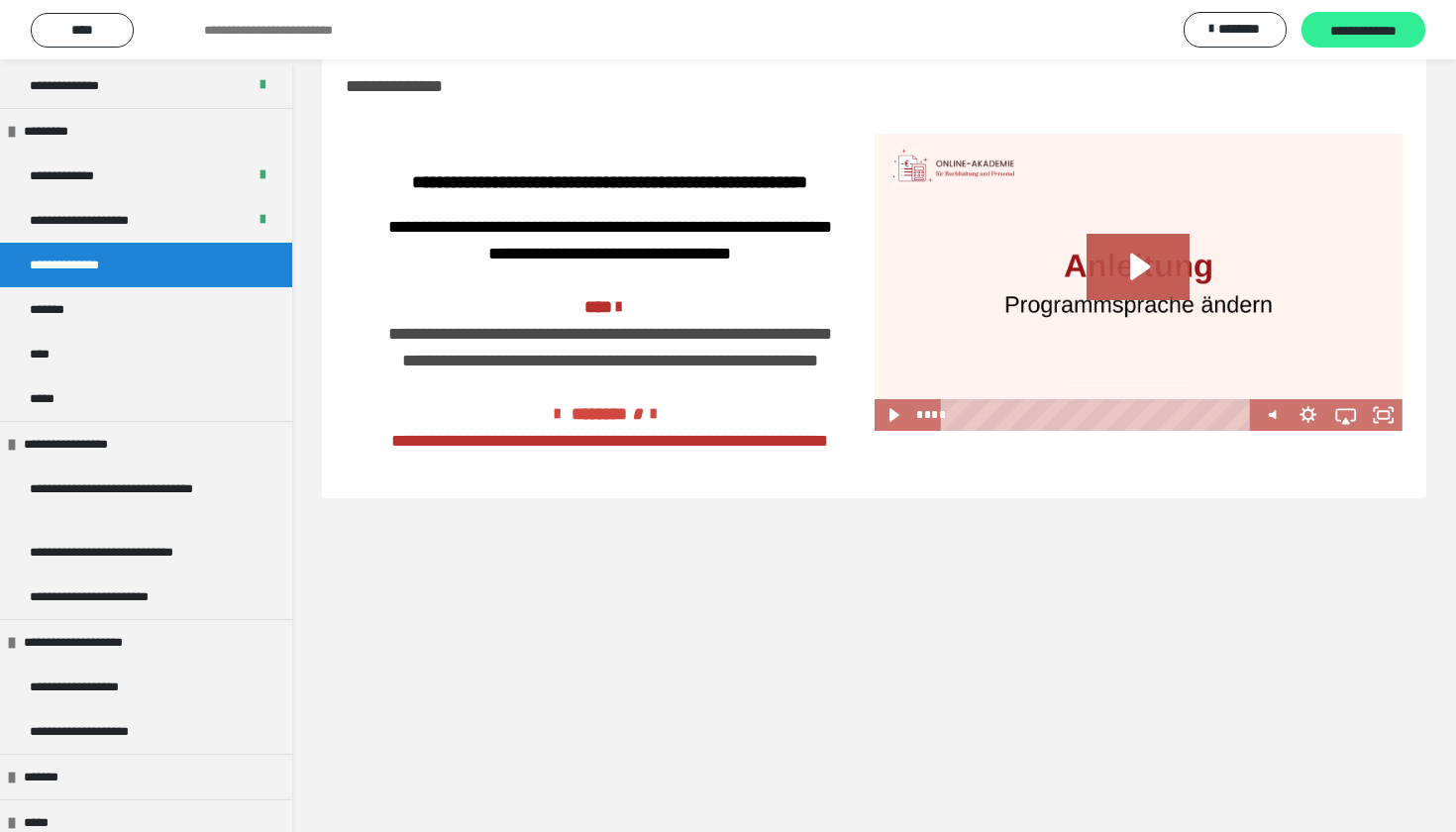 click on "**********" at bounding box center [1363, 31] 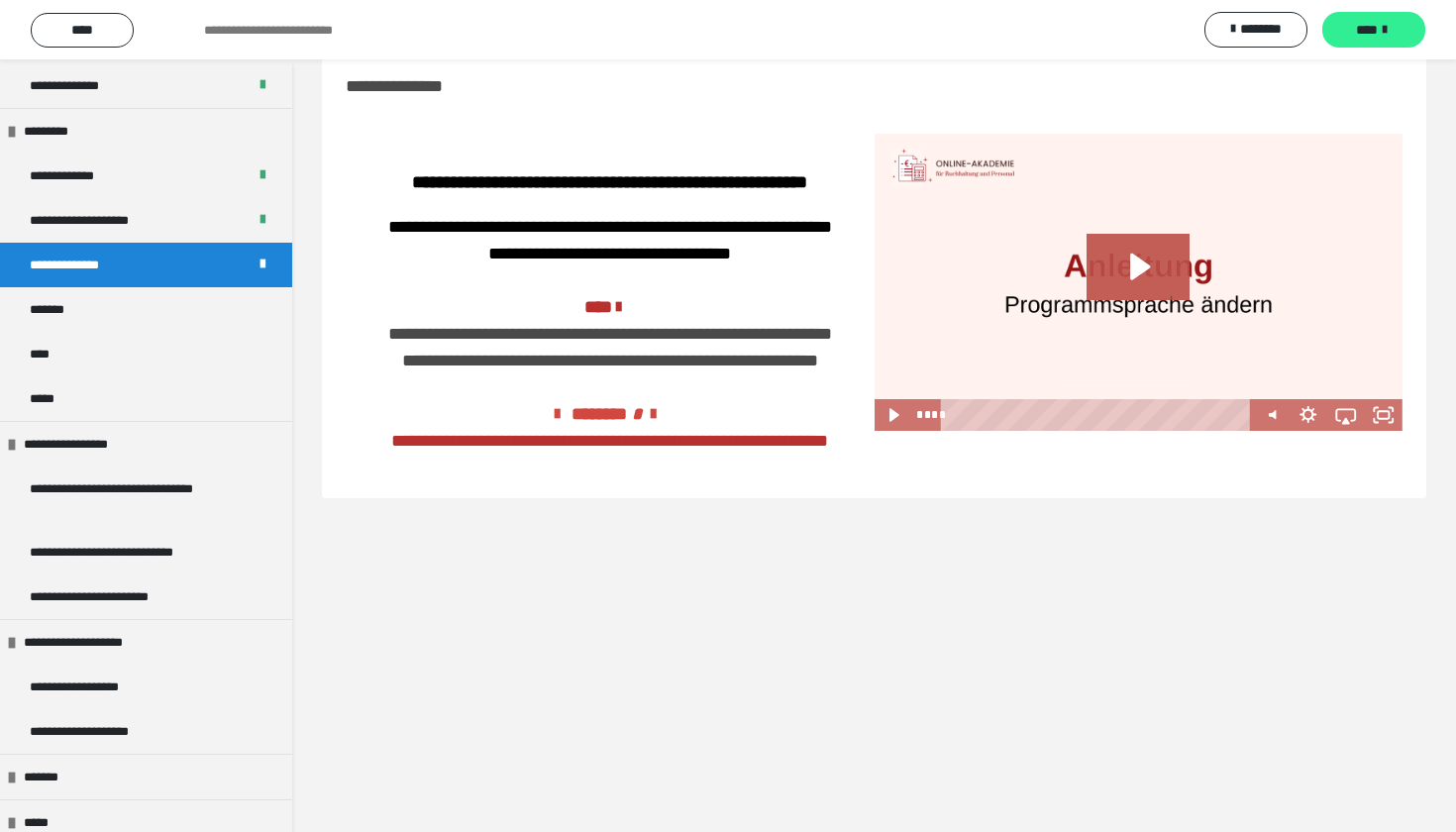 click on "****" at bounding box center (1367, 30) 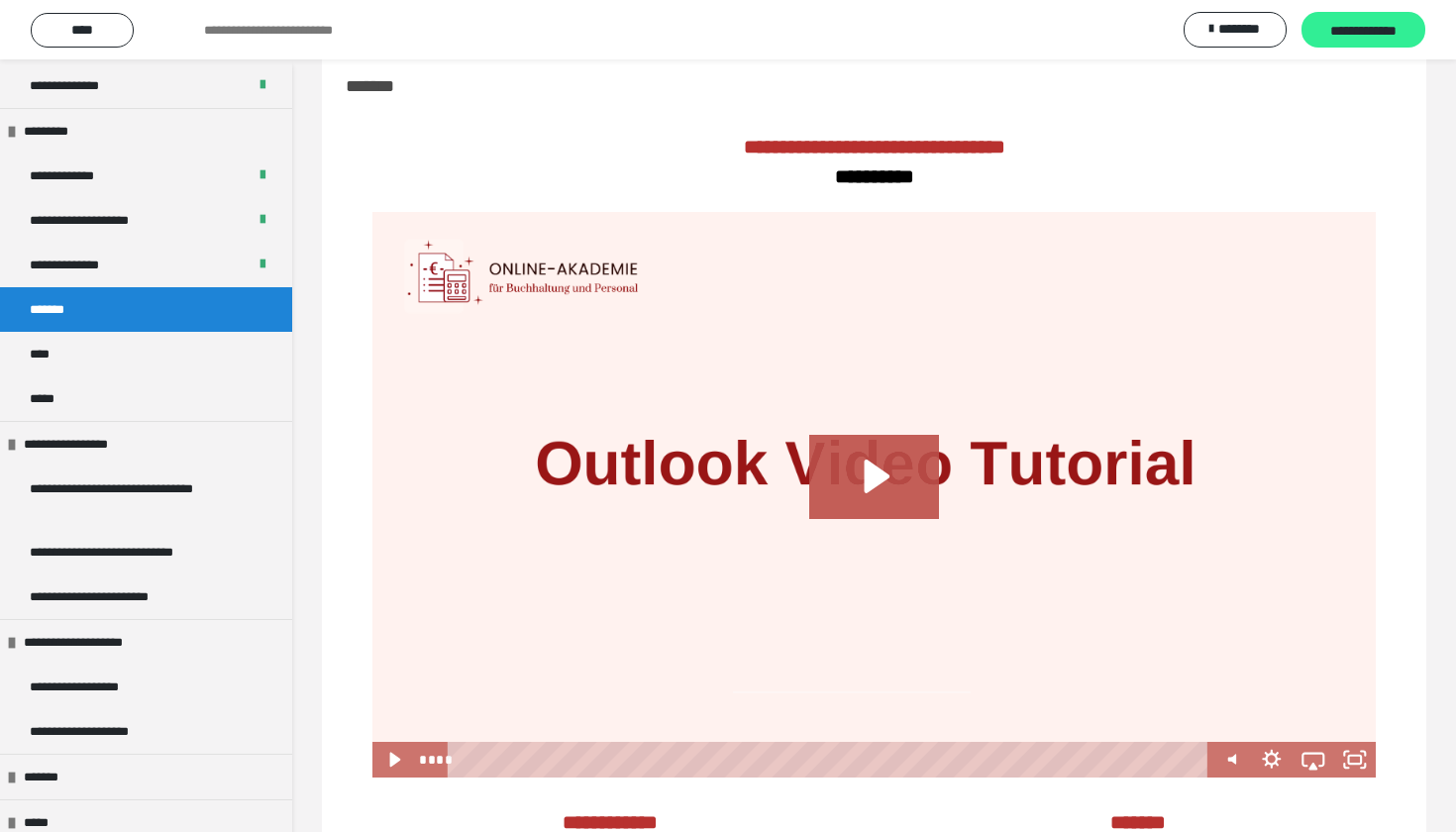 click on "**********" at bounding box center [1363, 31] 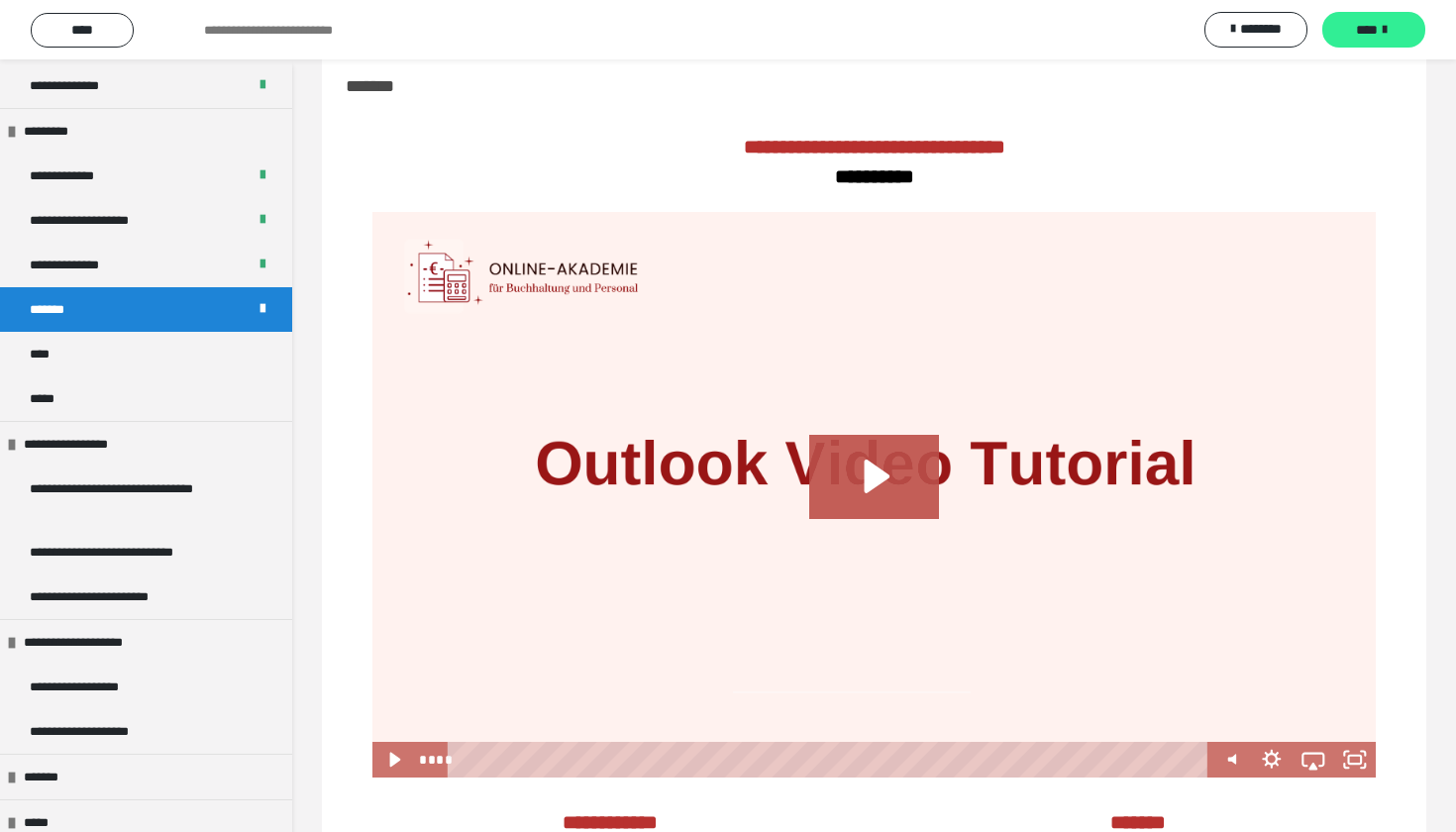 click on "****" at bounding box center [1367, 30] 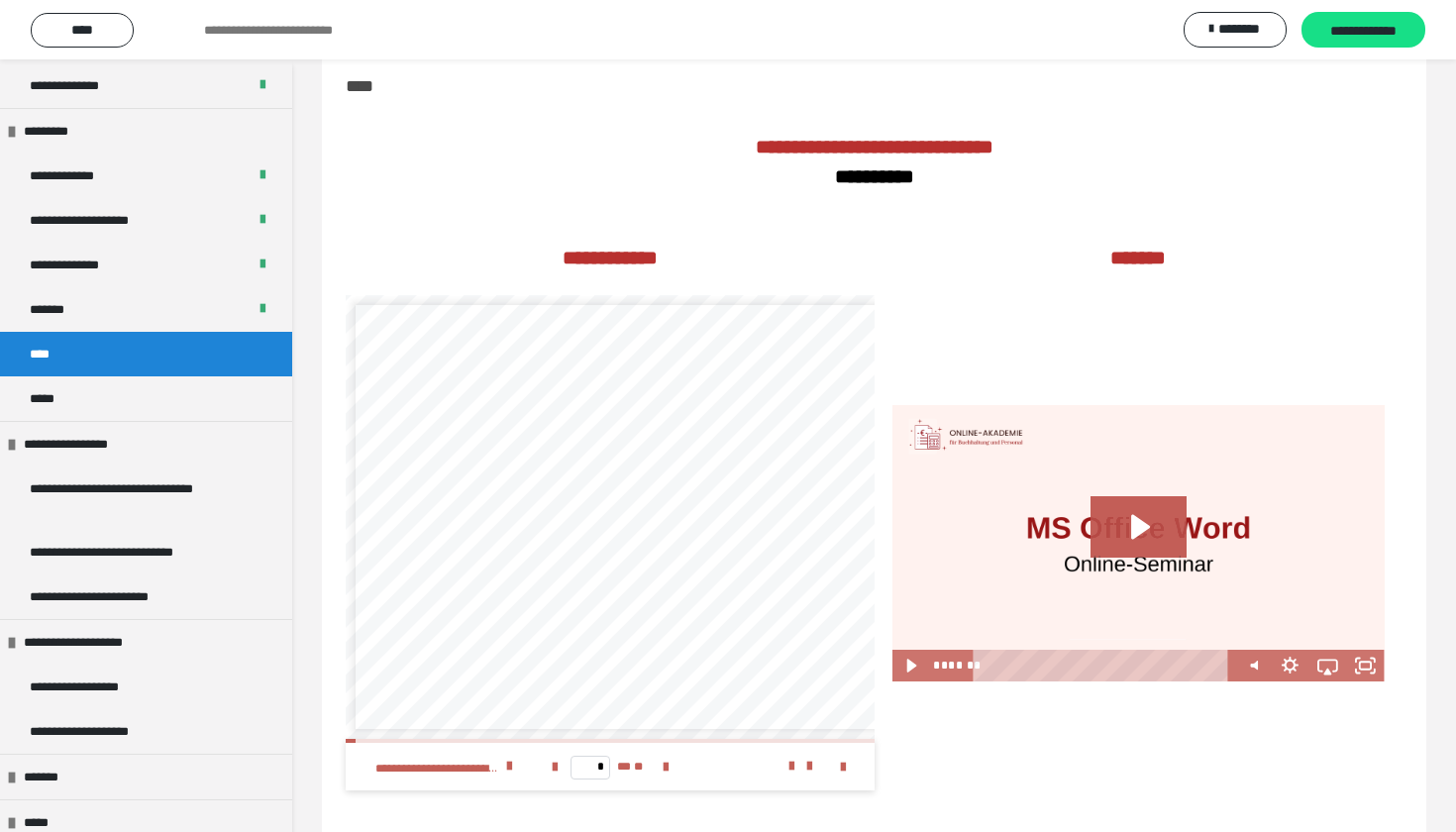 click on "**********" at bounding box center (1363, 31) 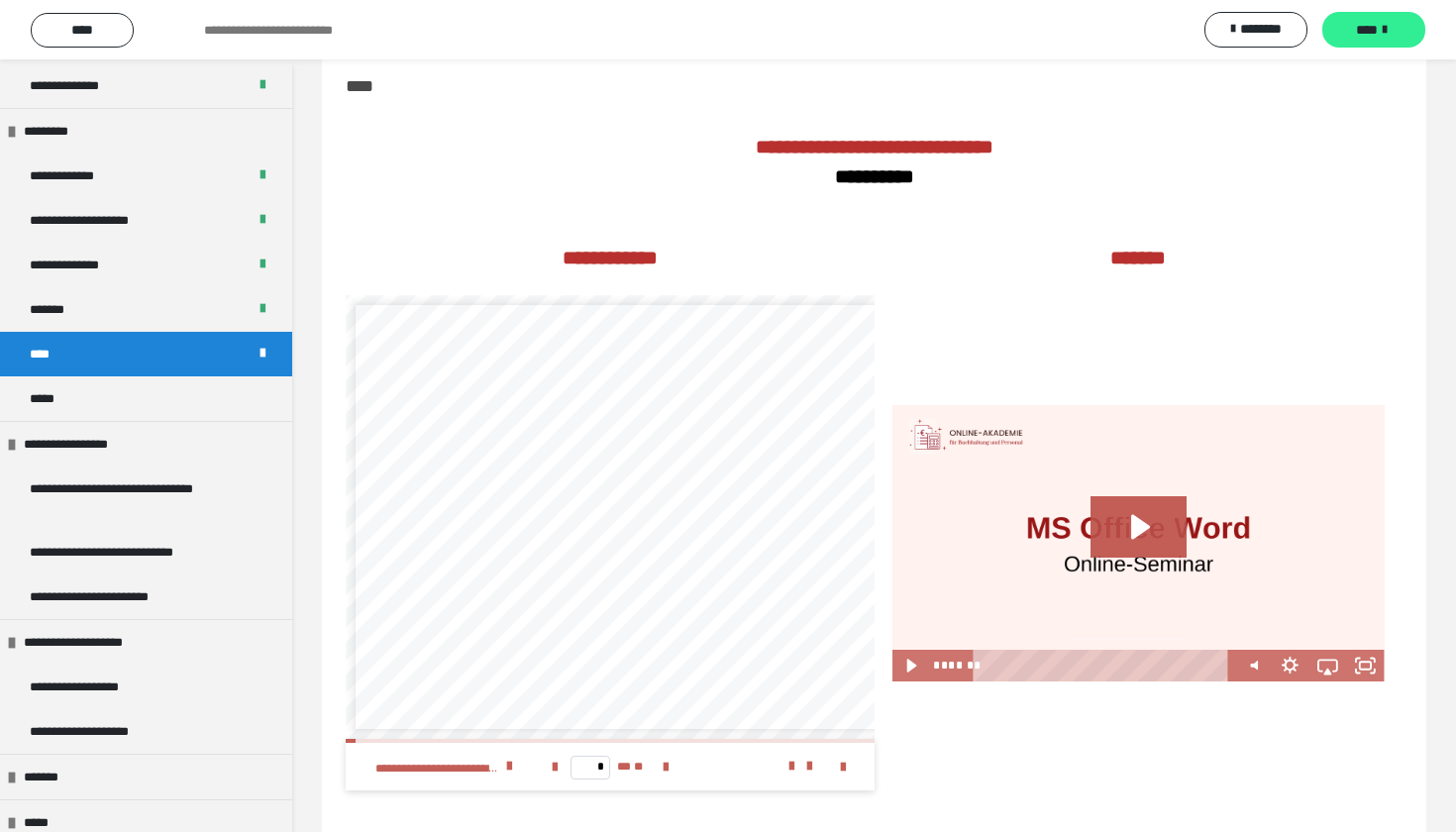 click on "****" at bounding box center (1367, 30) 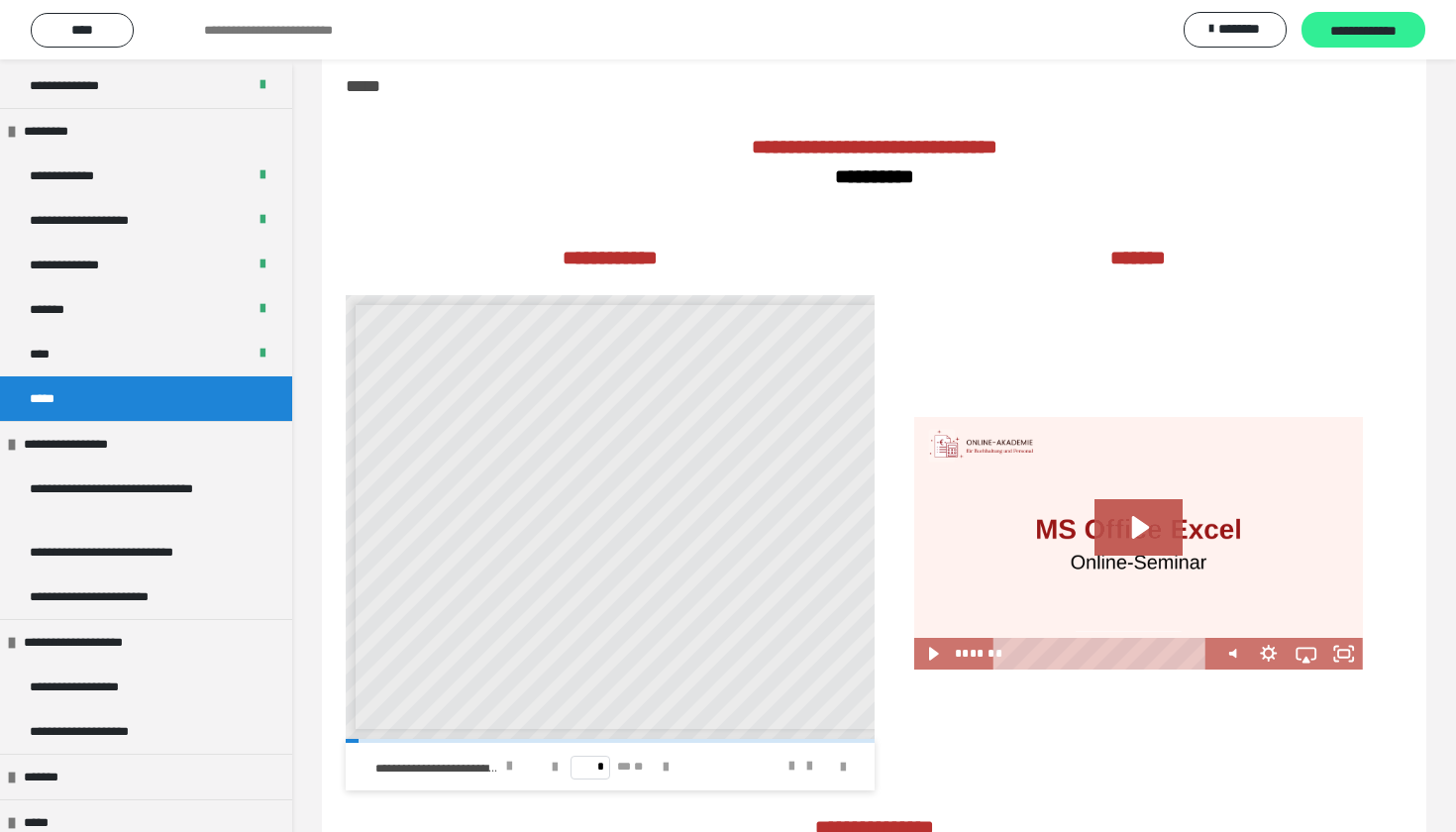 click on "**********" at bounding box center (1363, 31) 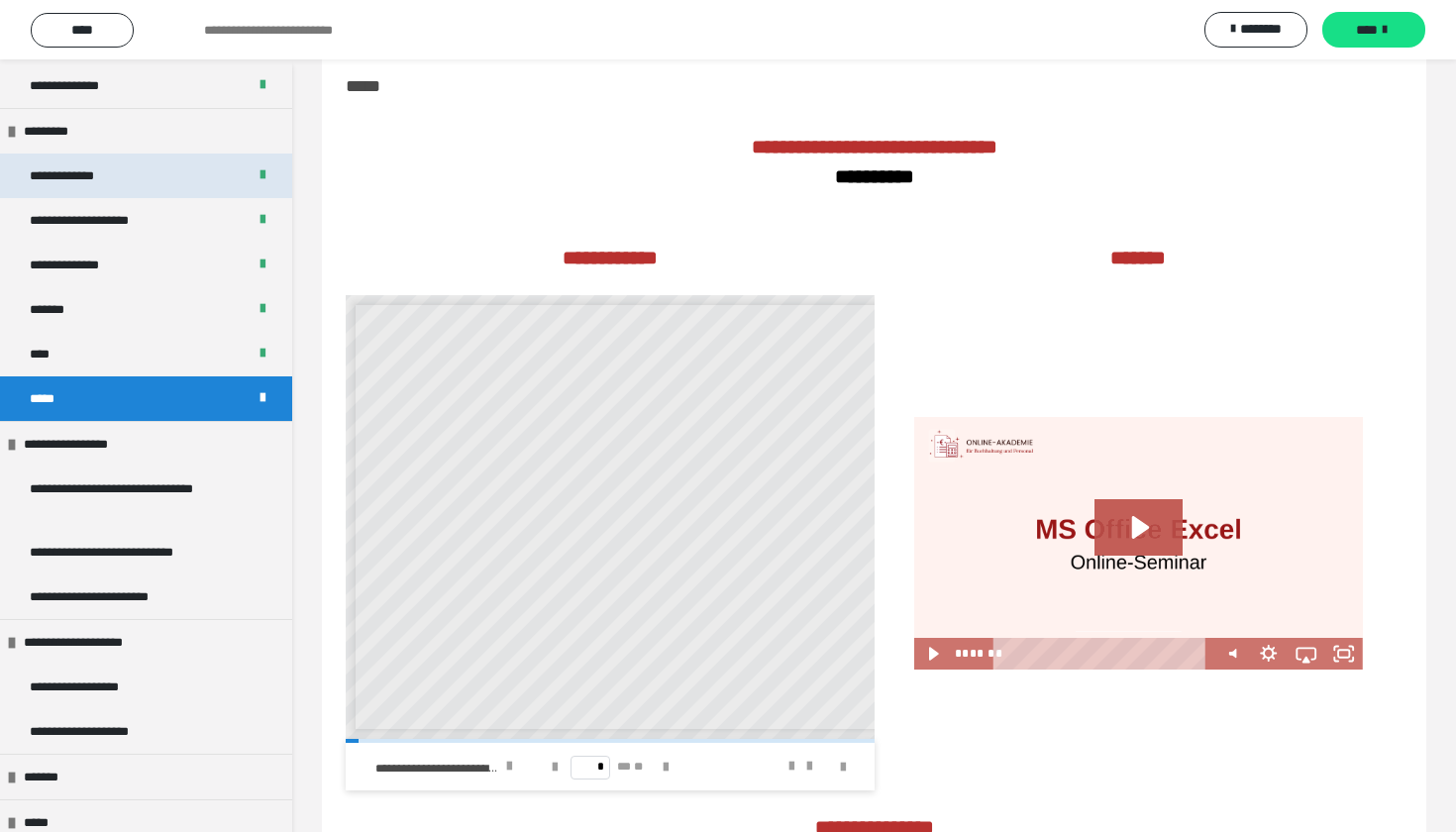 click on "**********" at bounding box center (76, 175) 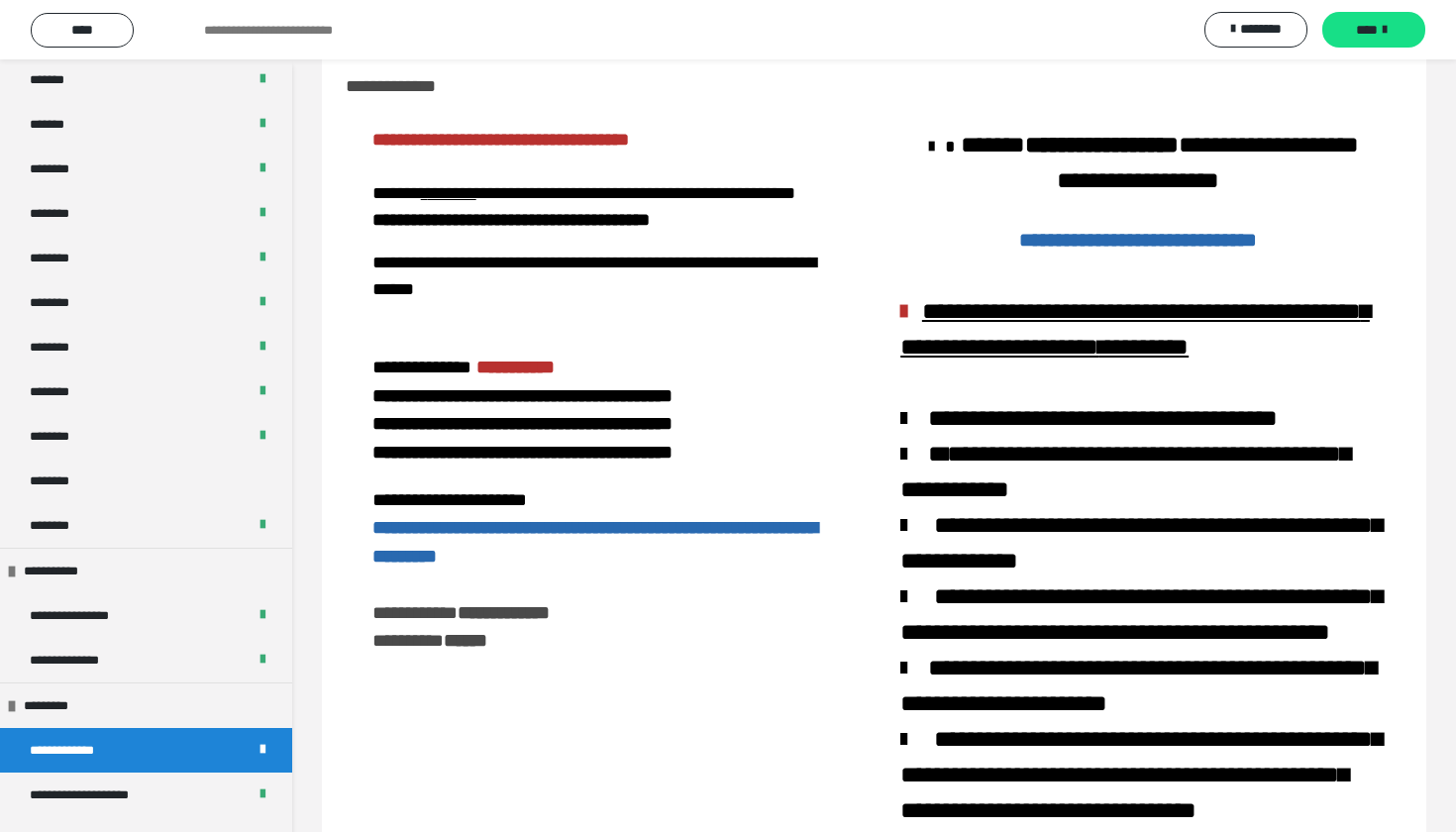 scroll, scrollTop: 981, scrollLeft: 0, axis: vertical 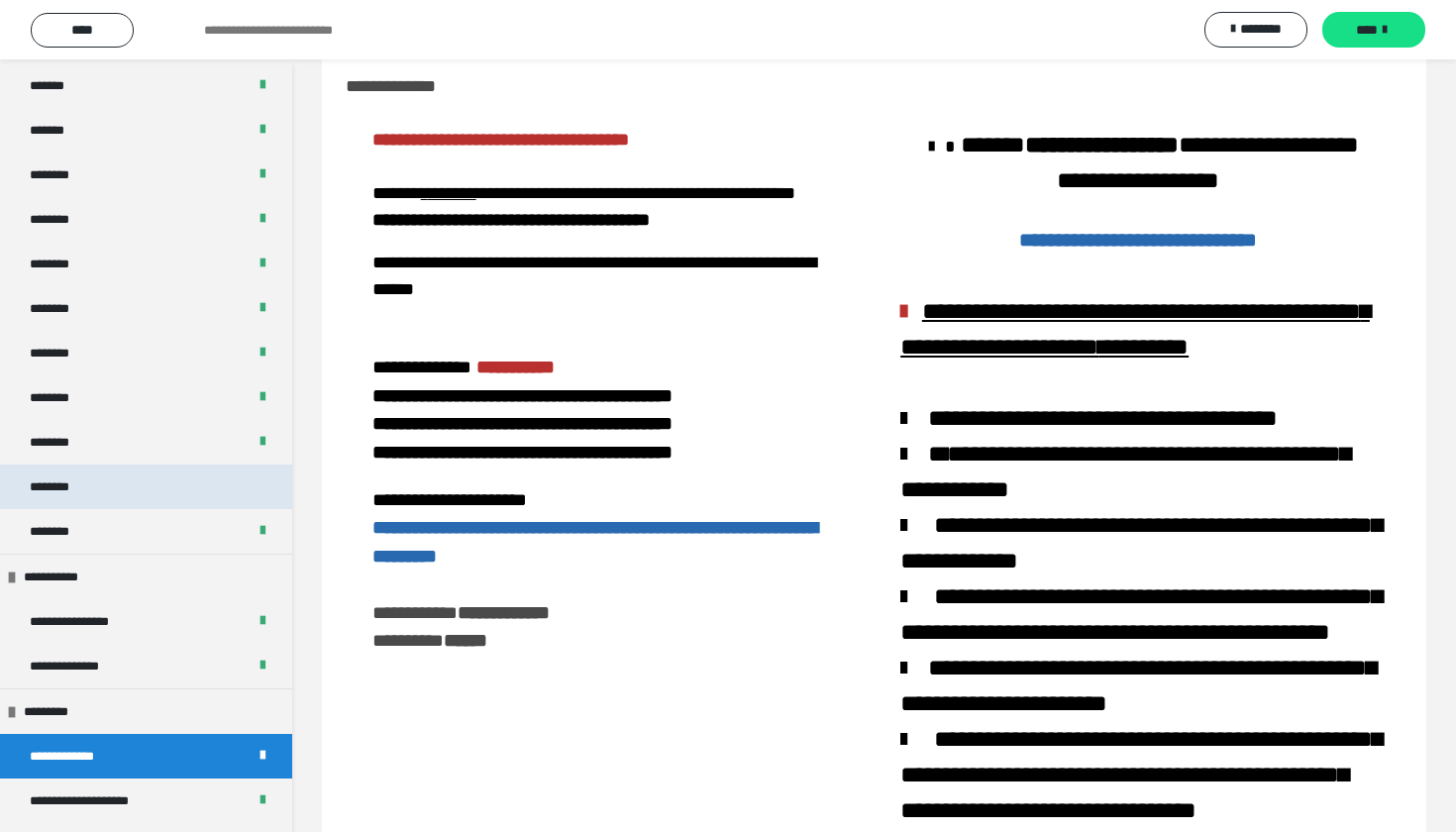 click on "********" at bounding box center (146, 486) 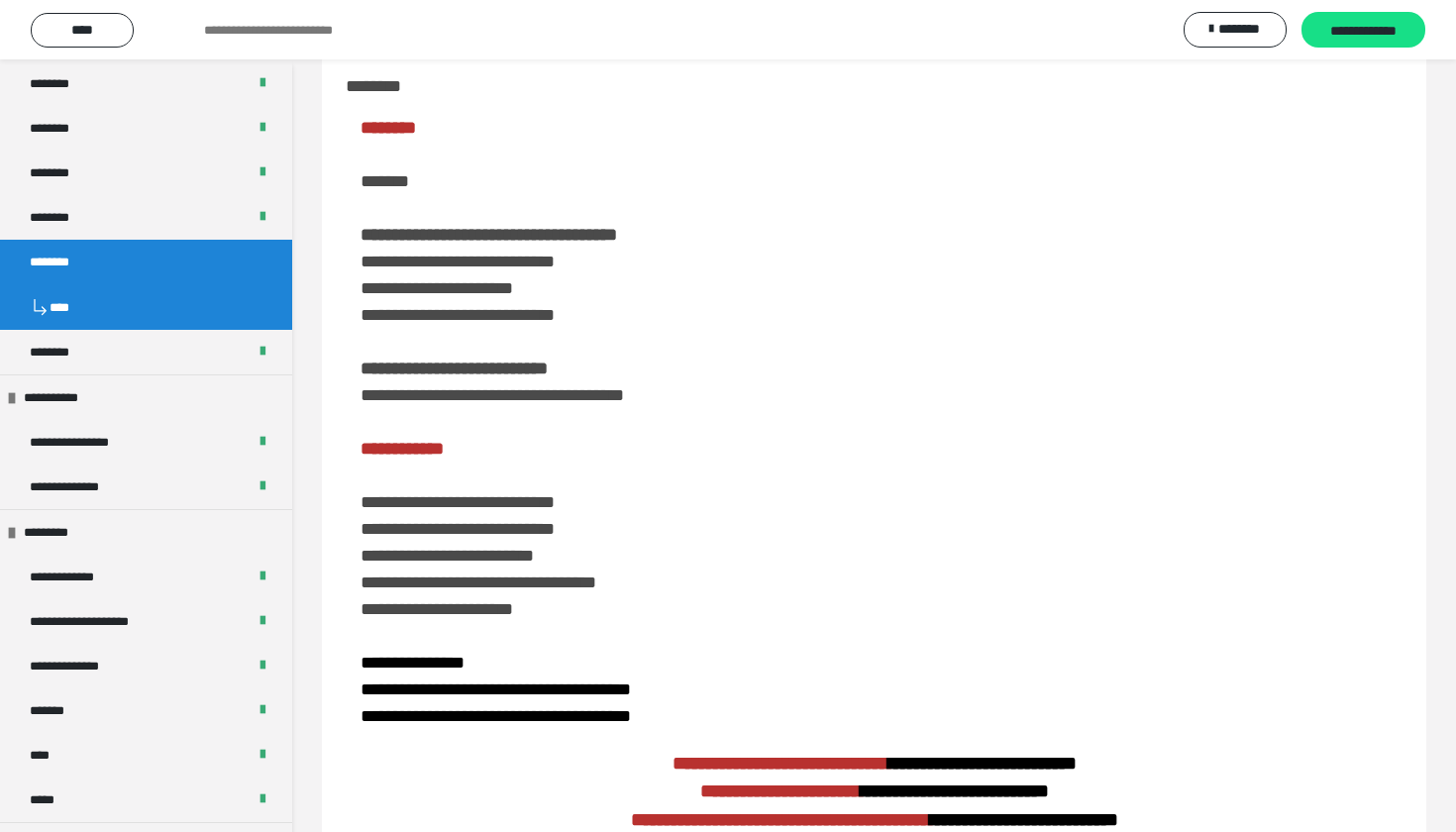 scroll, scrollTop: 1236, scrollLeft: 0, axis: vertical 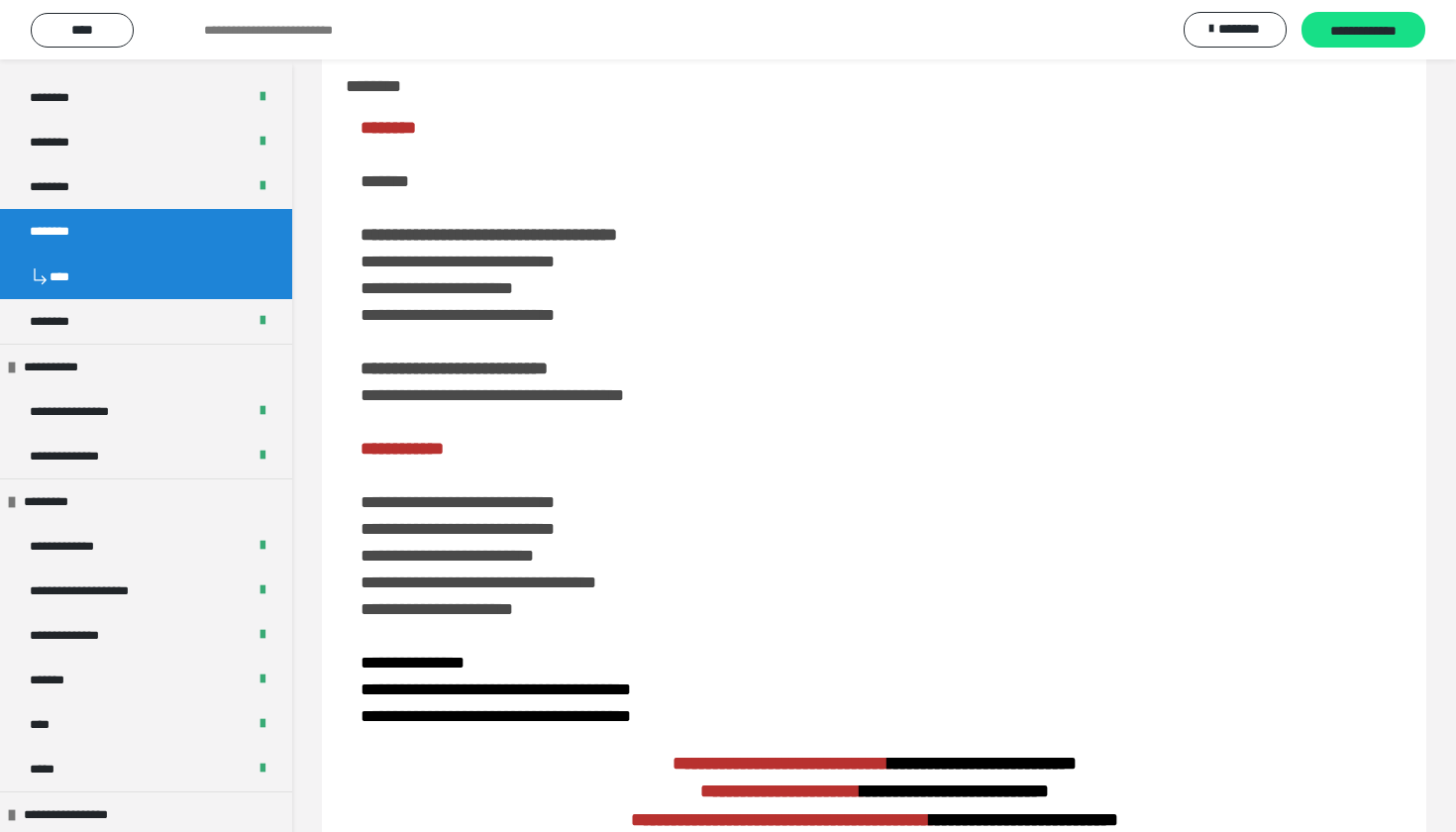 click on "**********" at bounding box center [874, 532] 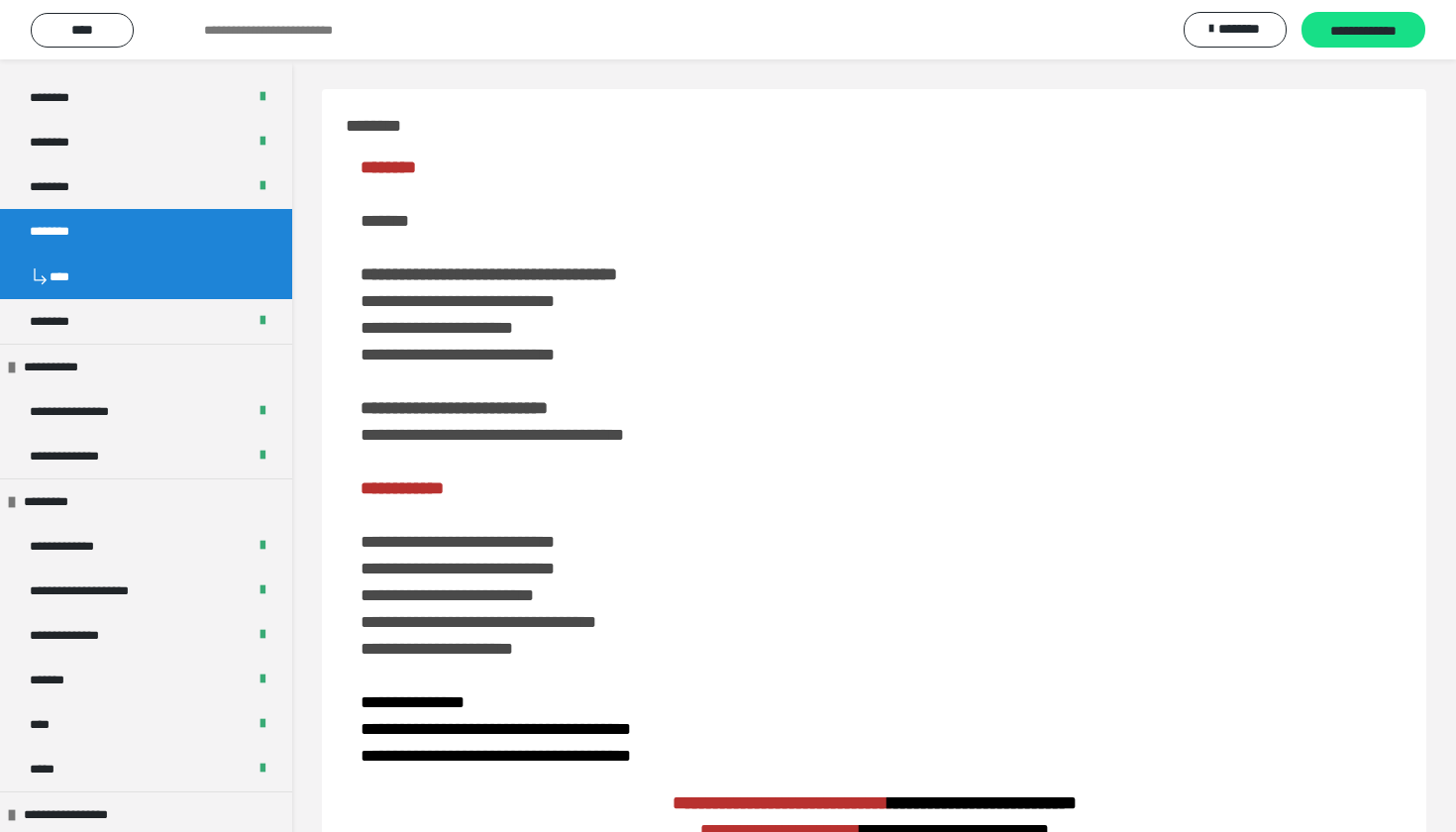 scroll, scrollTop: 0, scrollLeft: 0, axis: both 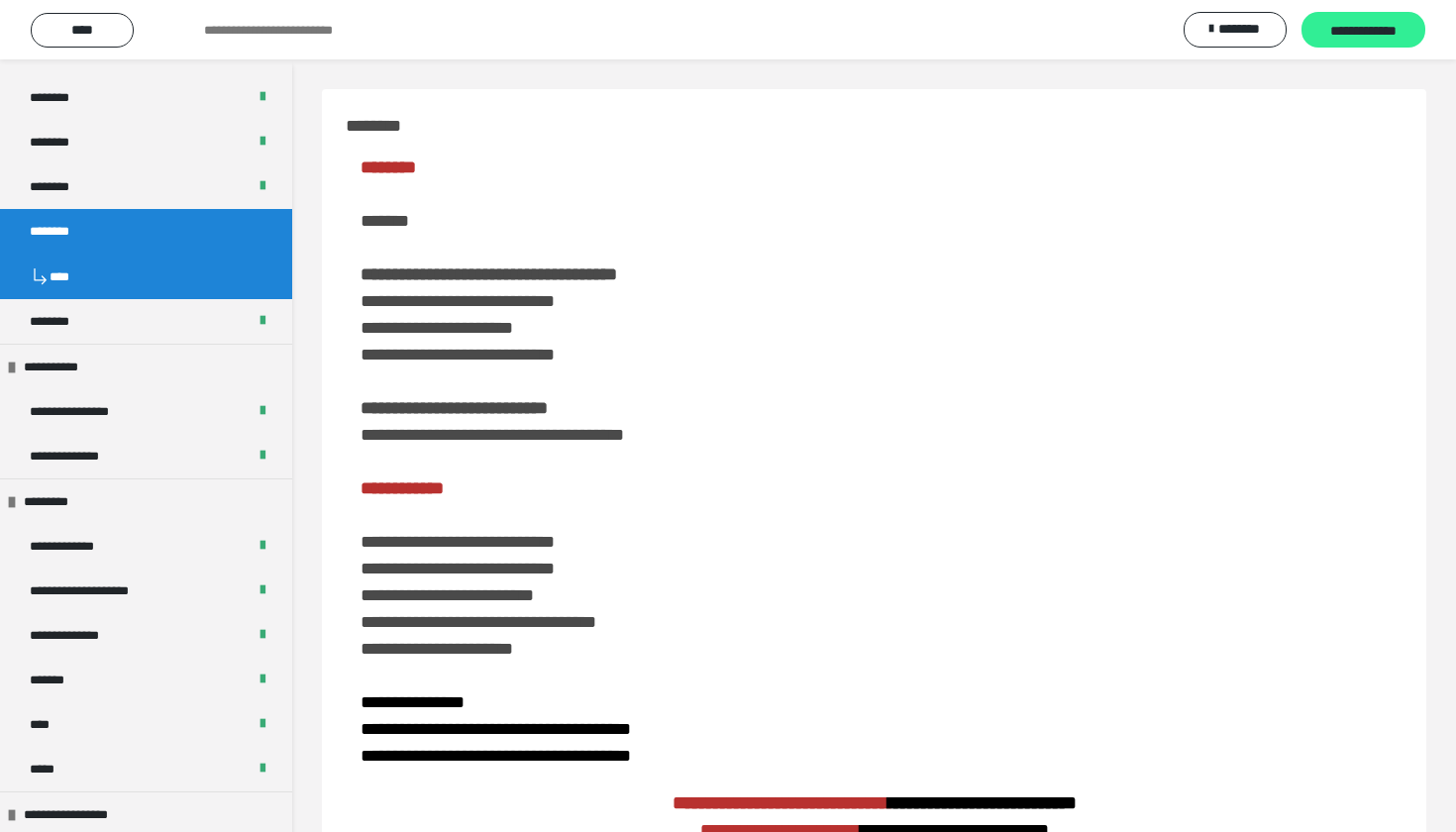 click on "**********" at bounding box center [1363, 30] 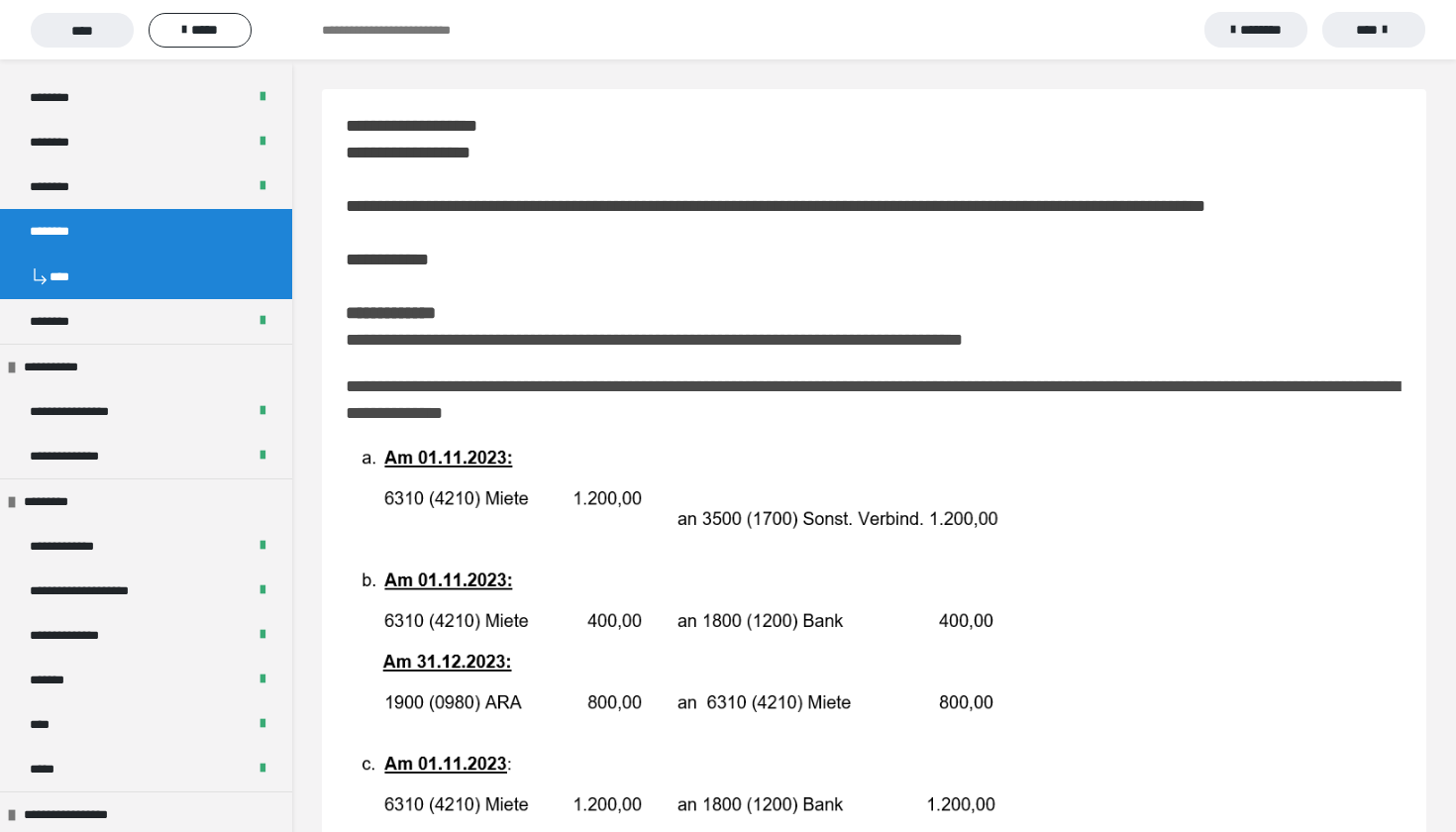 click at bounding box center (874, 674) 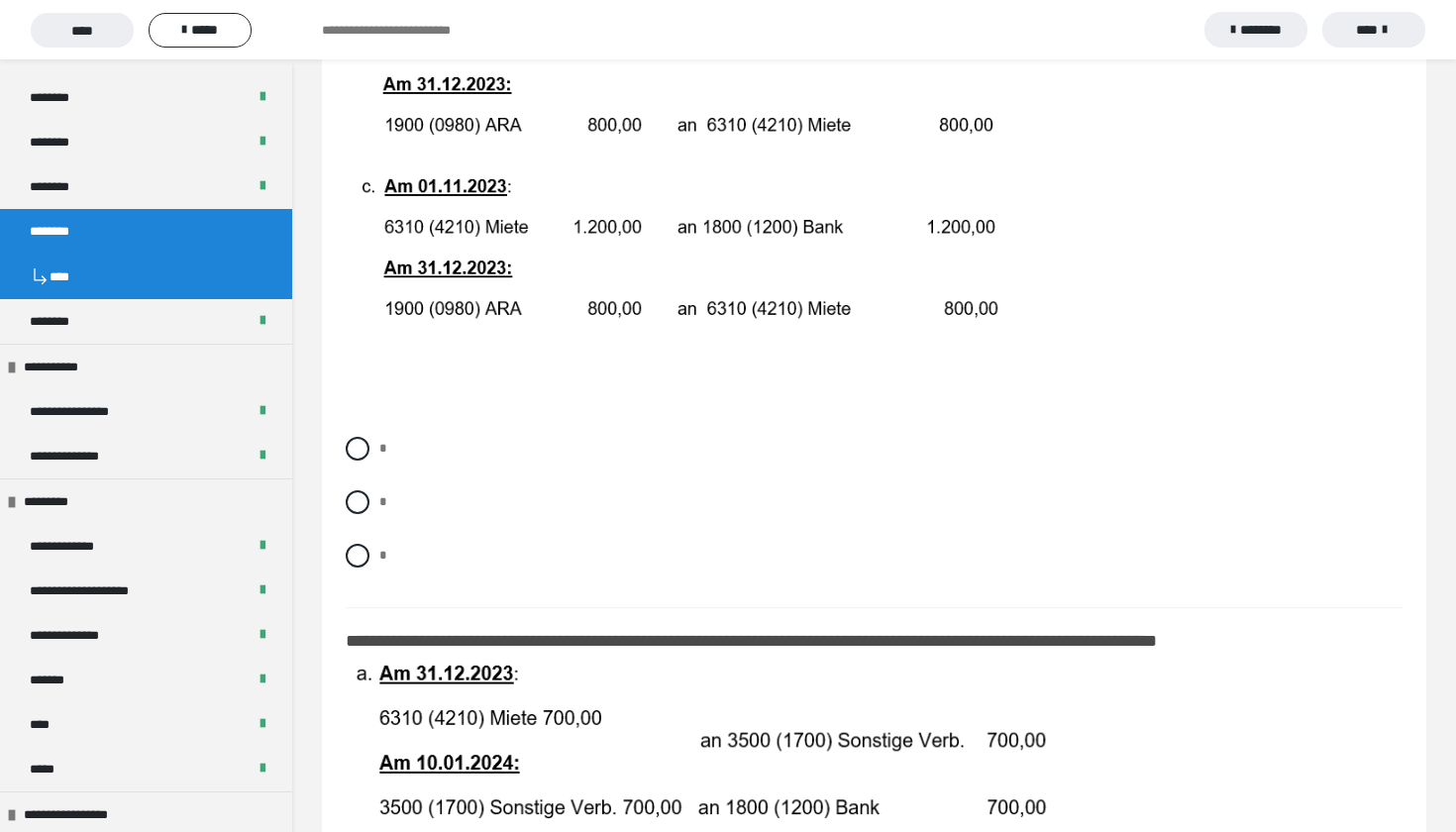 scroll, scrollTop: 627, scrollLeft: 0, axis: vertical 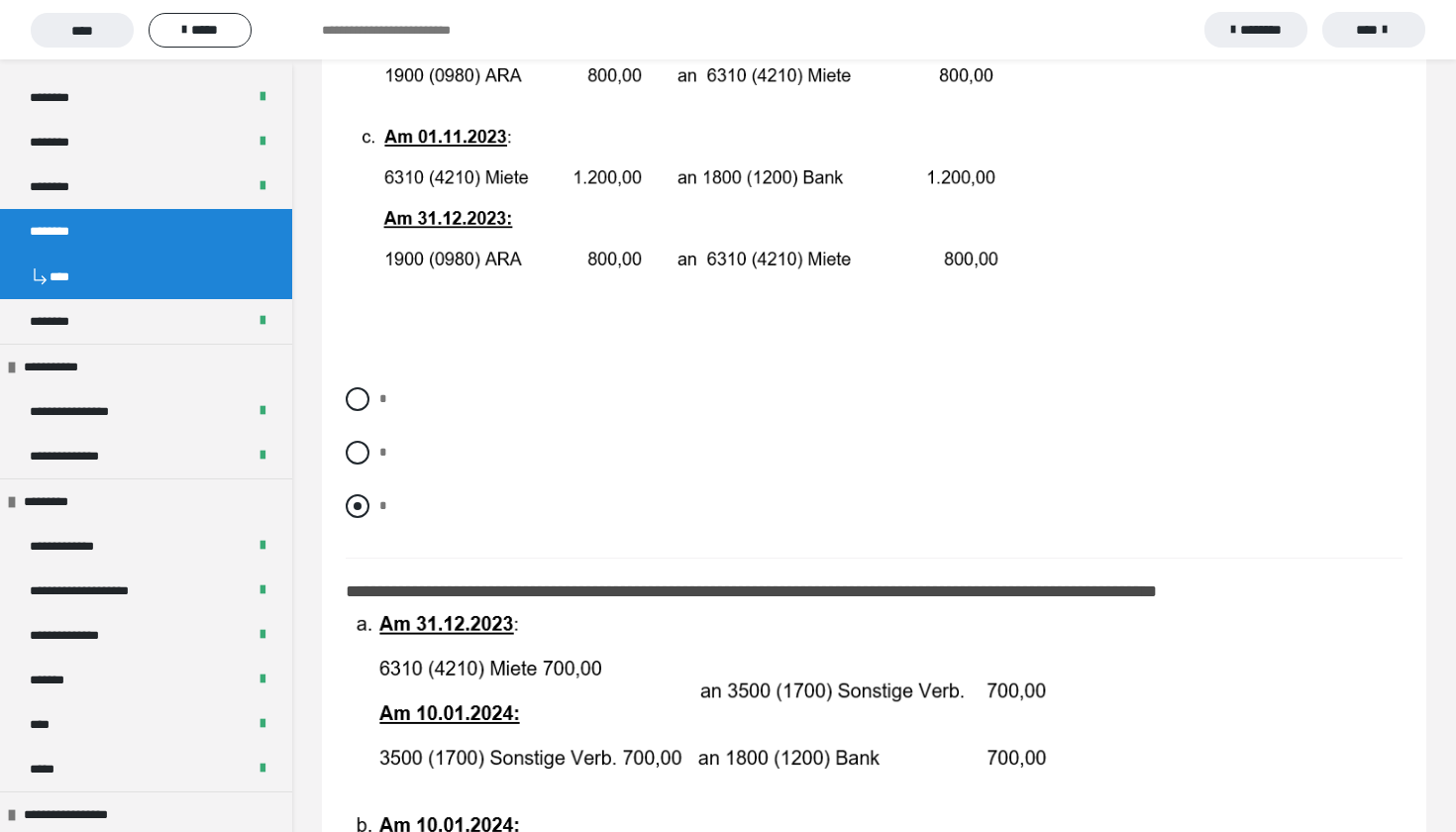 click at bounding box center (358, 506) 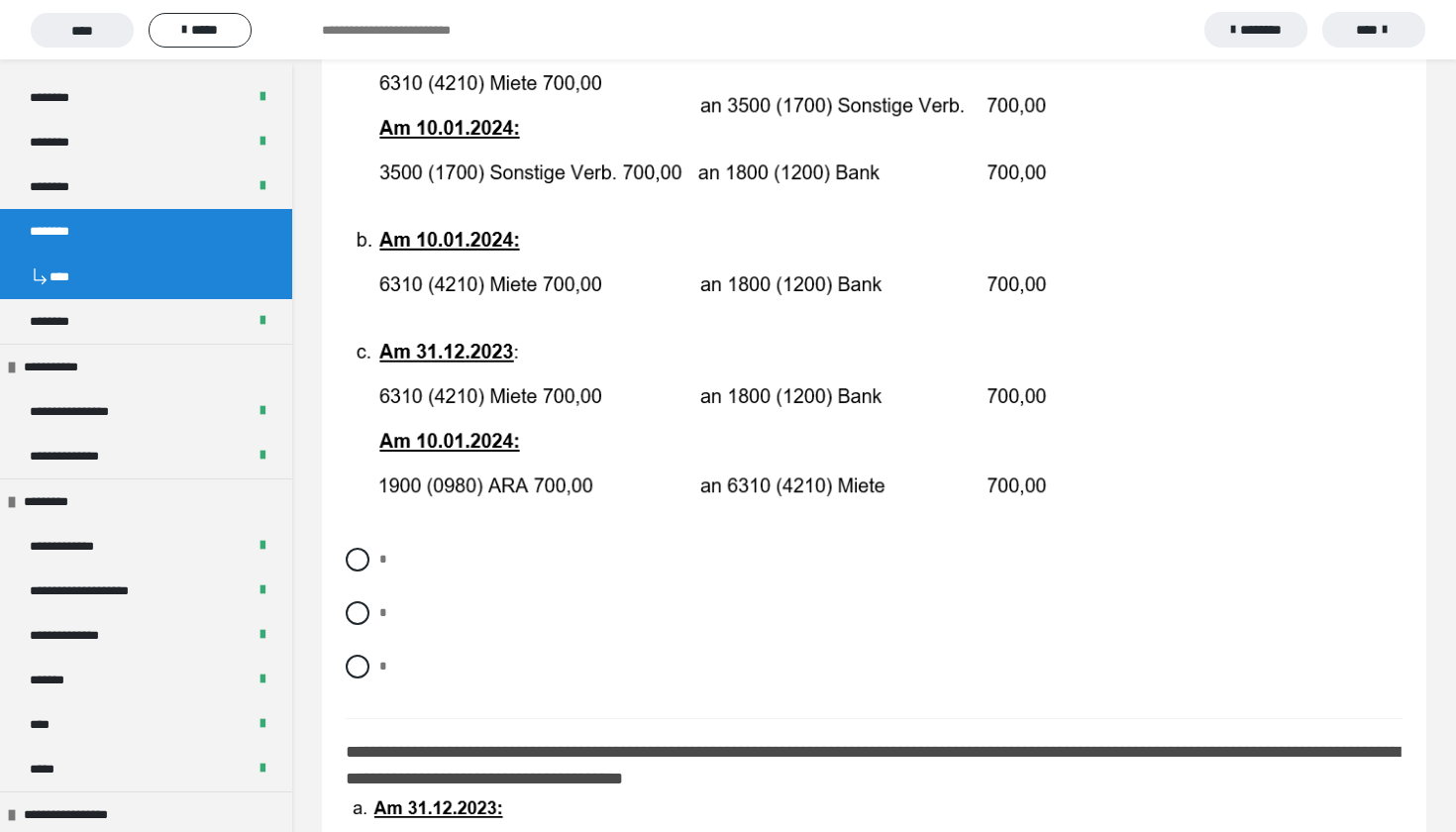scroll, scrollTop: 1264, scrollLeft: 0, axis: vertical 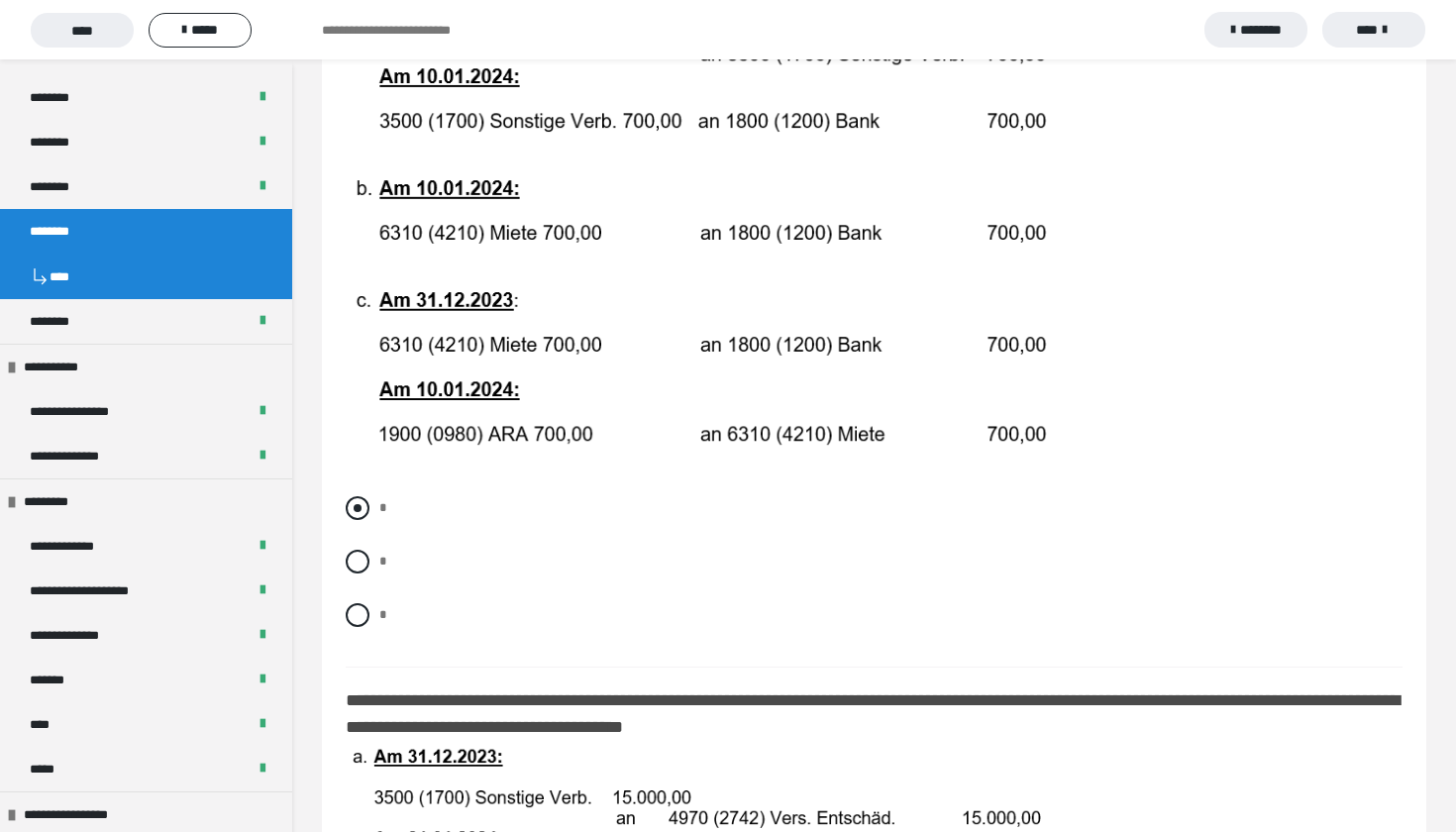 click on "*" at bounding box center [874, 508] 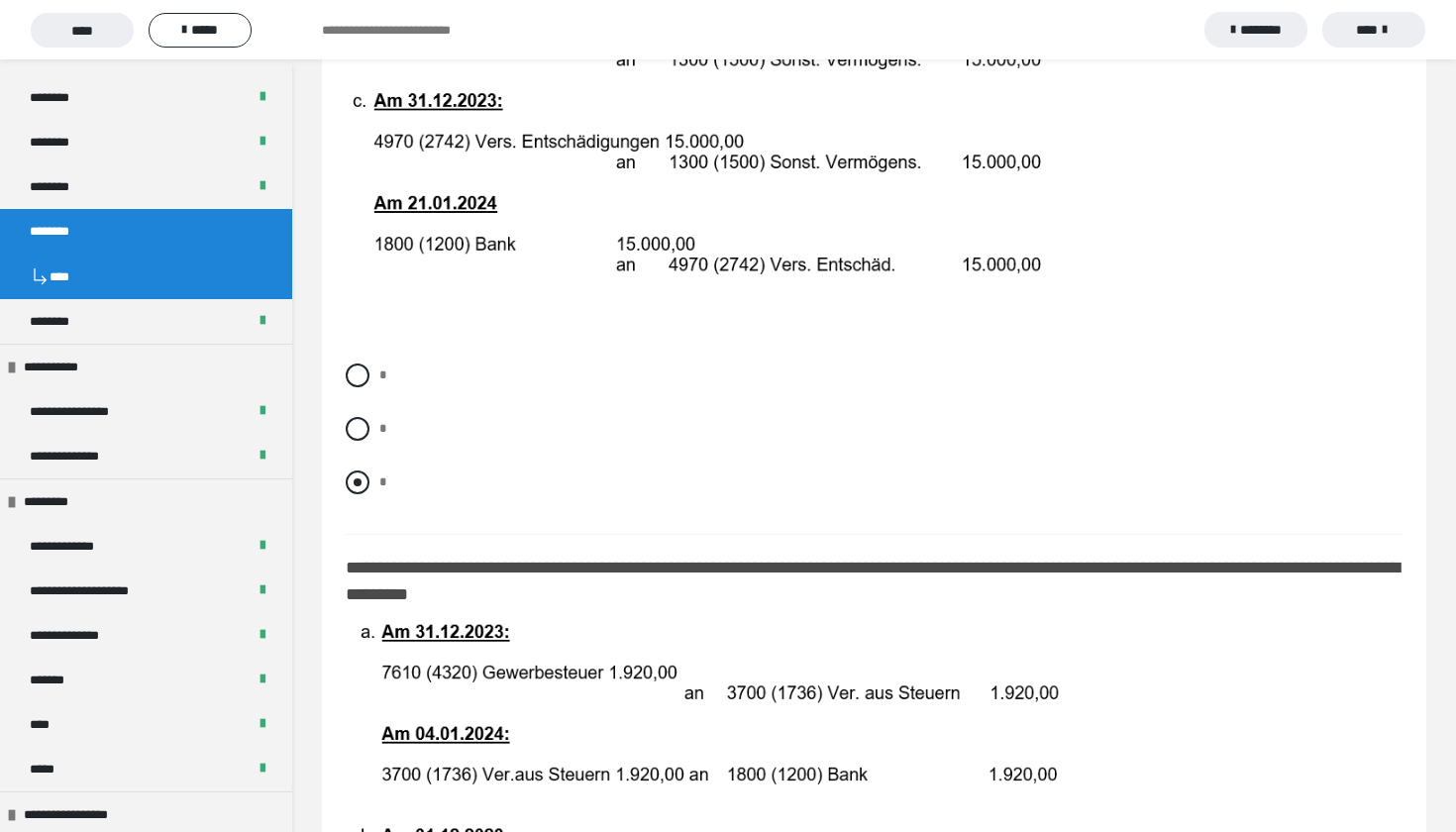 scroll, scrollTop: 2305, scrollLeft: 0, axis: vertical 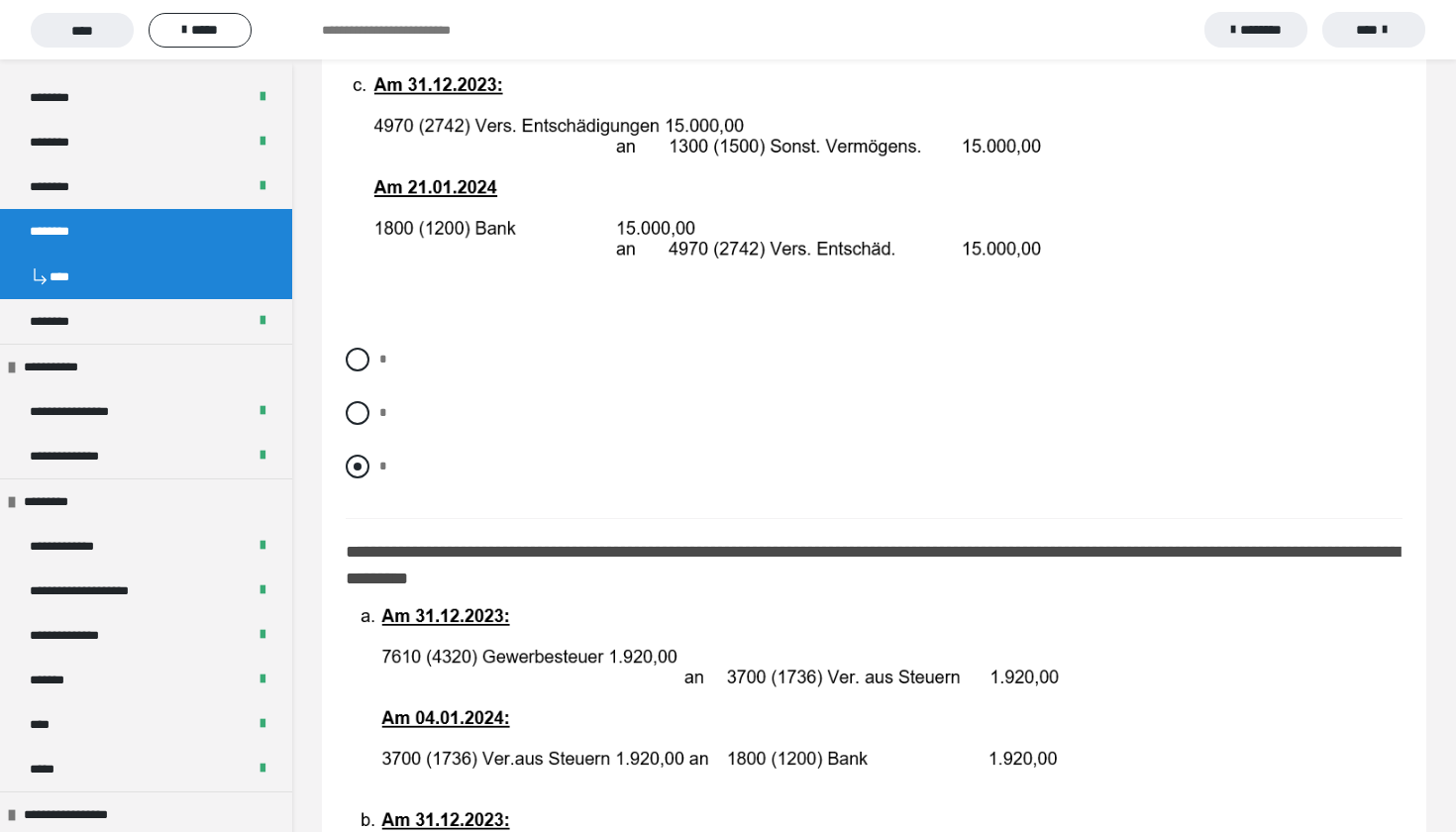 click on "*" at bounding box center (874, 467) 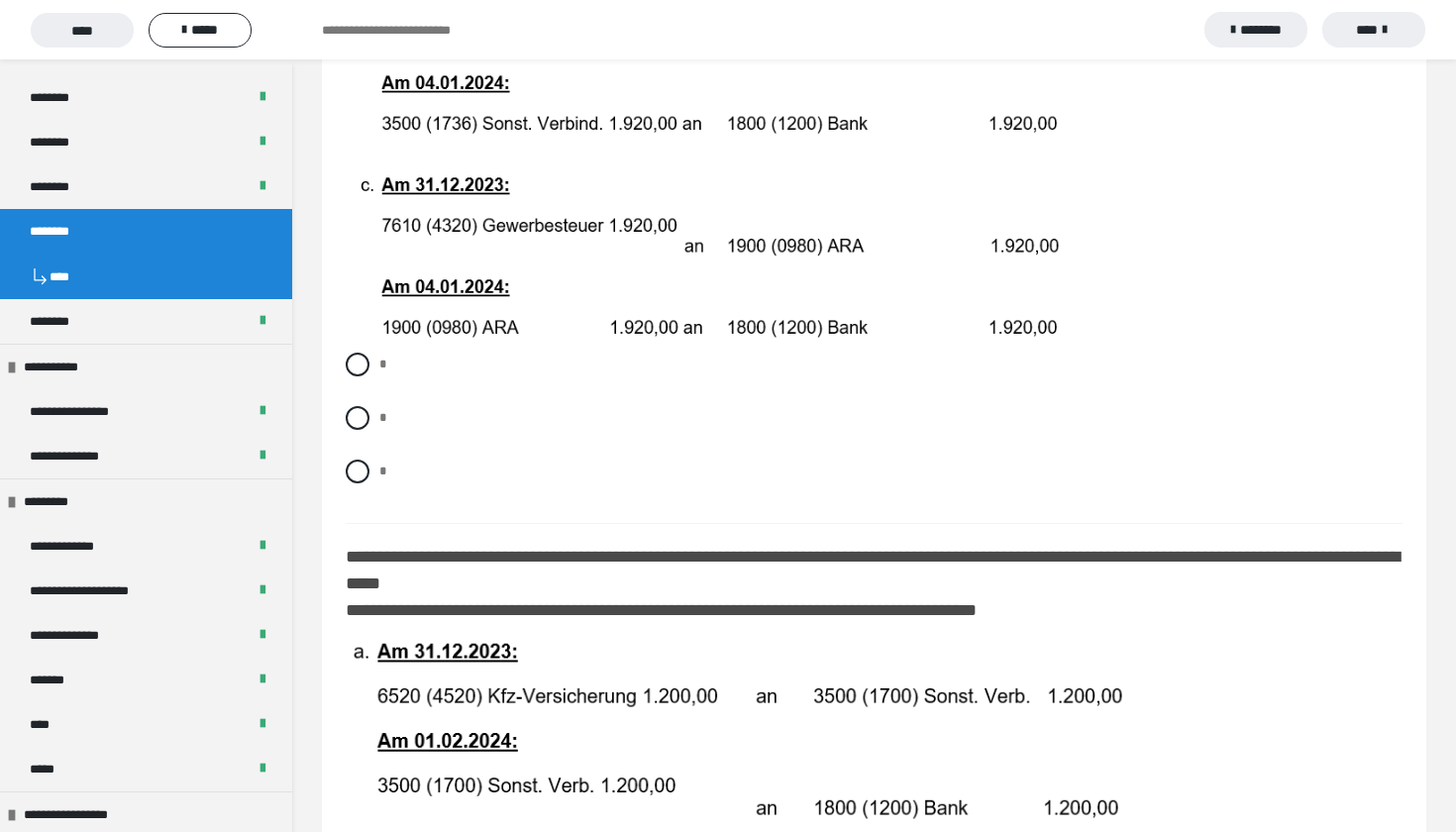 scroll, scrollTop: 3173, scrollLeft: 0, axis: vertical 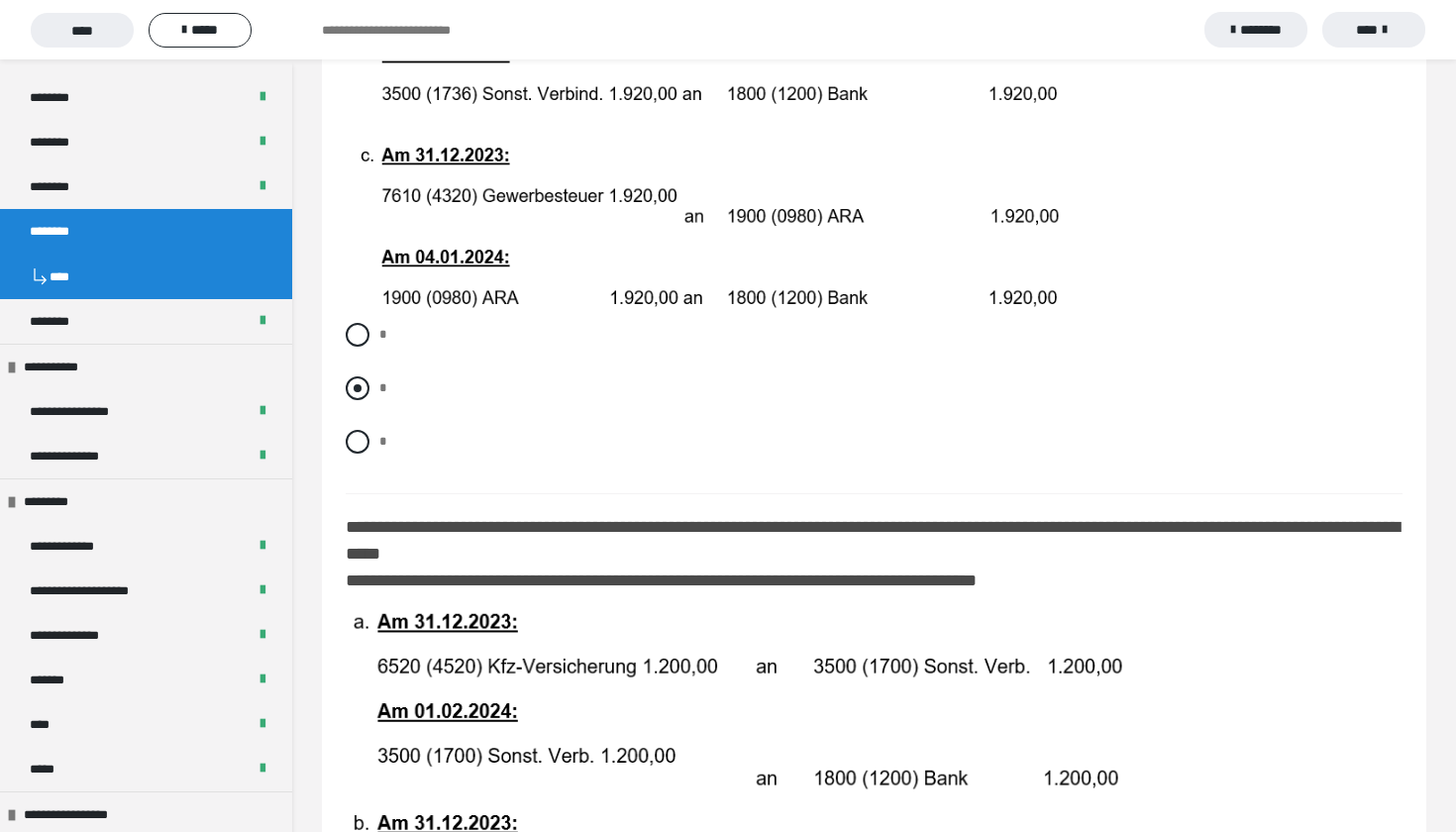 click at bounding box center (358, 388) 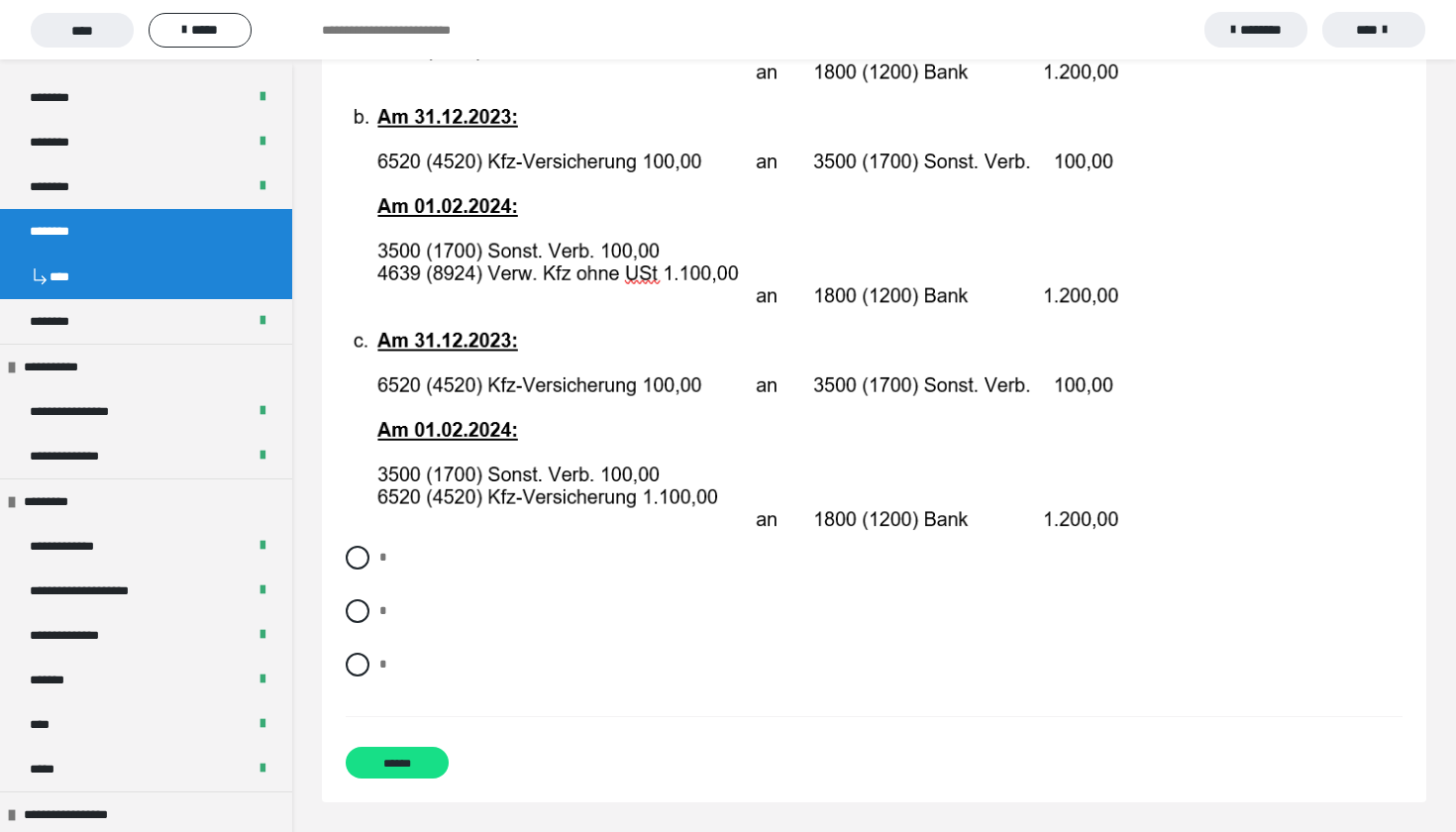 scroll, scrollTop: 3898, scrollLeft: 0, axis: vertical 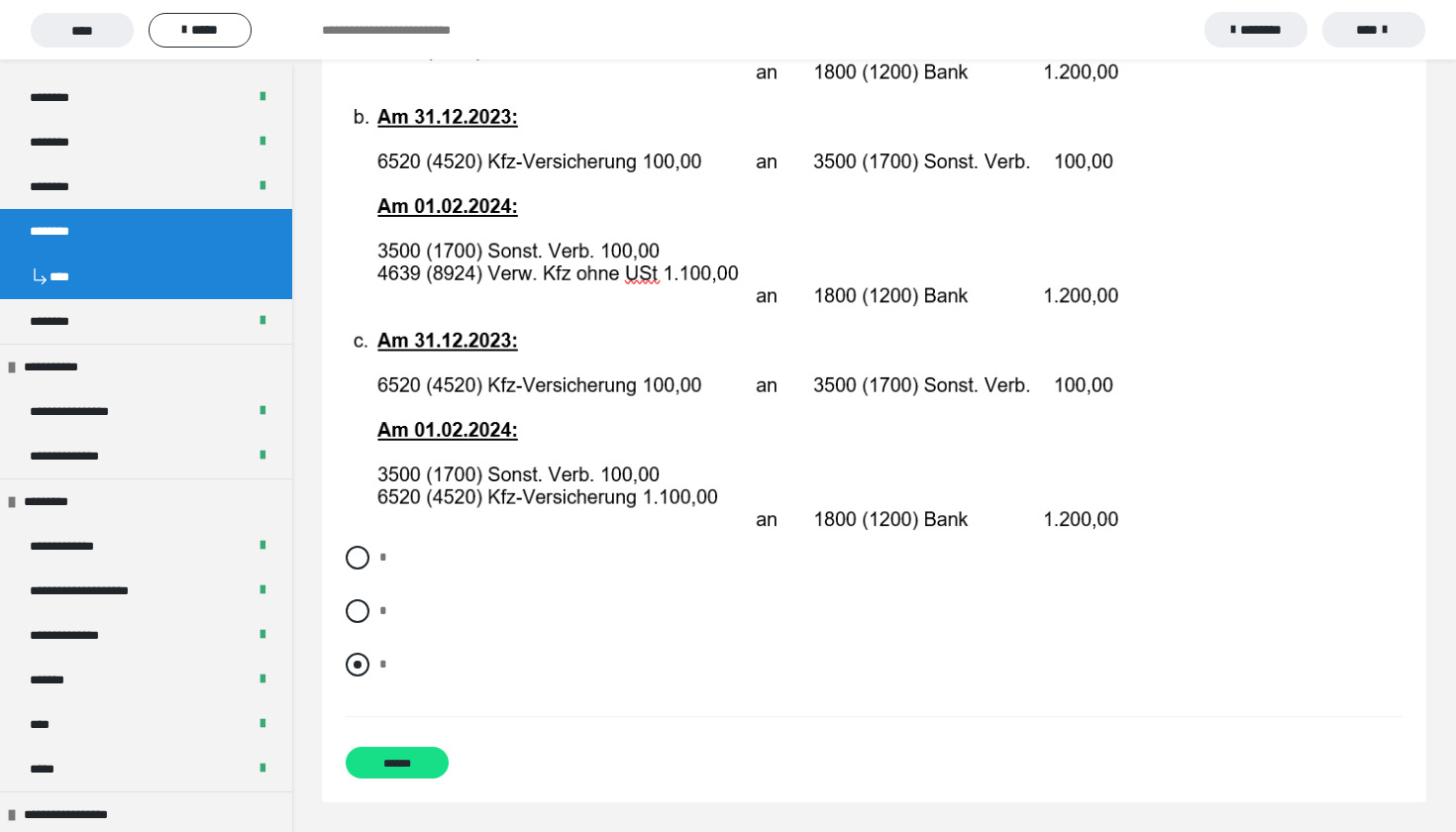 click at bounding box center [358, 665] 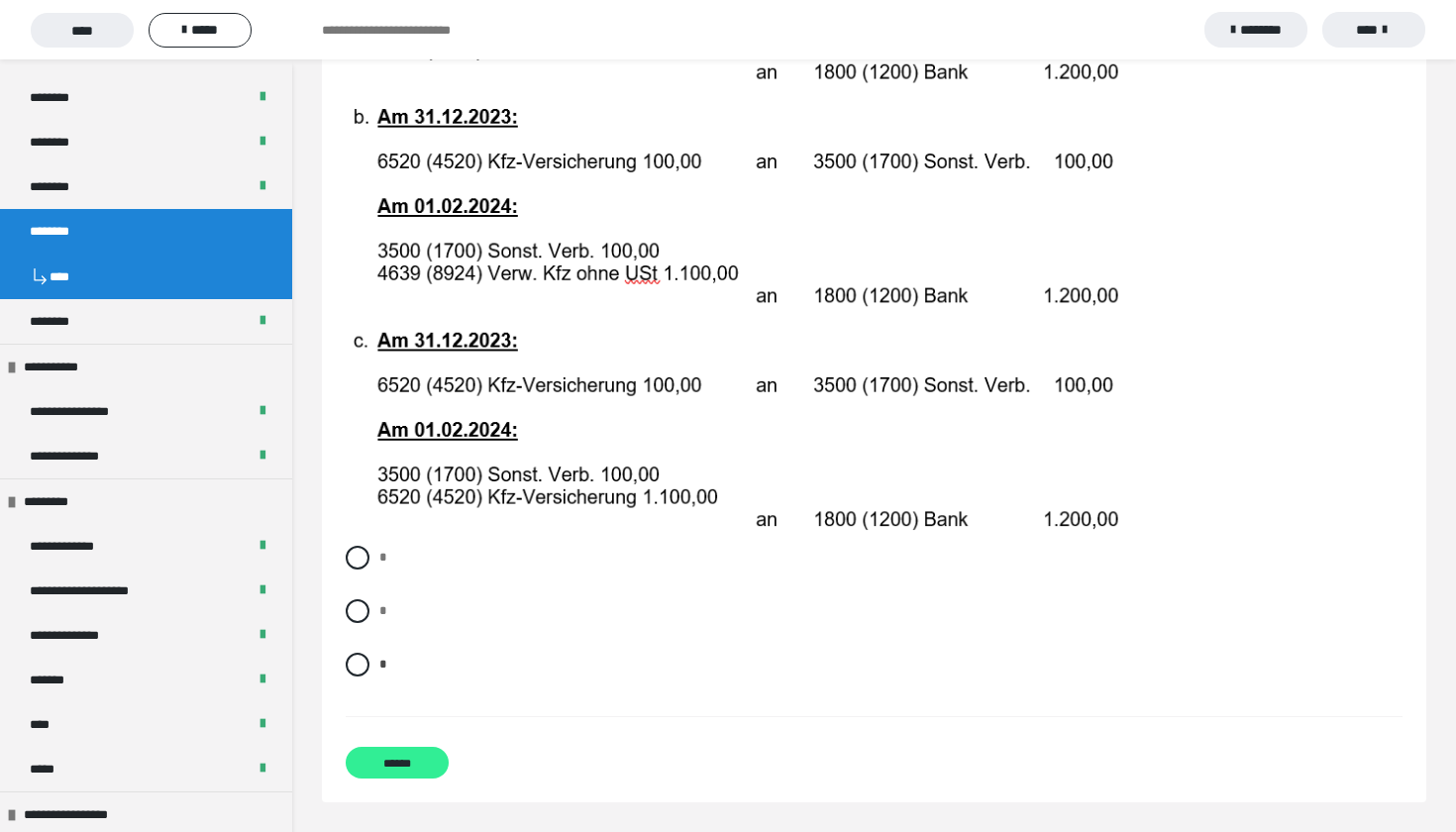 click on "******" at bounding box center (397, 763) 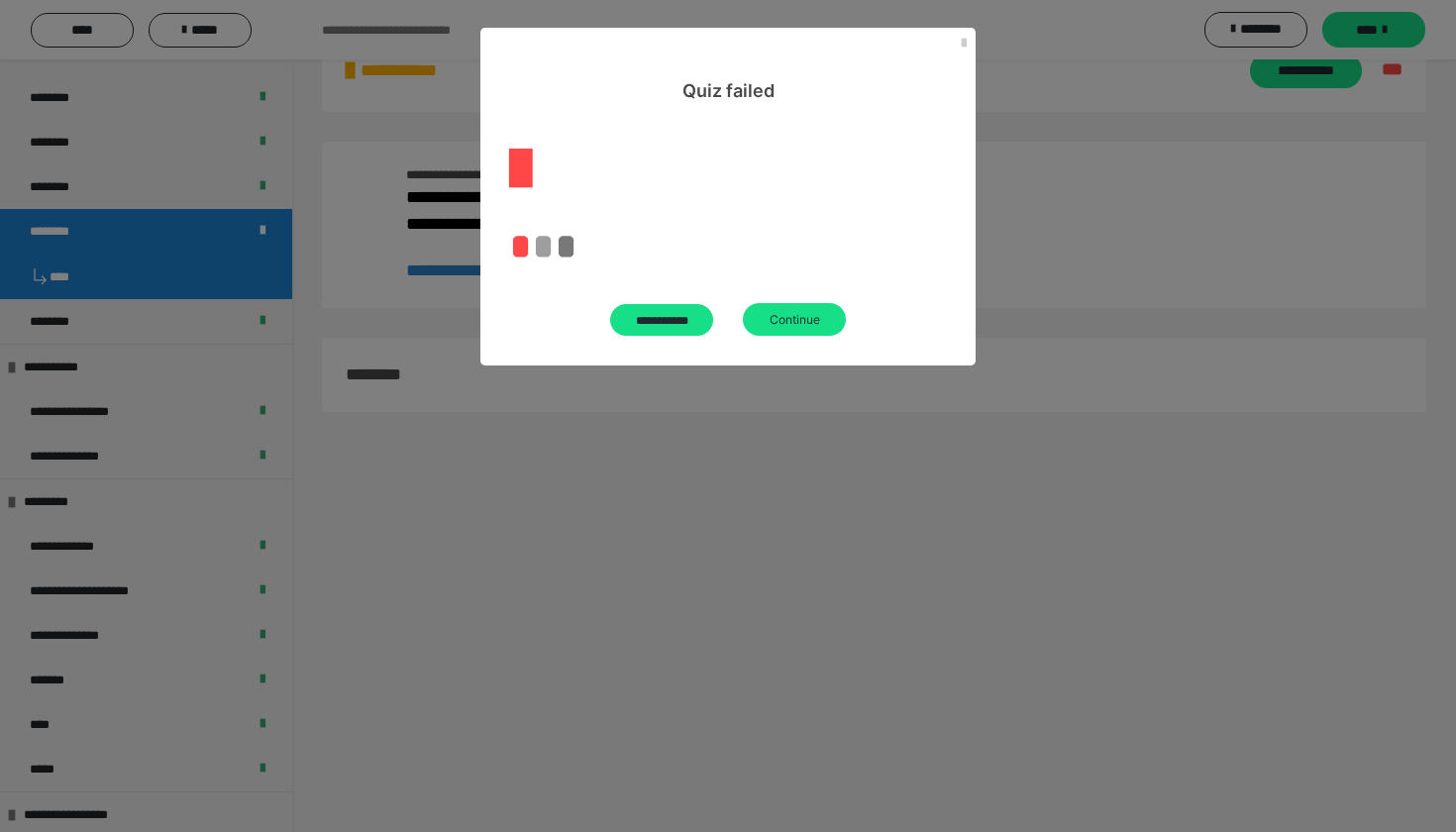 scroll, scrollTop: 59, scrollLeft: 0, axis: vertical 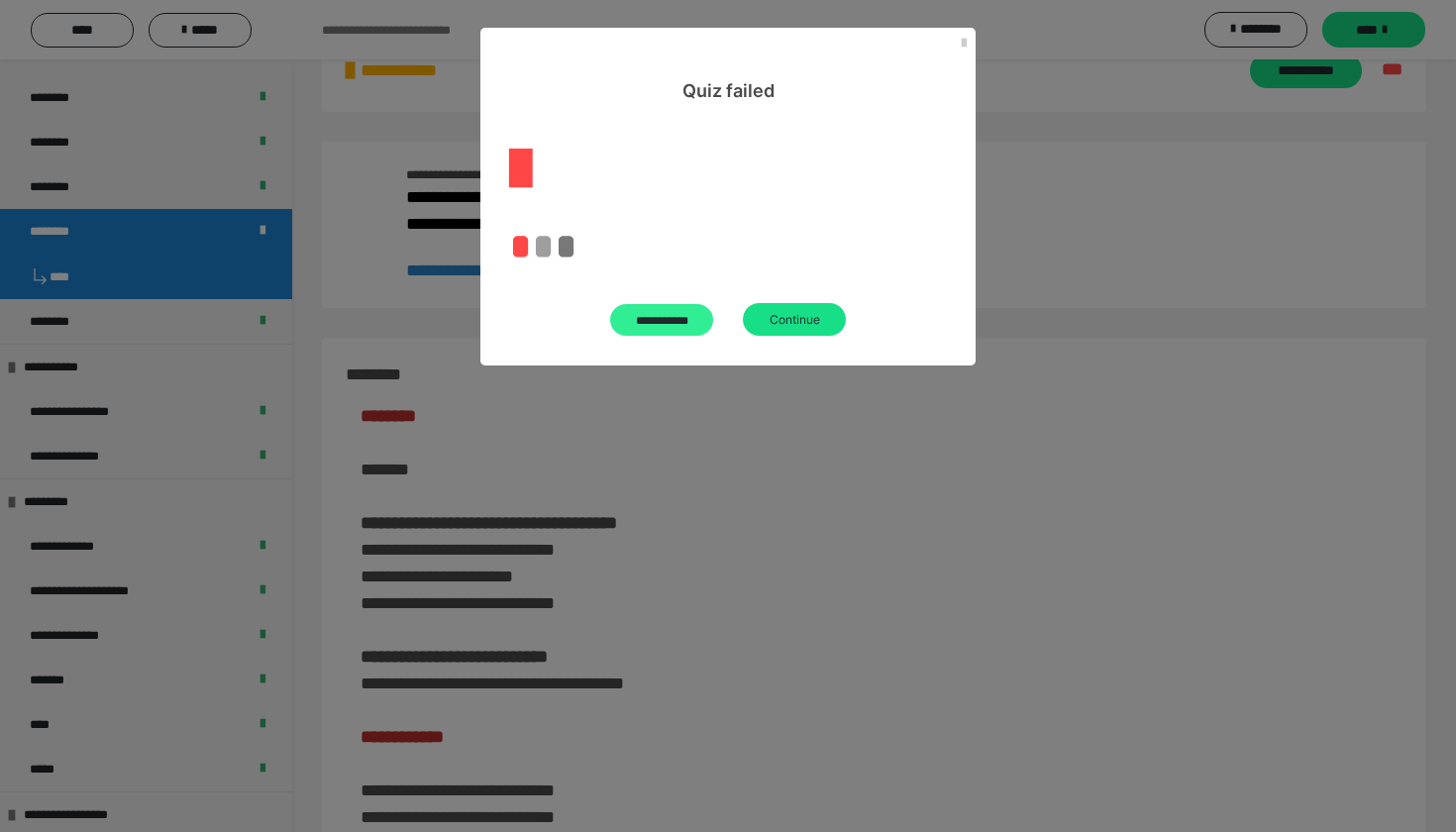 click on "**********" at bounding box center [662, 320] 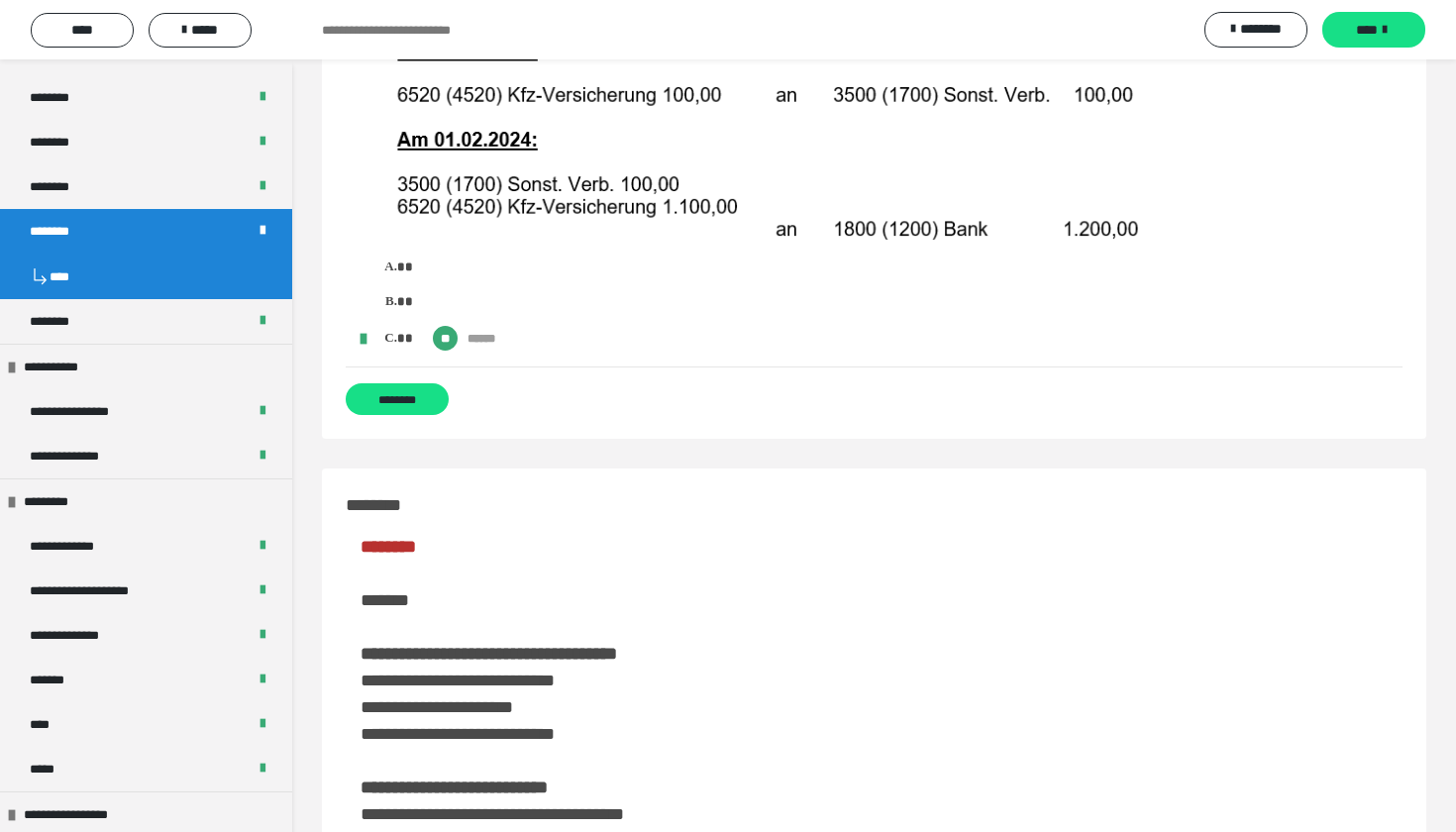scroll, scrollTop: 3698, scrollLeft: 0, axis: vertical 